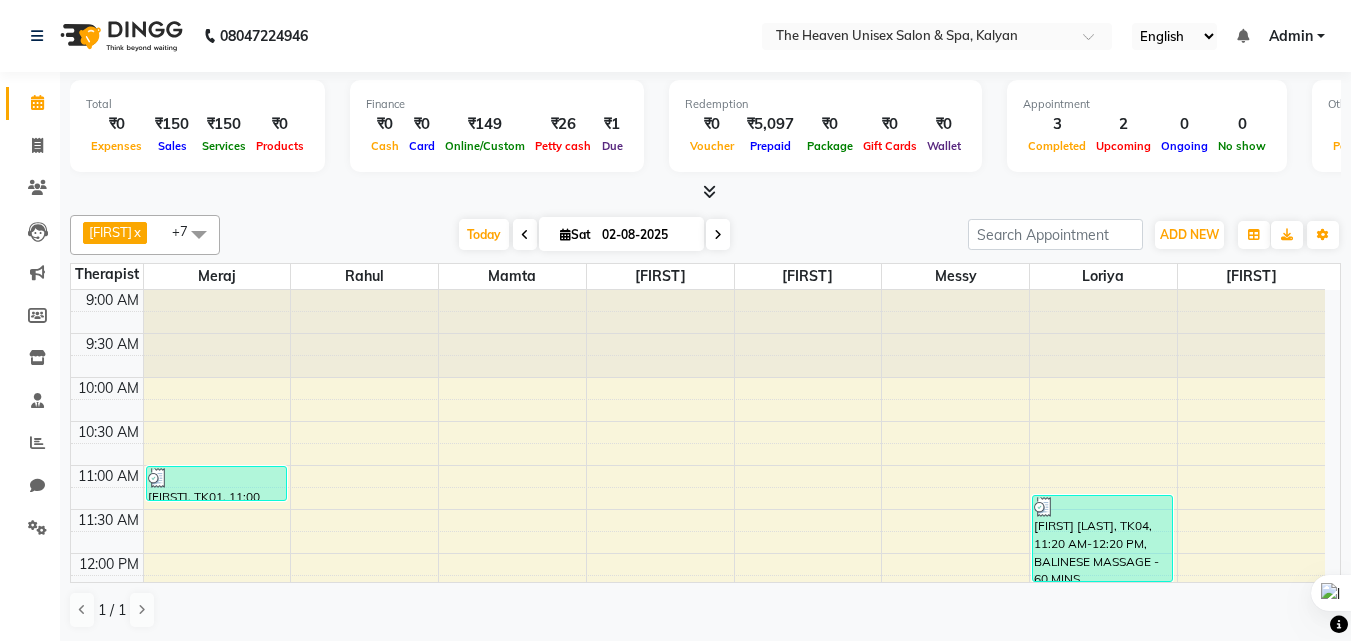 scroll, scrollTop: 0, scrollLeft: 0, axis: both 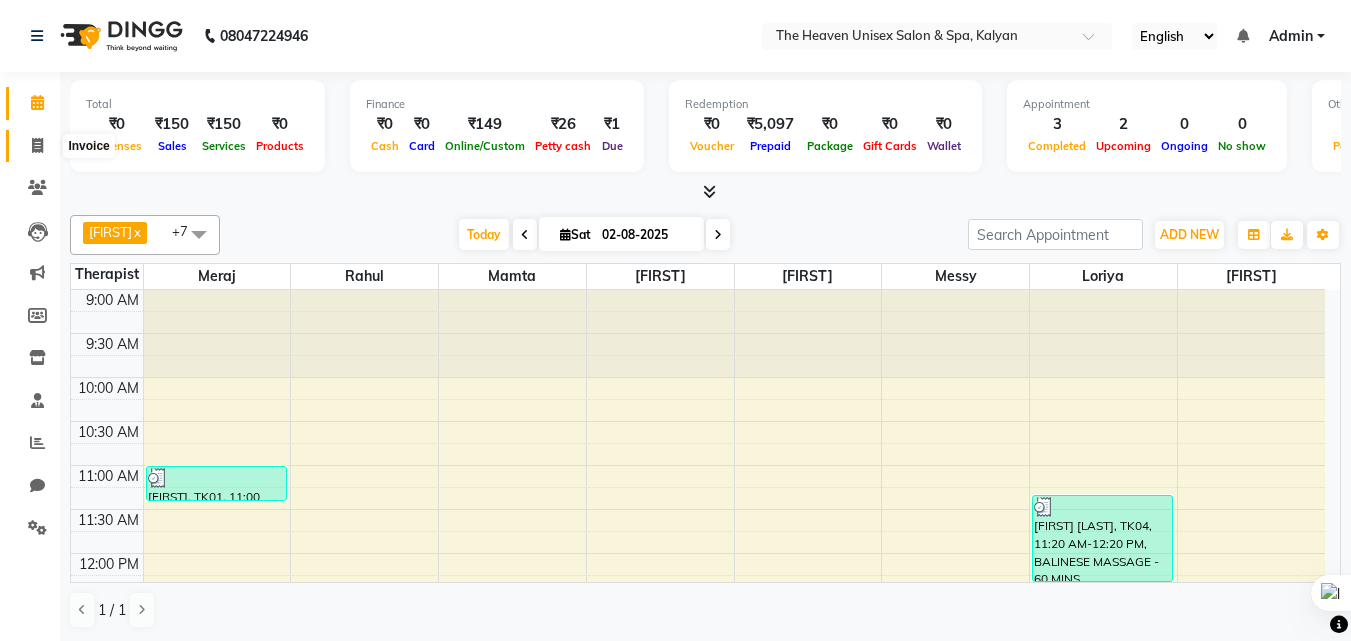 click 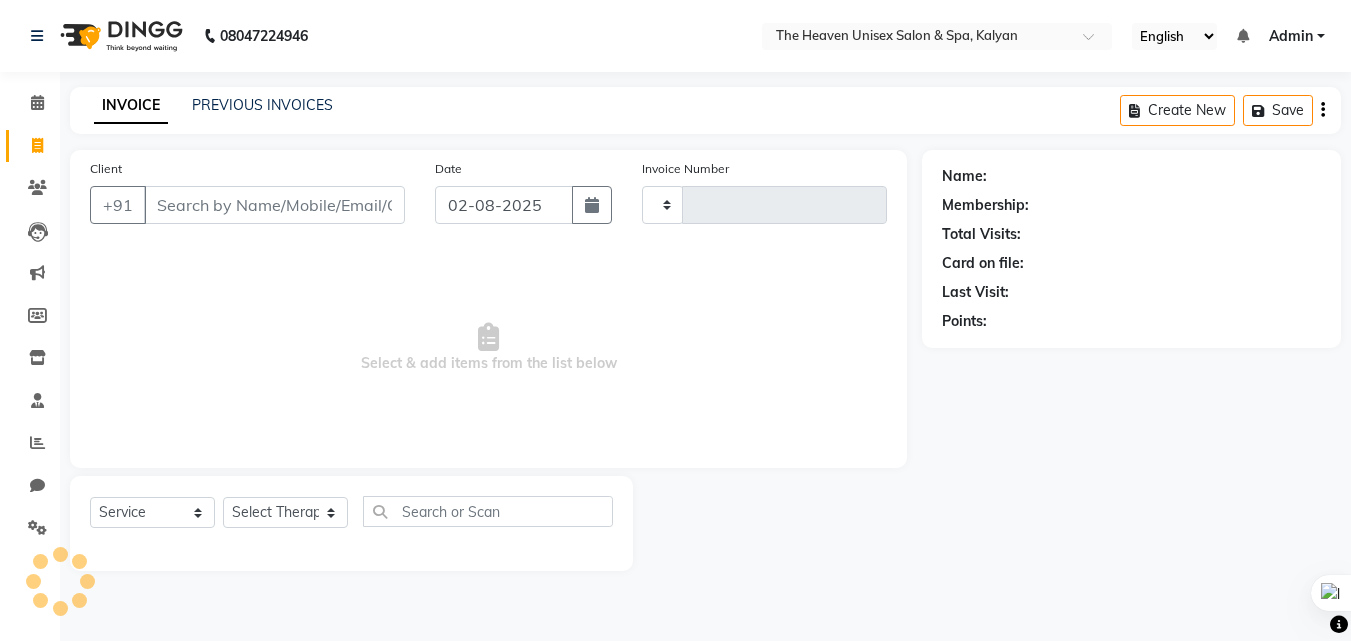 type on "0414" 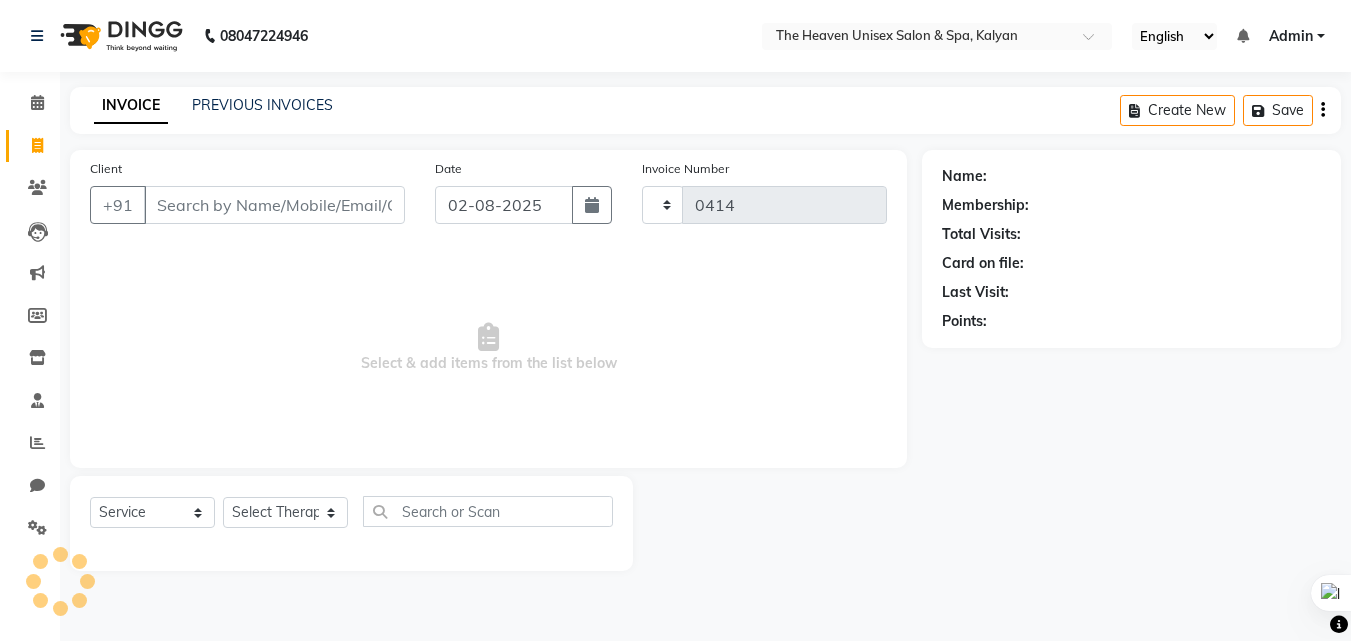 select on "8417" 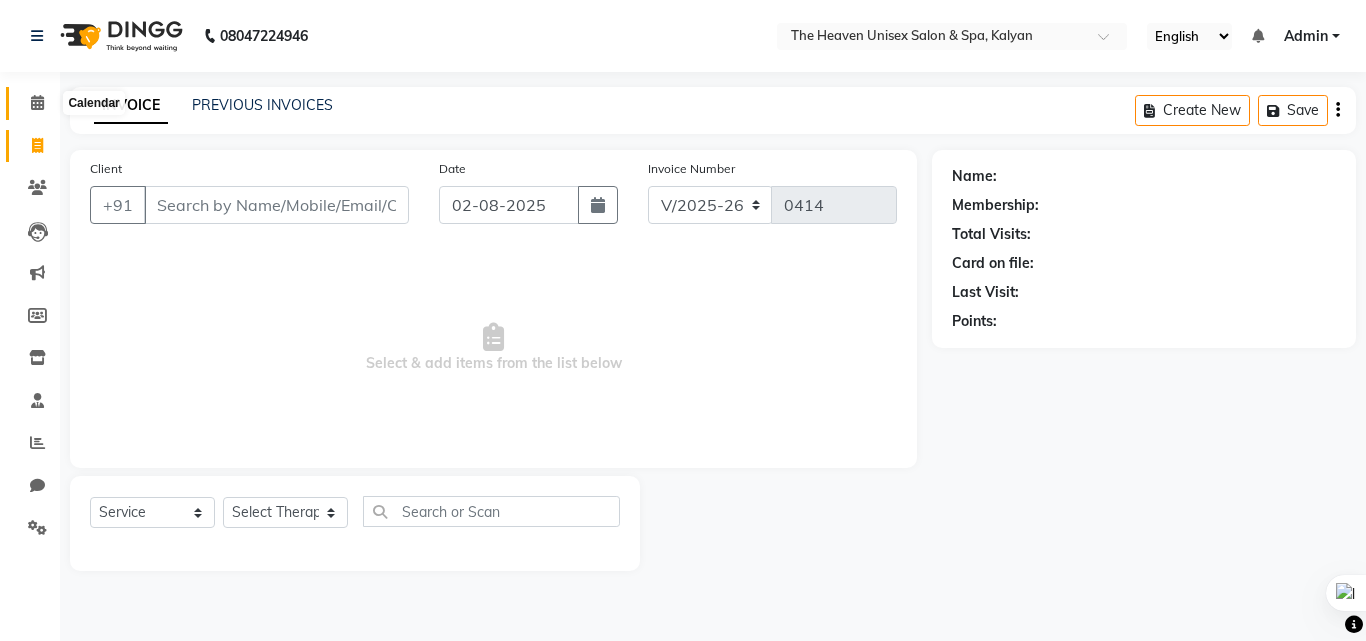 click 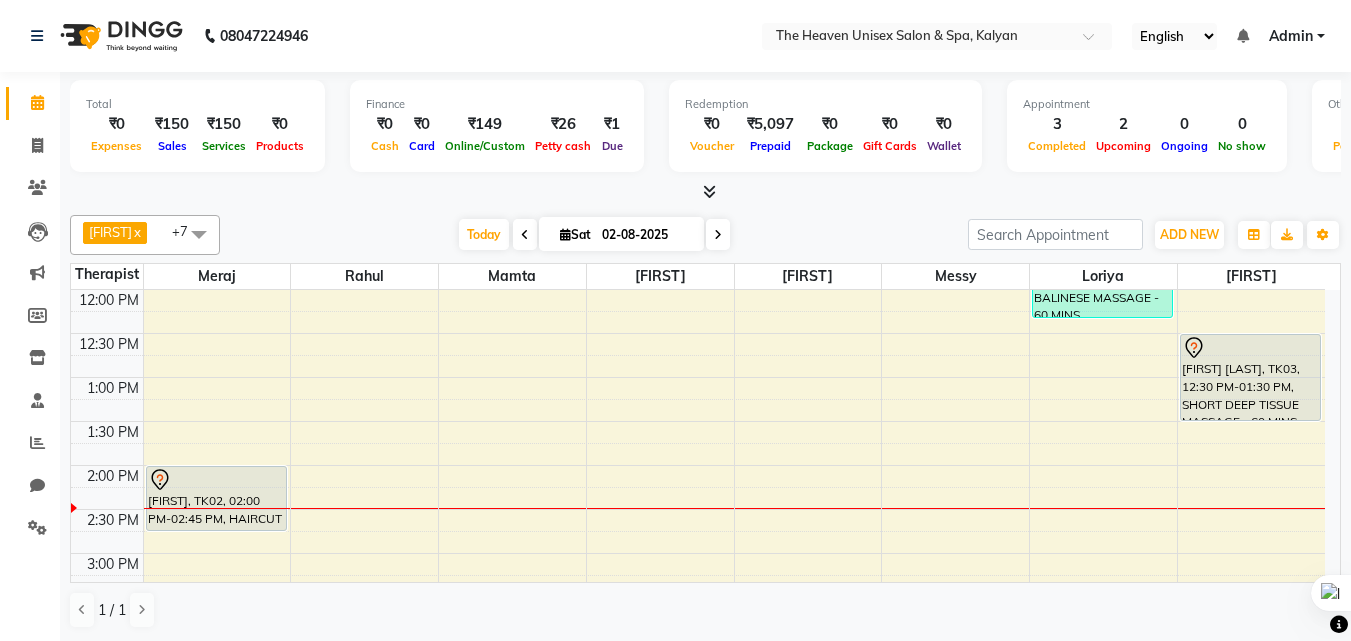 scroll, scrollTop: 300, scrollLeft: 0, axis: vertical 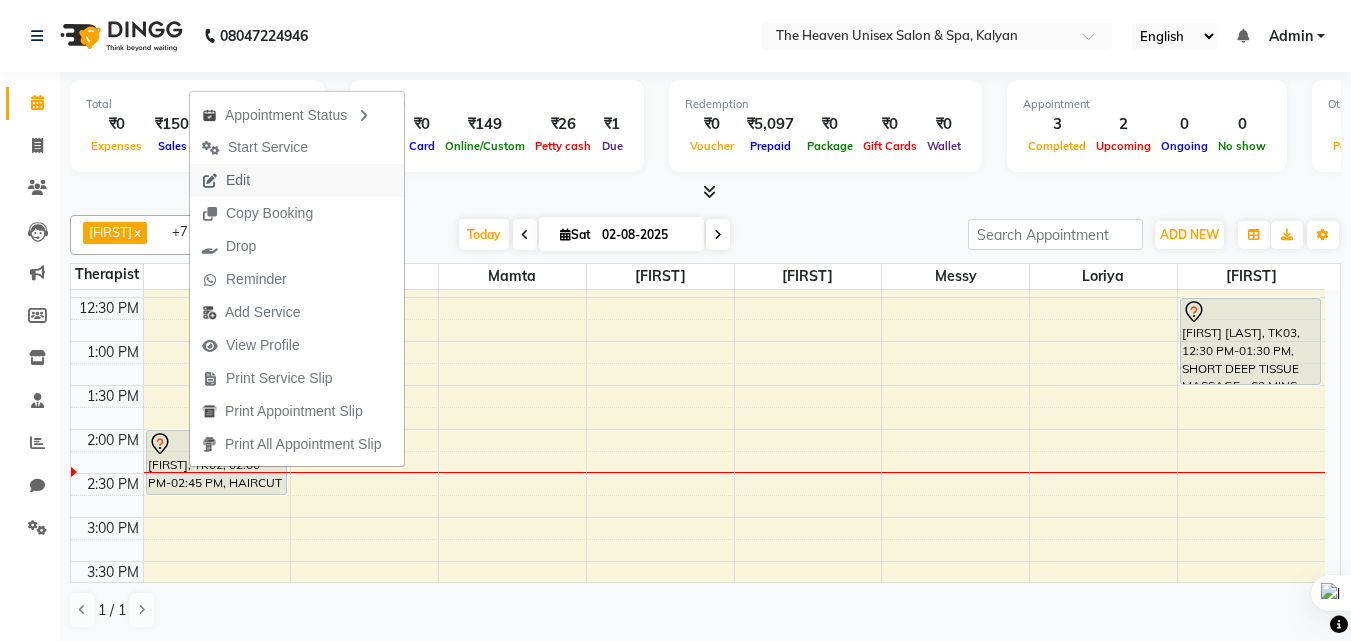 click on "Edit" at bounding box center [238, 180] 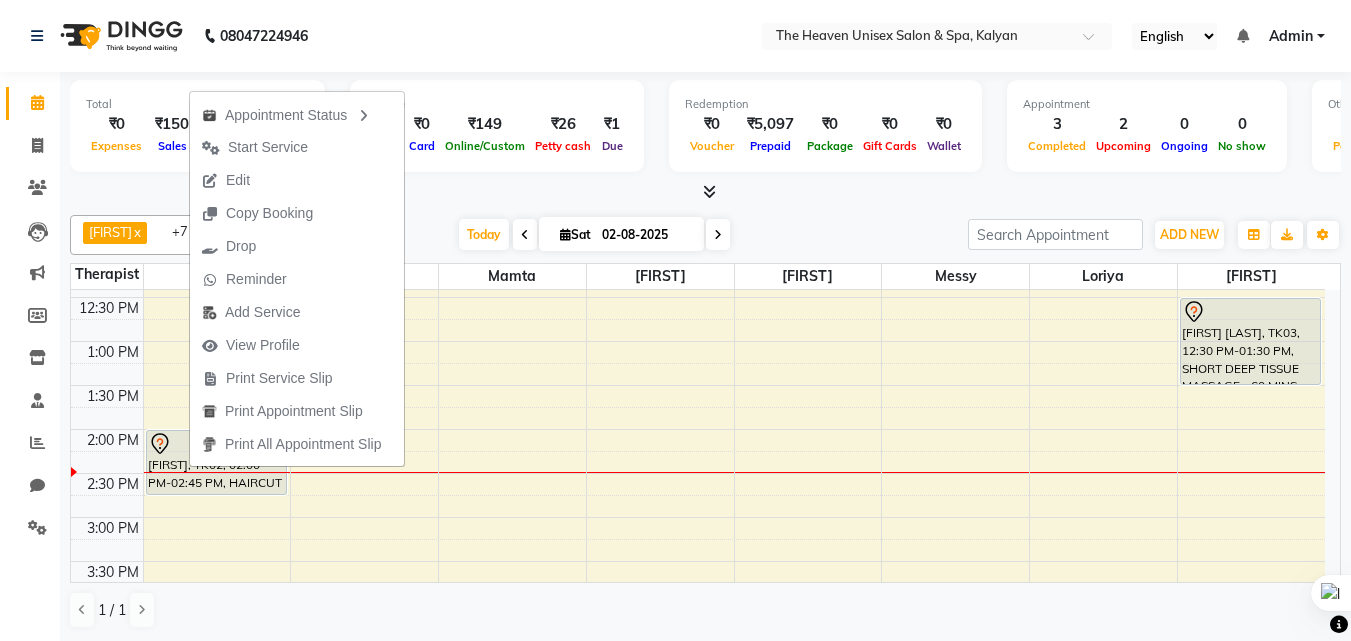 select on "tentative" 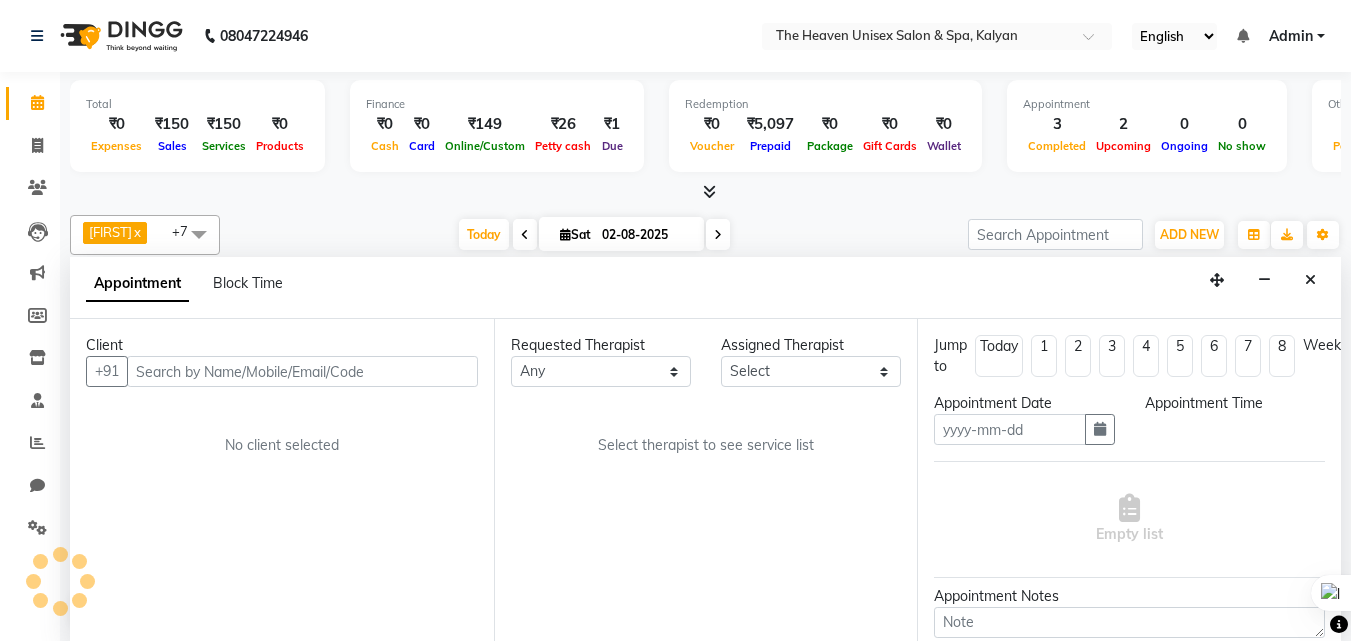 scroll, scrollTop: 1, scrollLeft: 0, axis: vertical 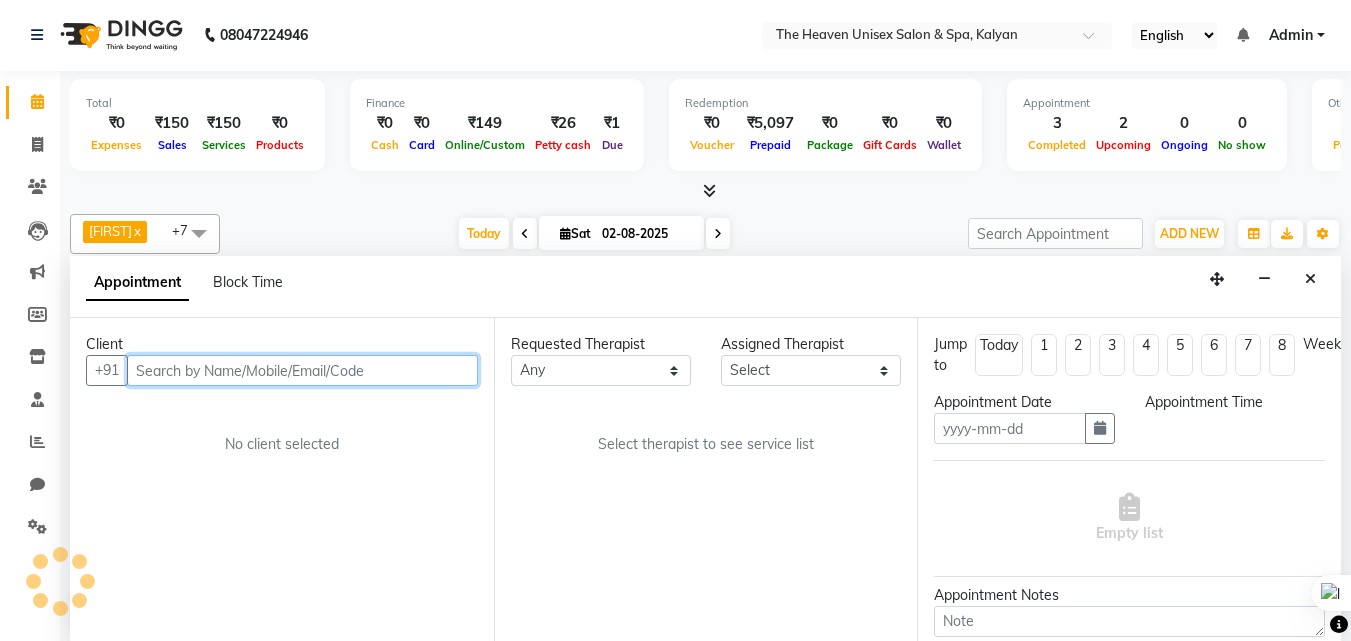 type on "02-08-2025" 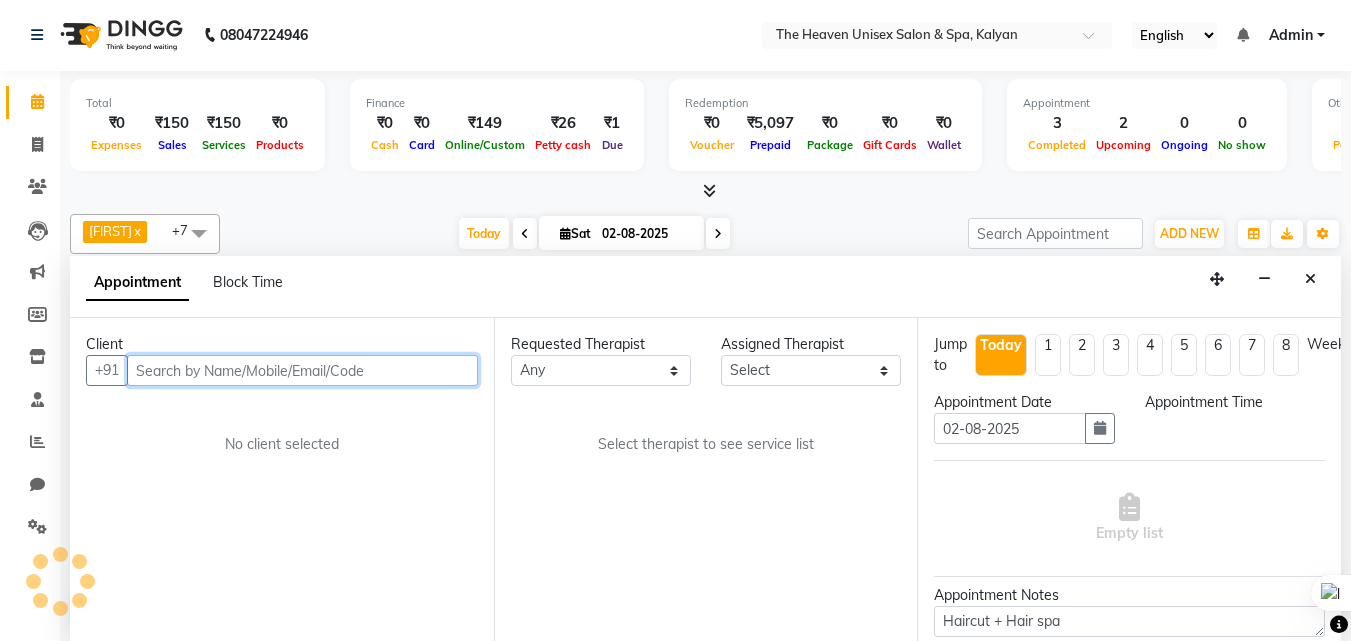 select on "82833" 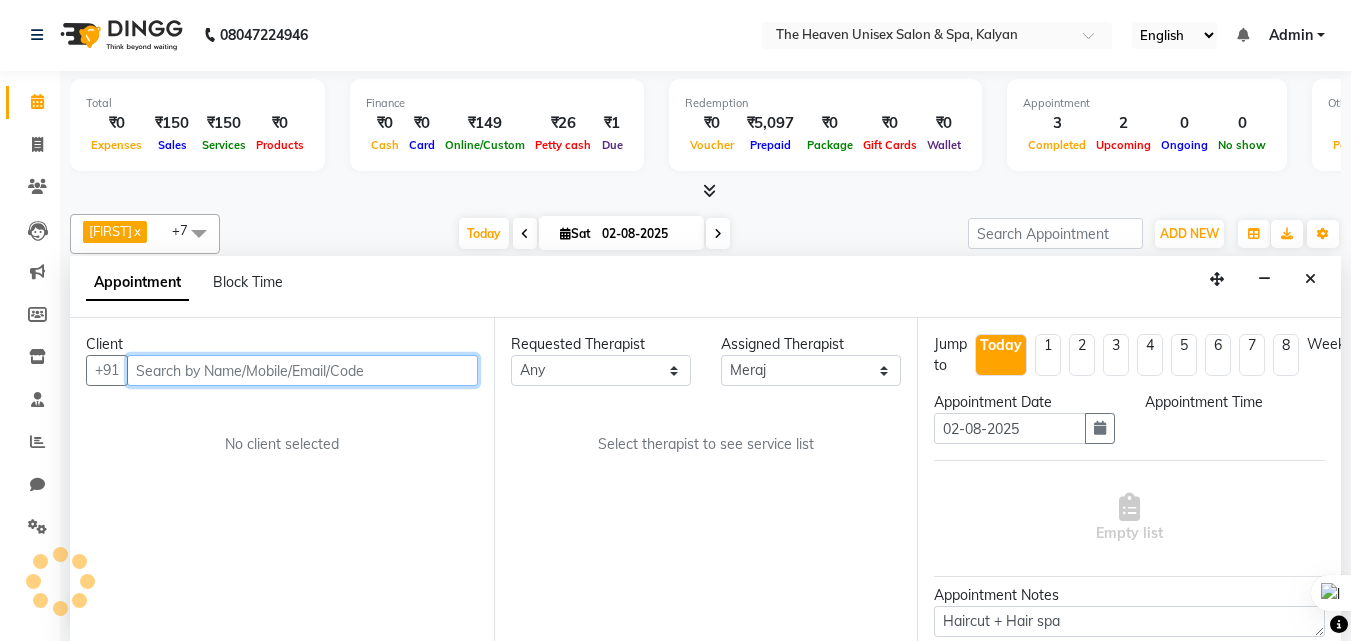 scroll, scrollTop: 0, scrollLeft: 0, axis: both 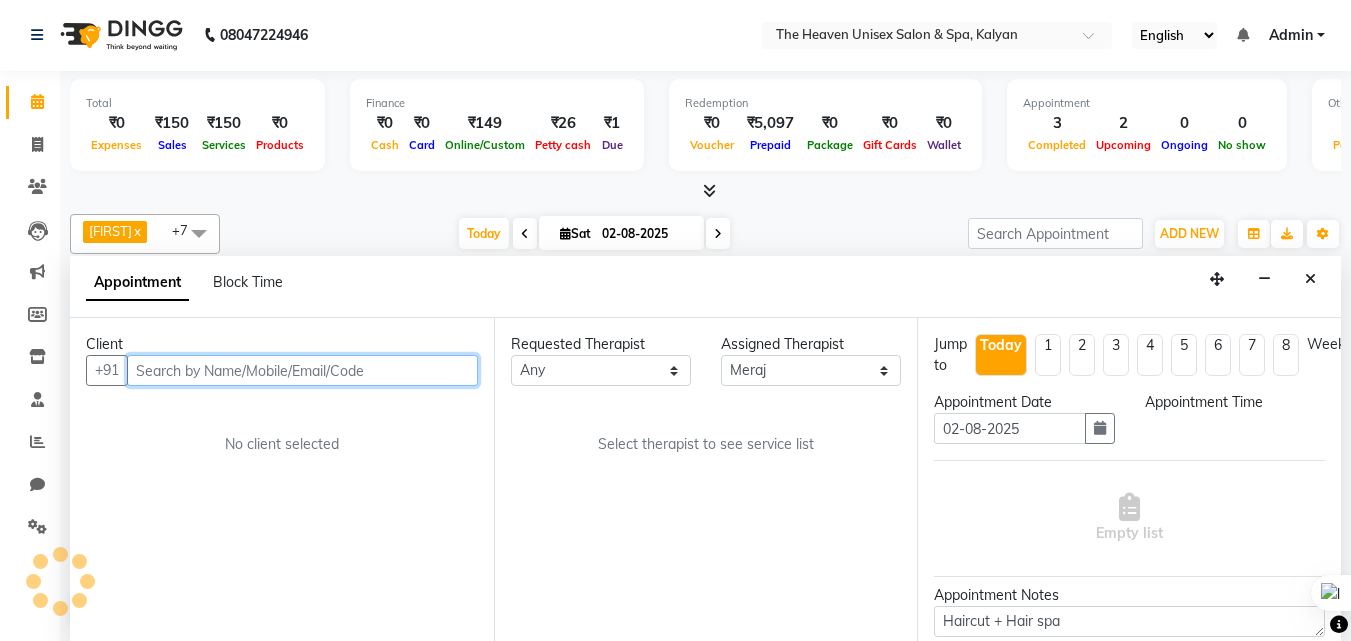 select on "840" 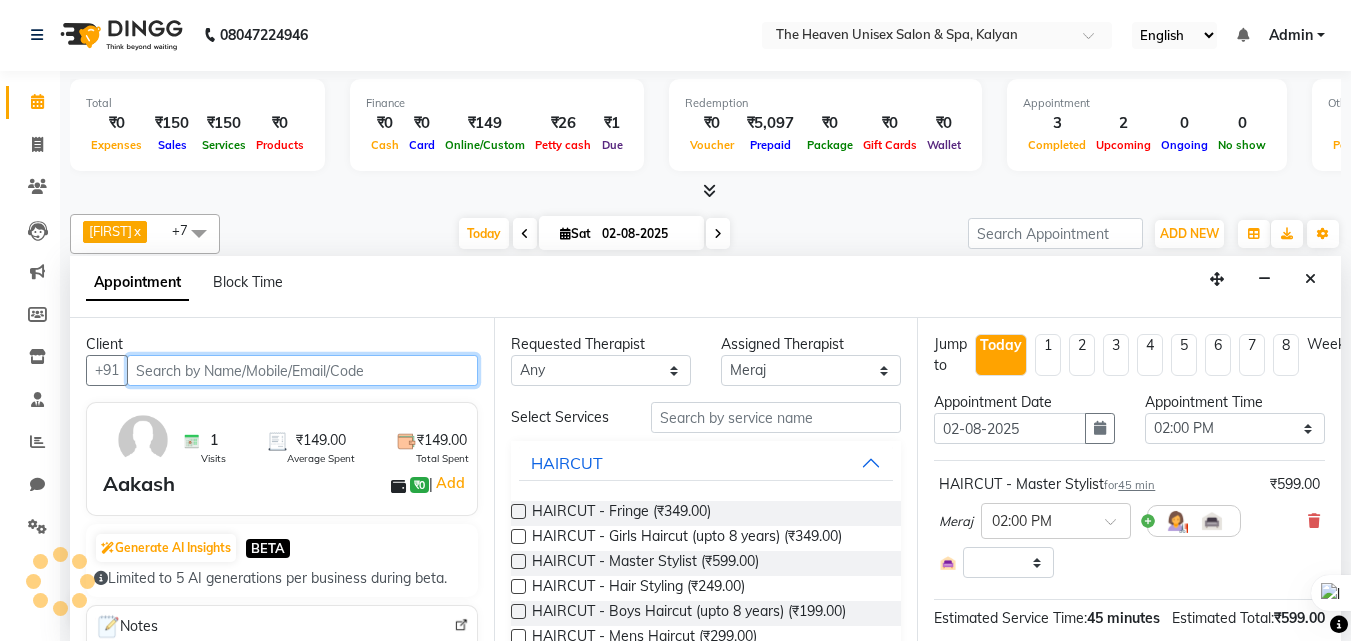 scroll, scrollTop: 441, scrollLeft: 0, axis: vertical 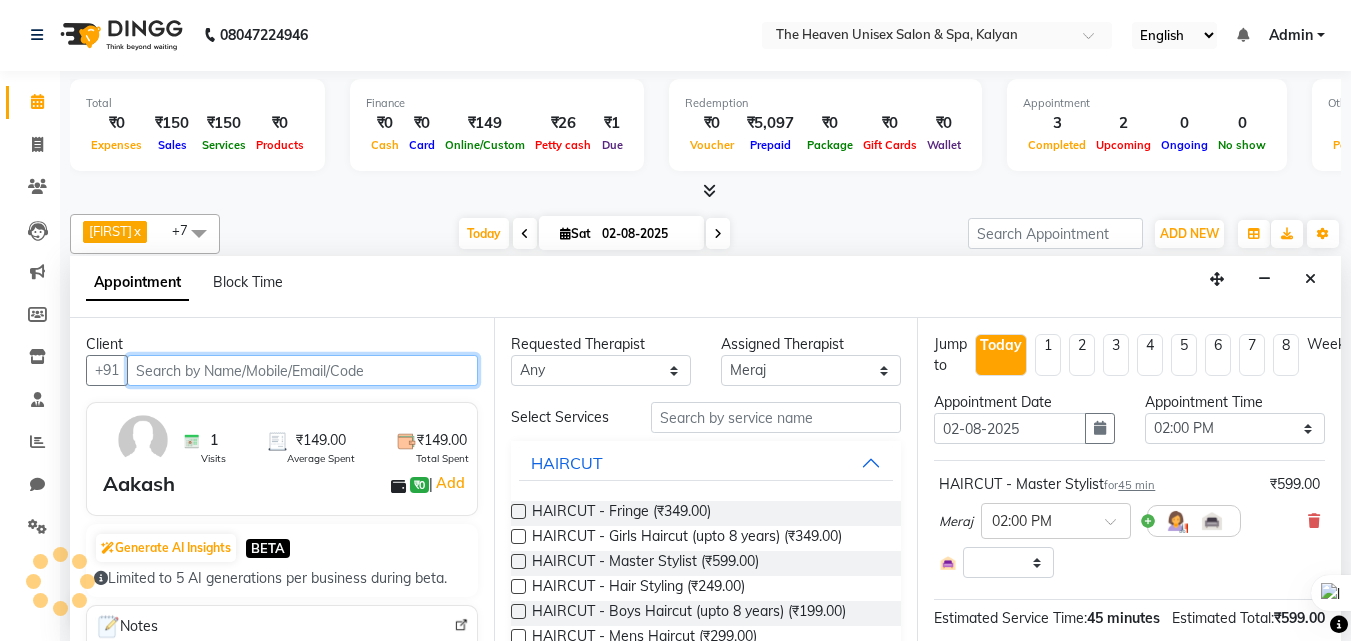 select on "4231" 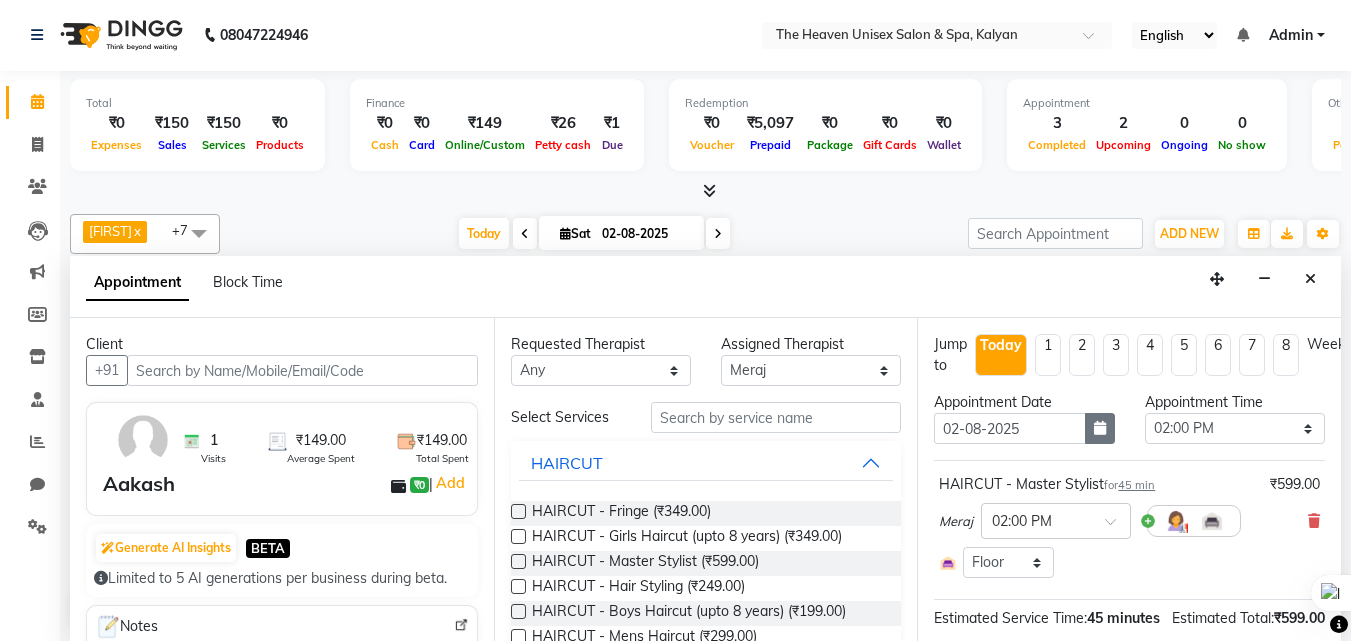 click at bounding box center (1100, 428) 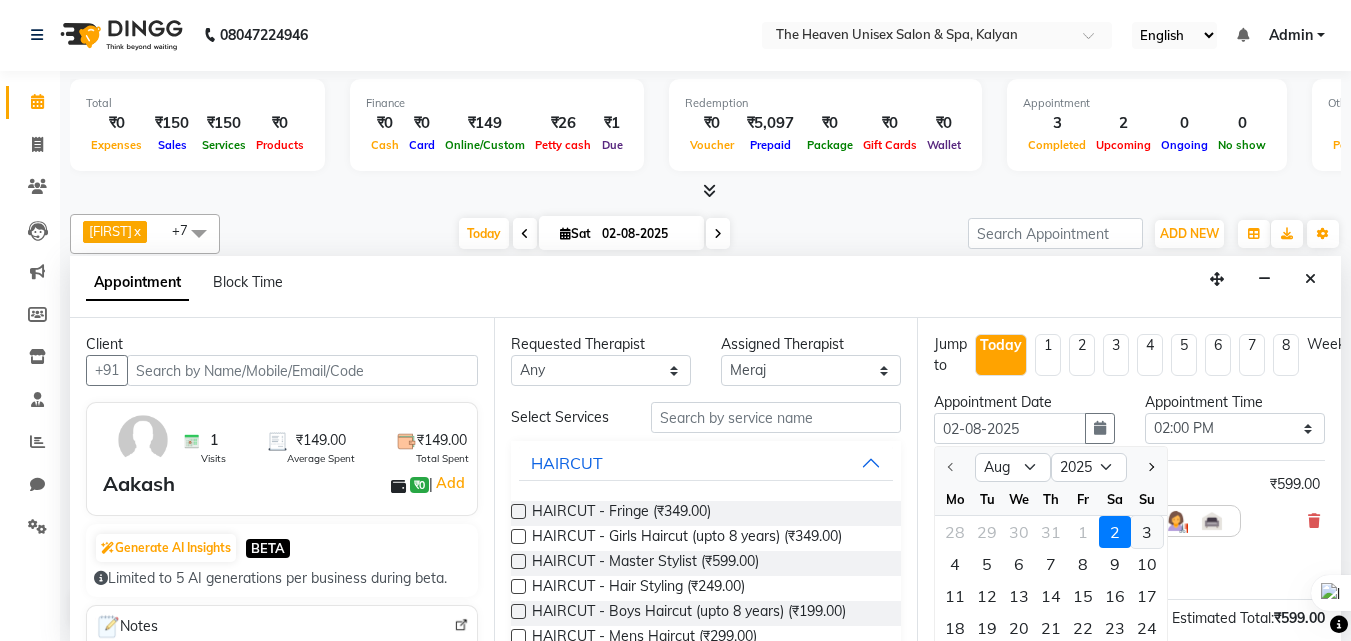 click on "3" at bounding box center [1147, 532] 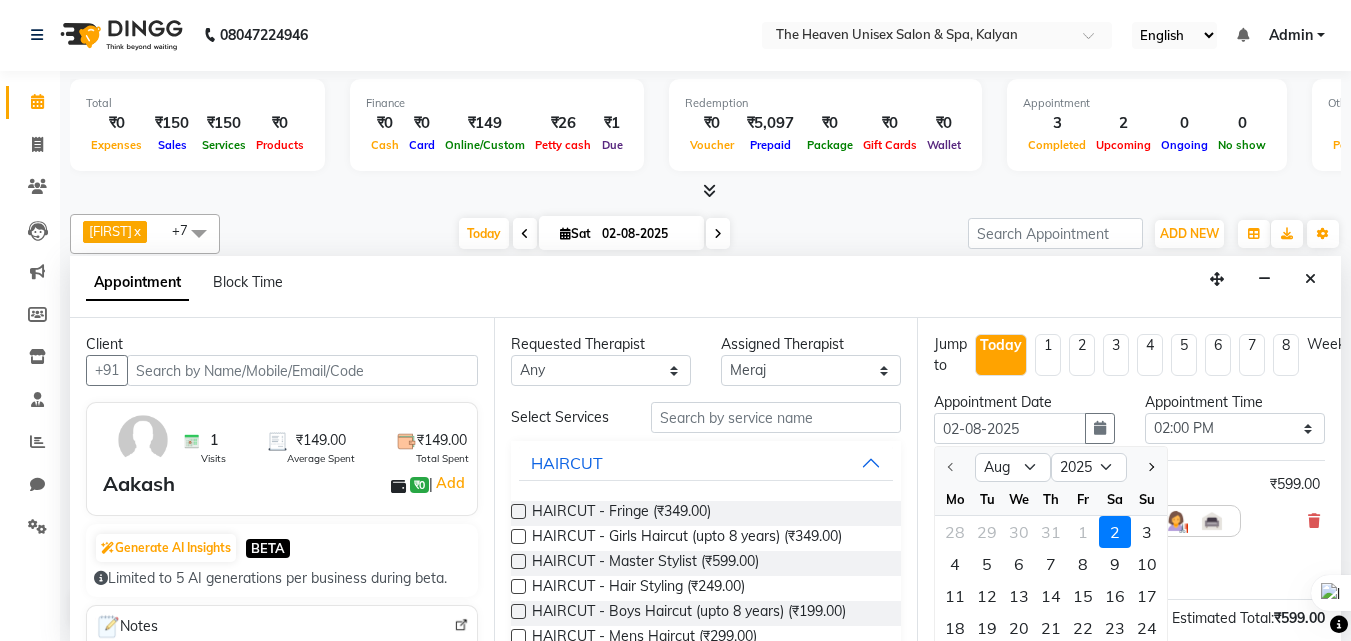 type on "03-08-2025" 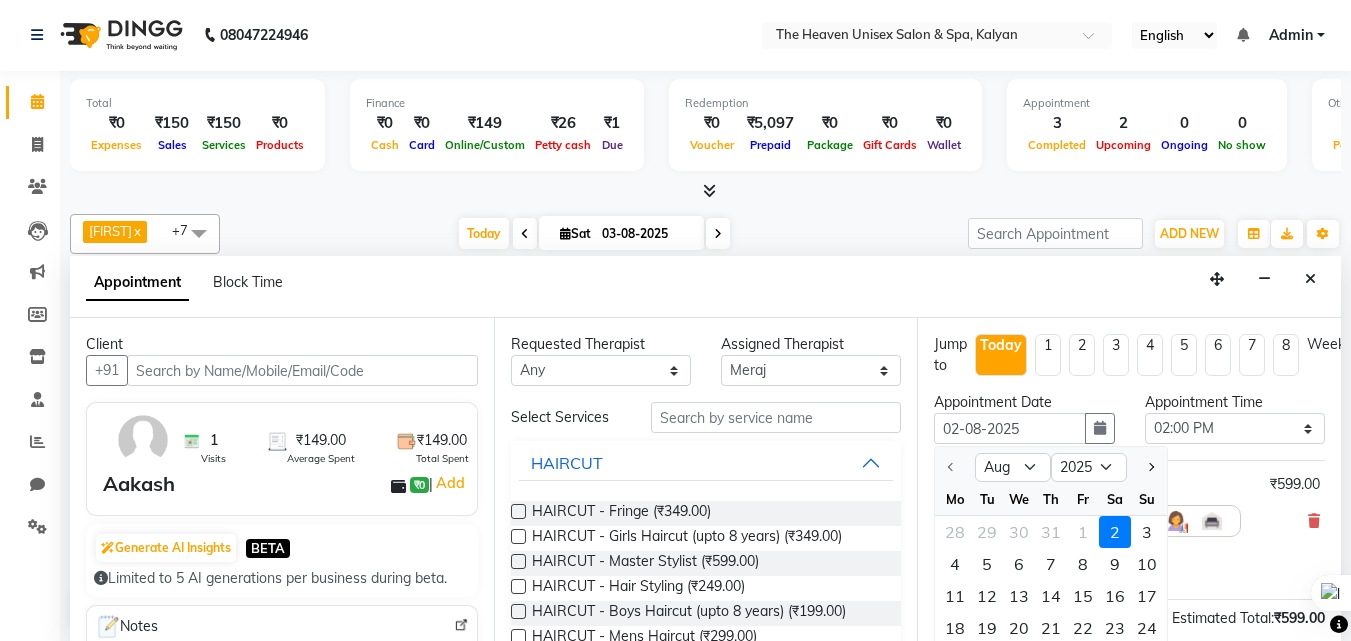 type on "03-08-2025" 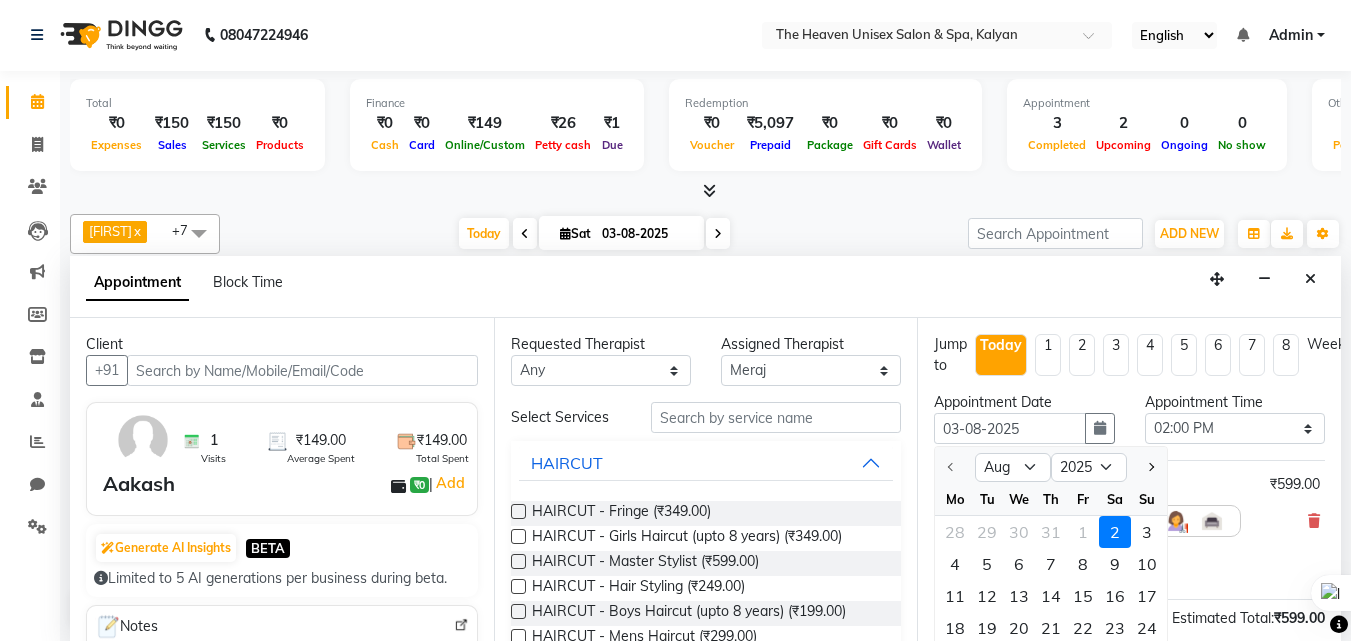 select on "840" 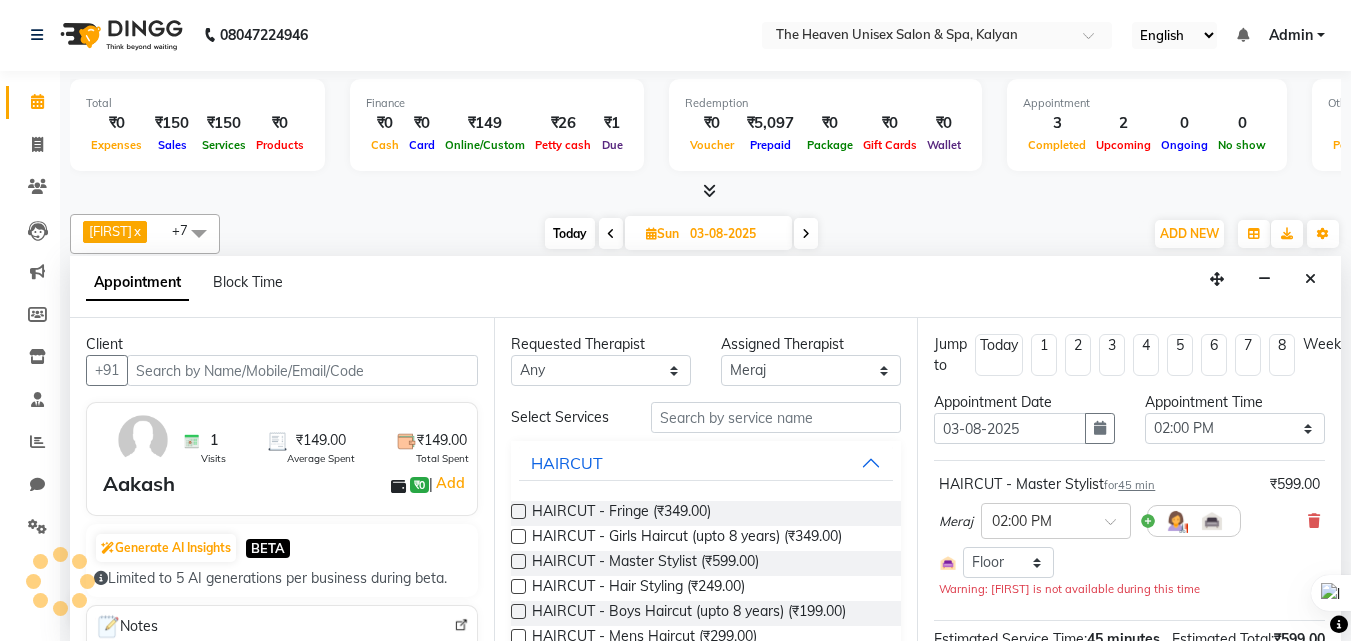scroll, scrollTop: 441, scrollLeft: 0, axis: vertical 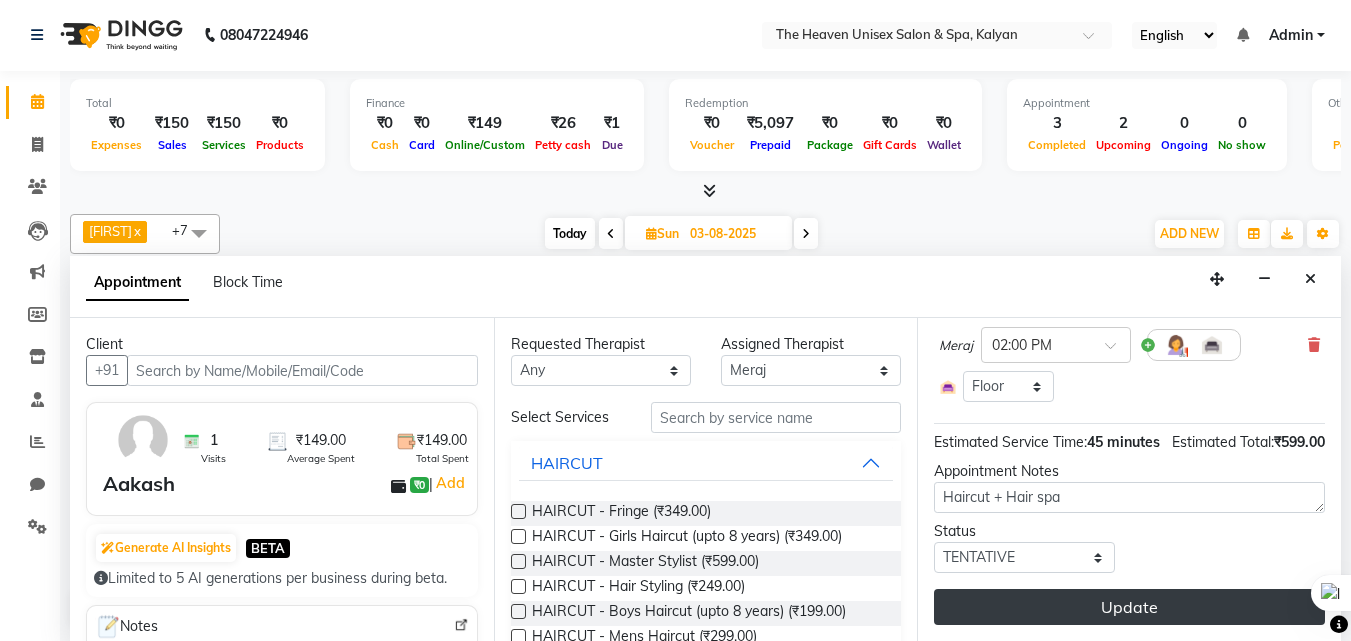 click on "Update" at bounding box center (1129, 607) 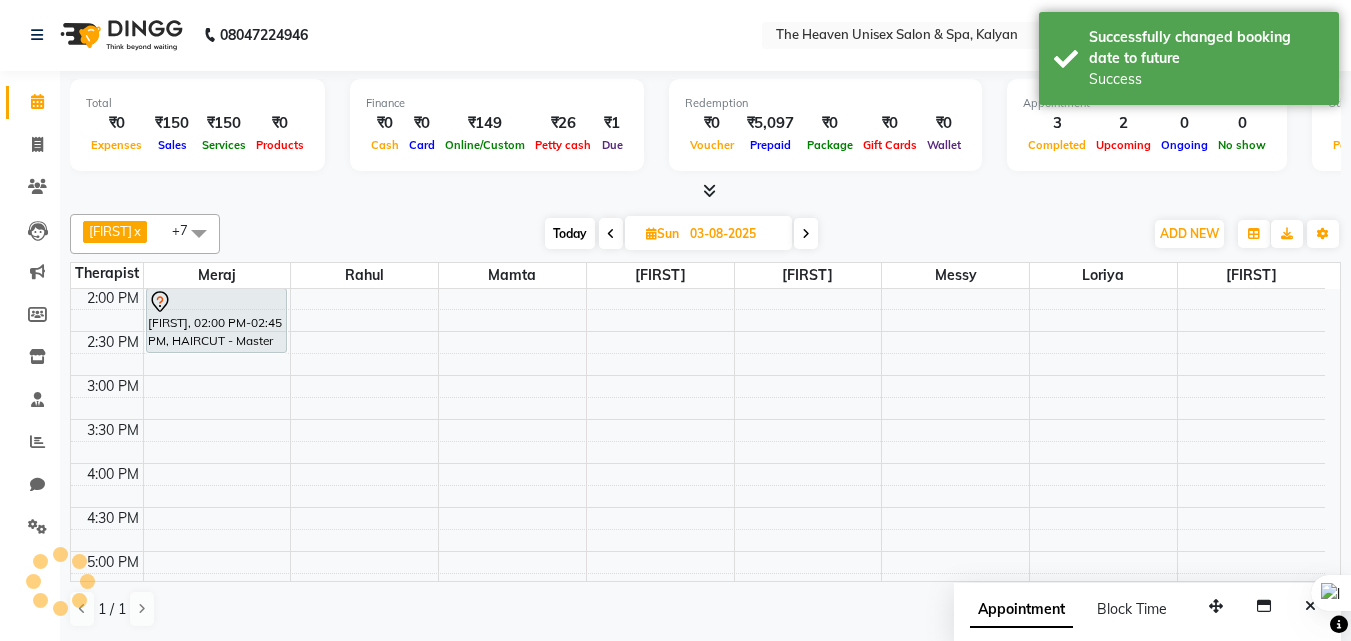 scroll, scrollTop: 0, scrollLeft: 0, axis: both 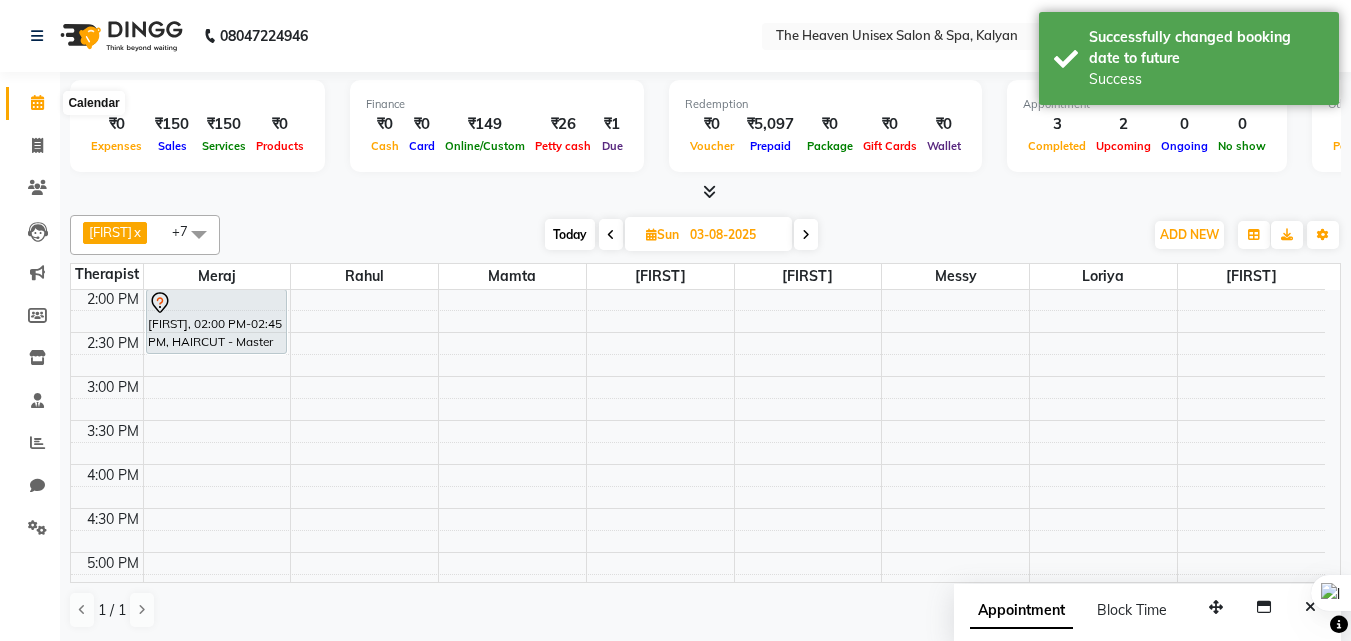click 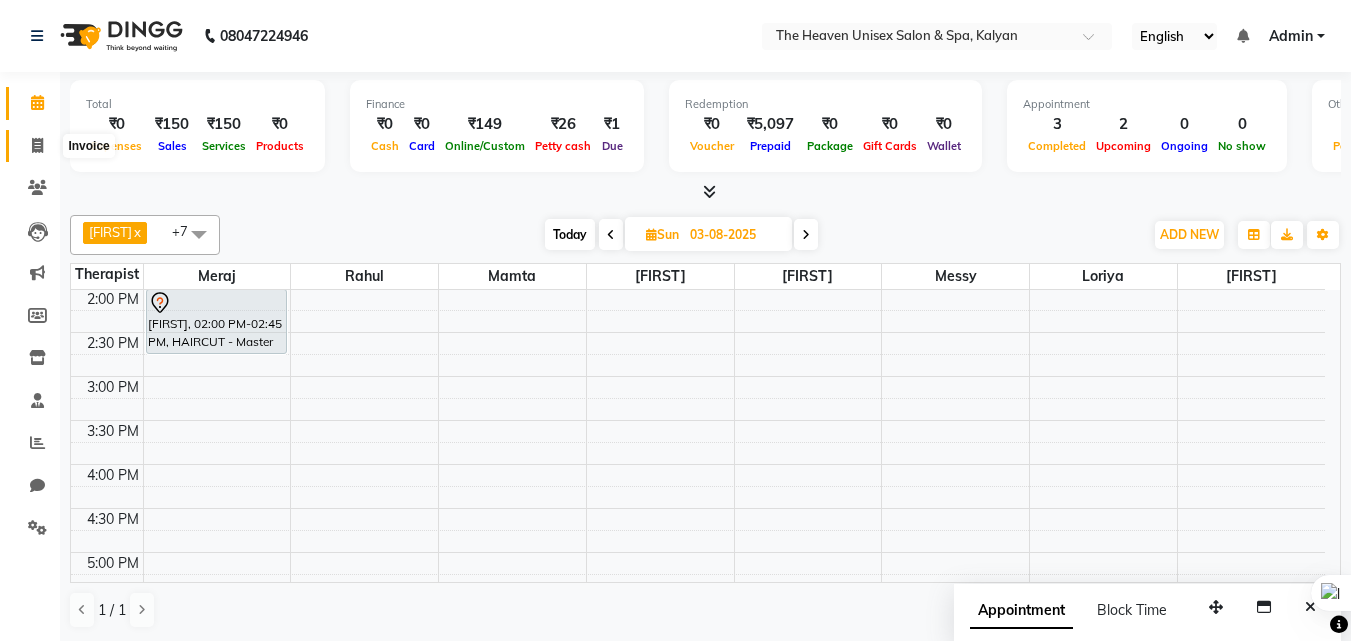 click 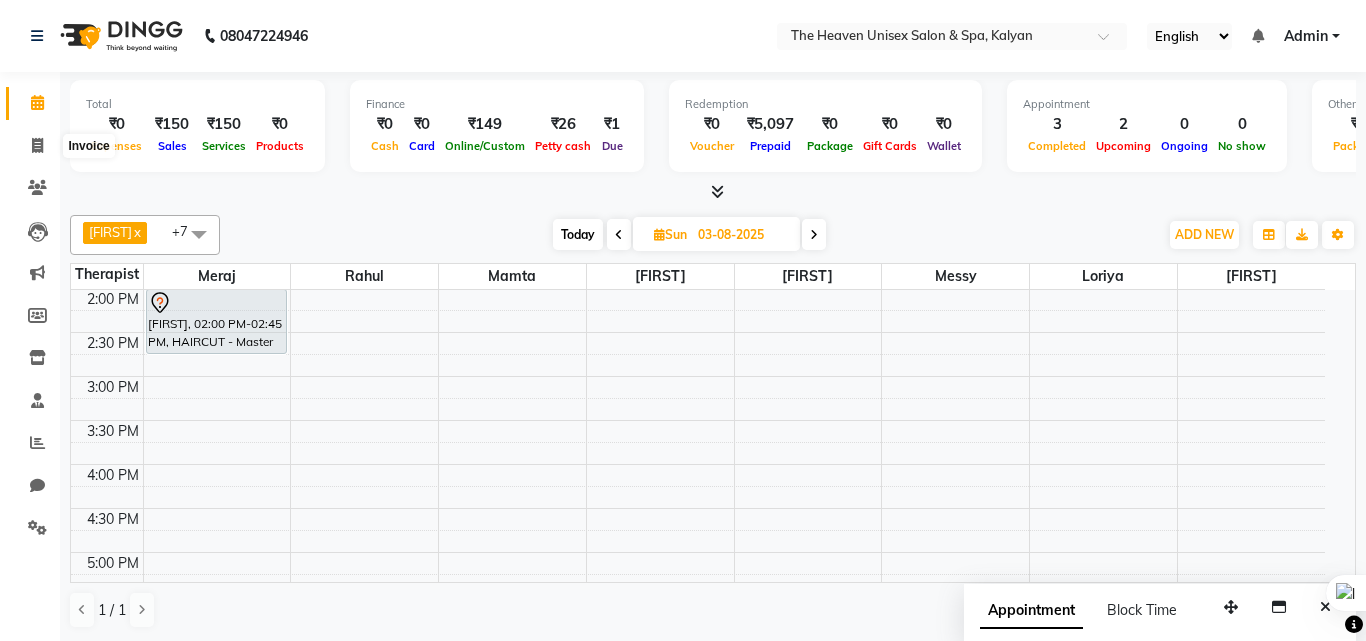select on "8417" 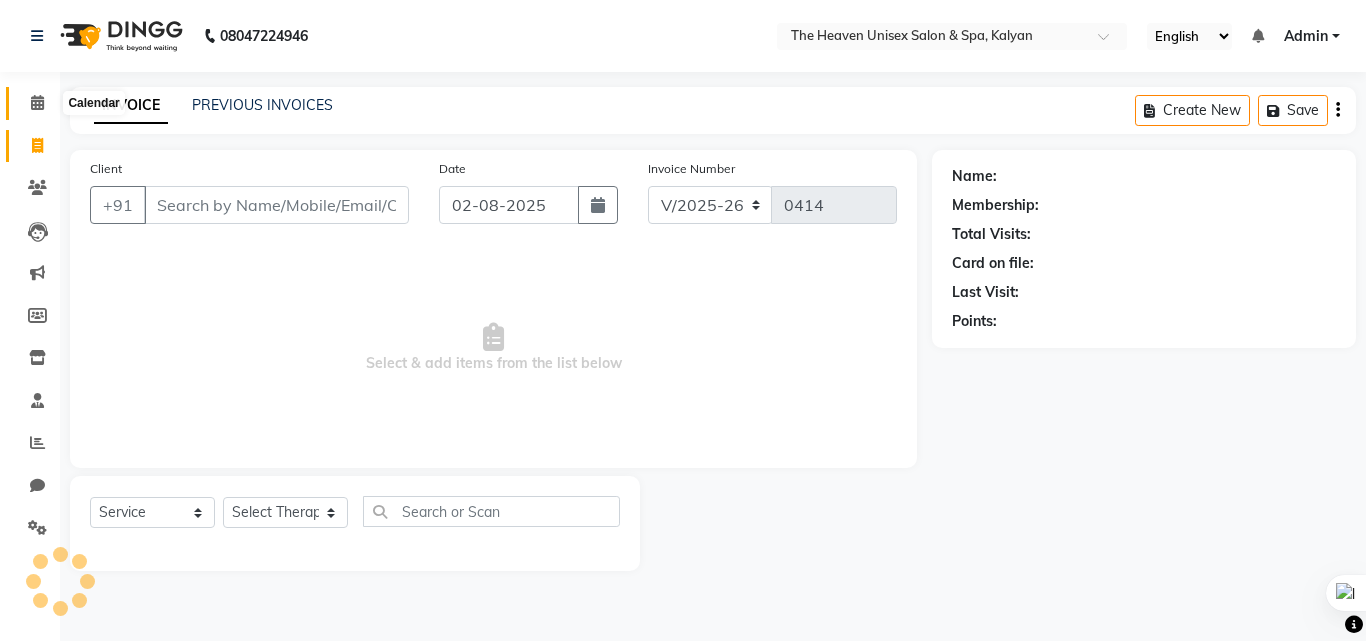 click 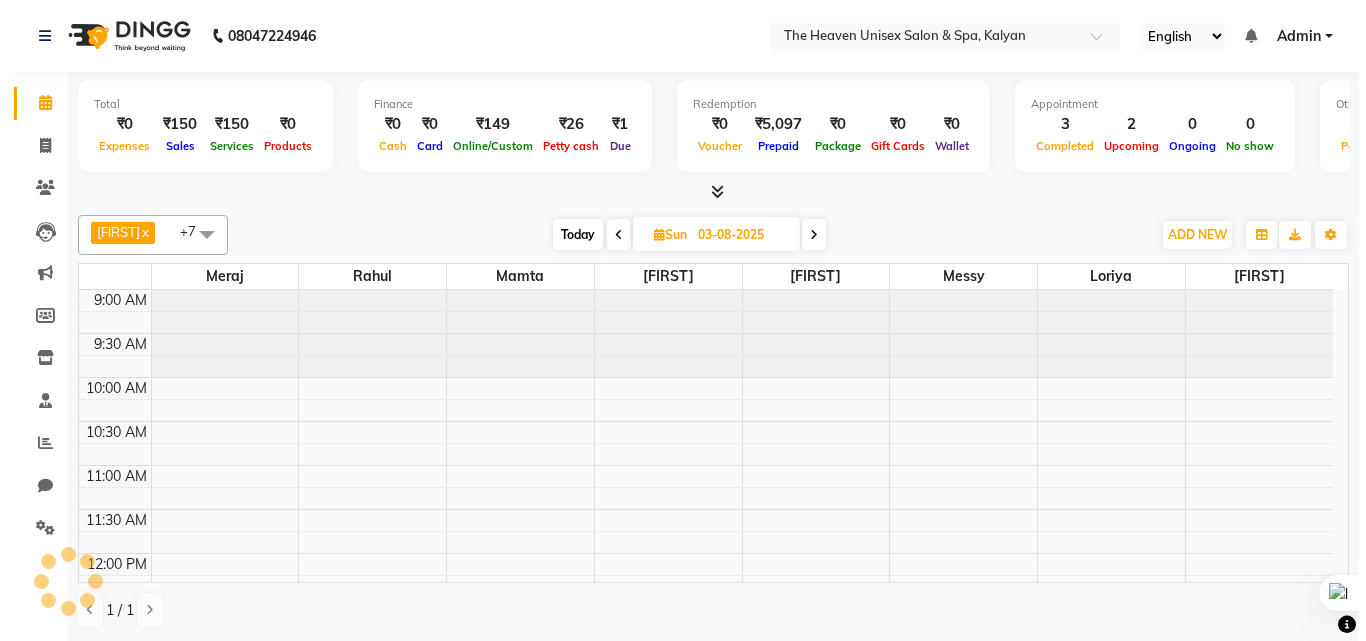 scroll, scrollTop: 0, scrollLeft: 0, axis: both 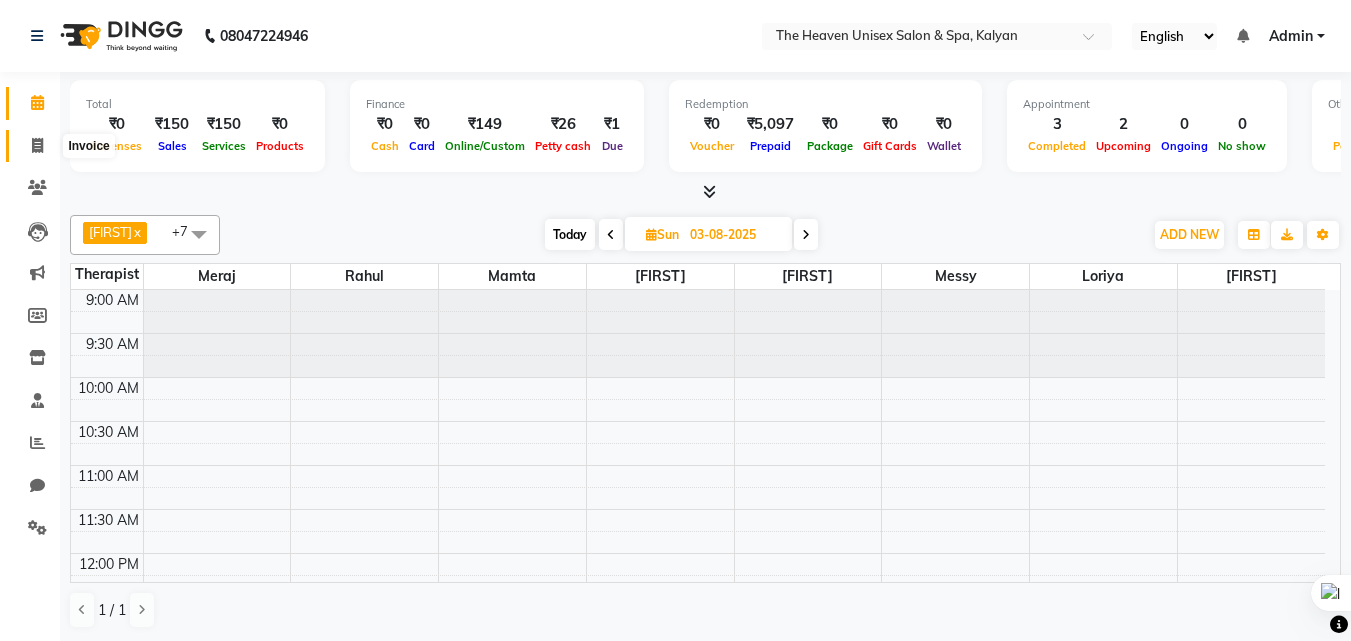 click 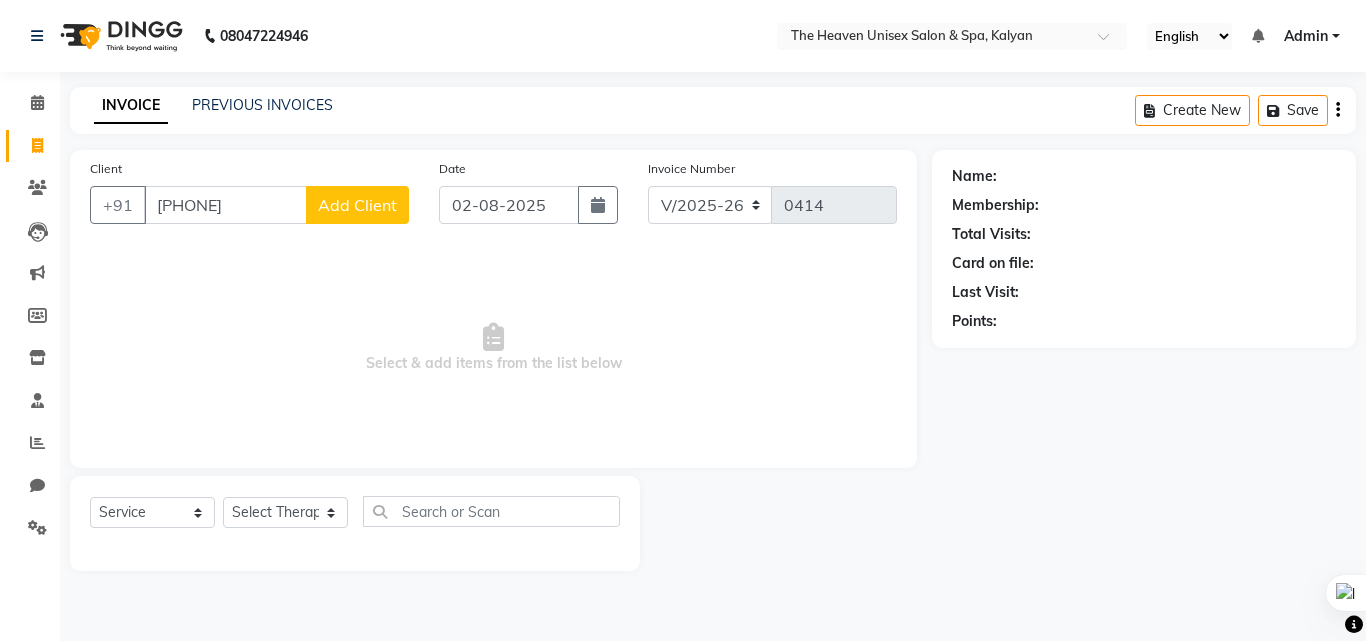 type on "[PHONE]" 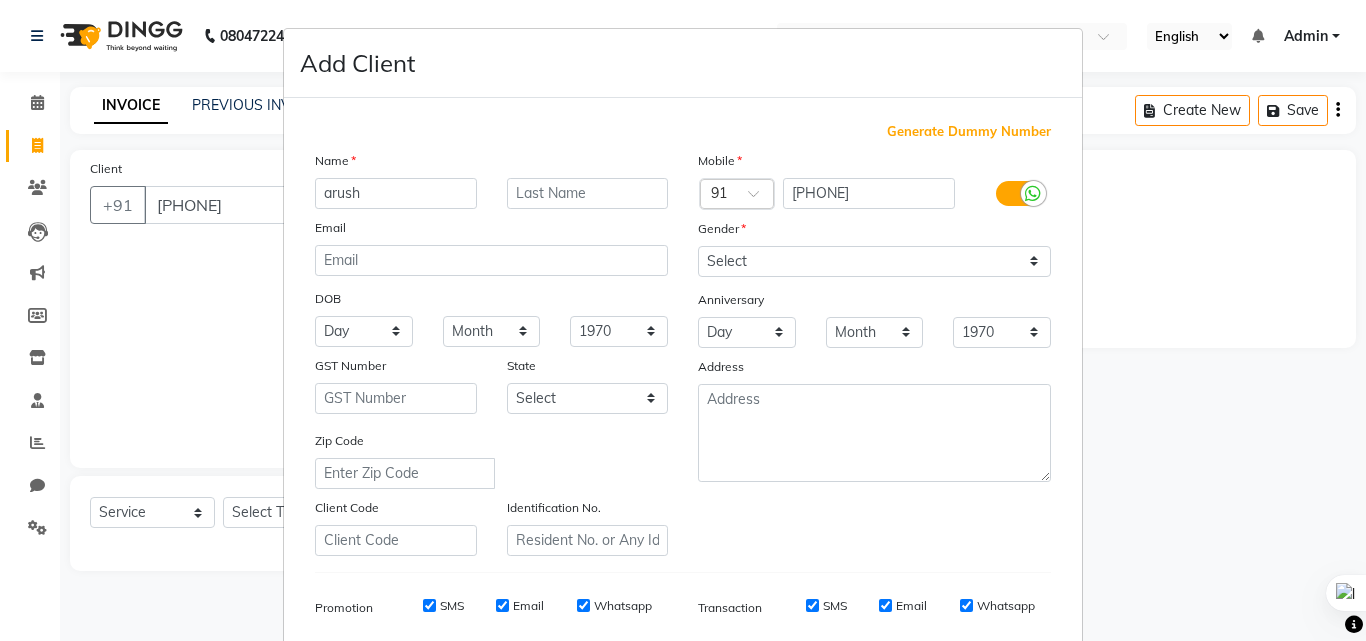 type on "arush" 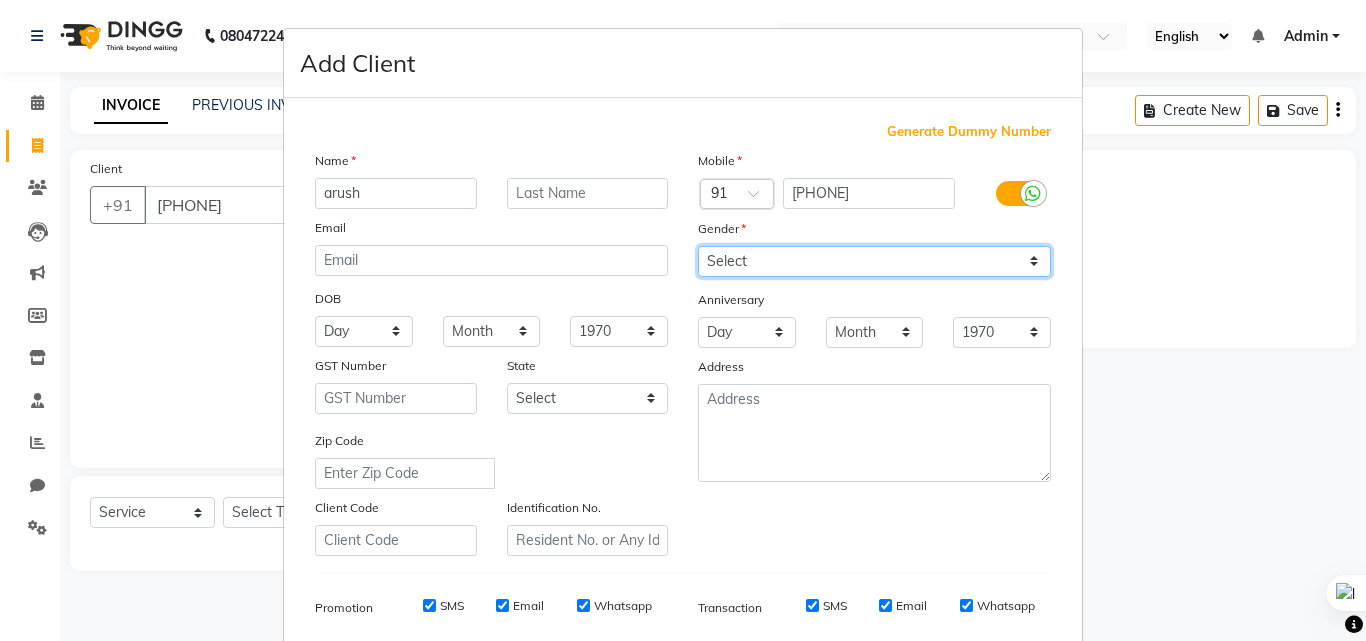 click on "Select Male Female Other Prefer Not To Say" at bounding box center (874, 261) 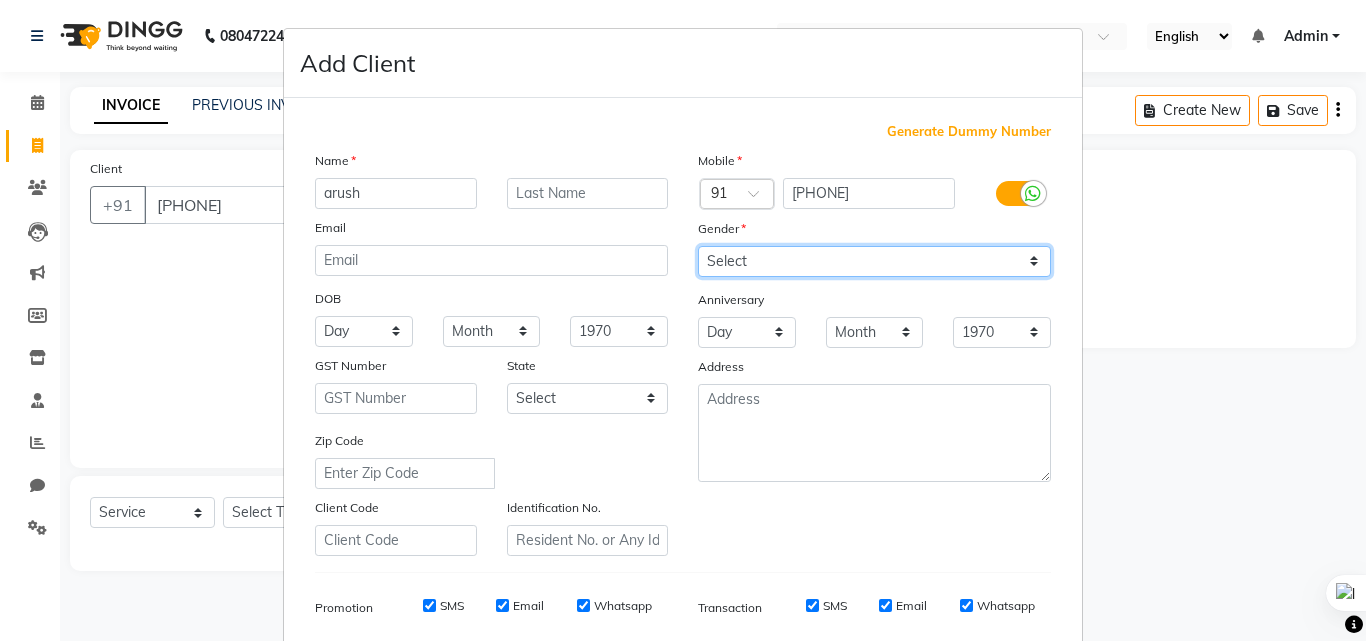 select on "male" 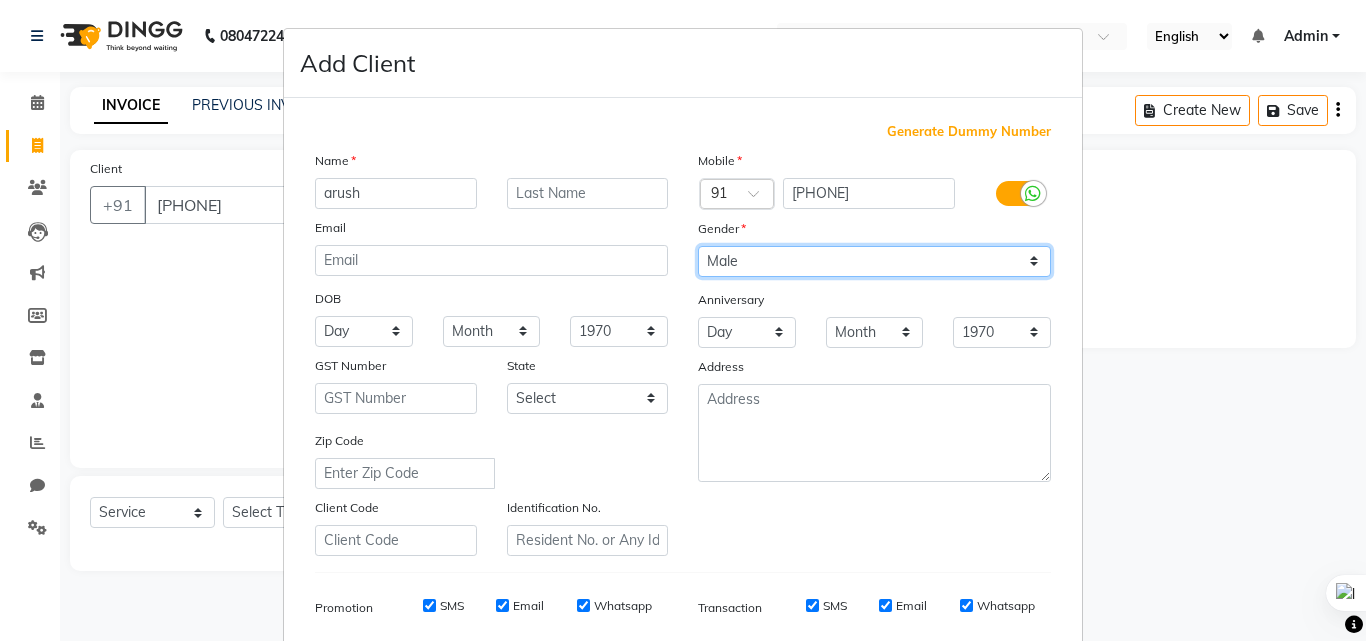 click on "Select Male Female Other Prefer Not To Say" at bounding box center [874, 261] 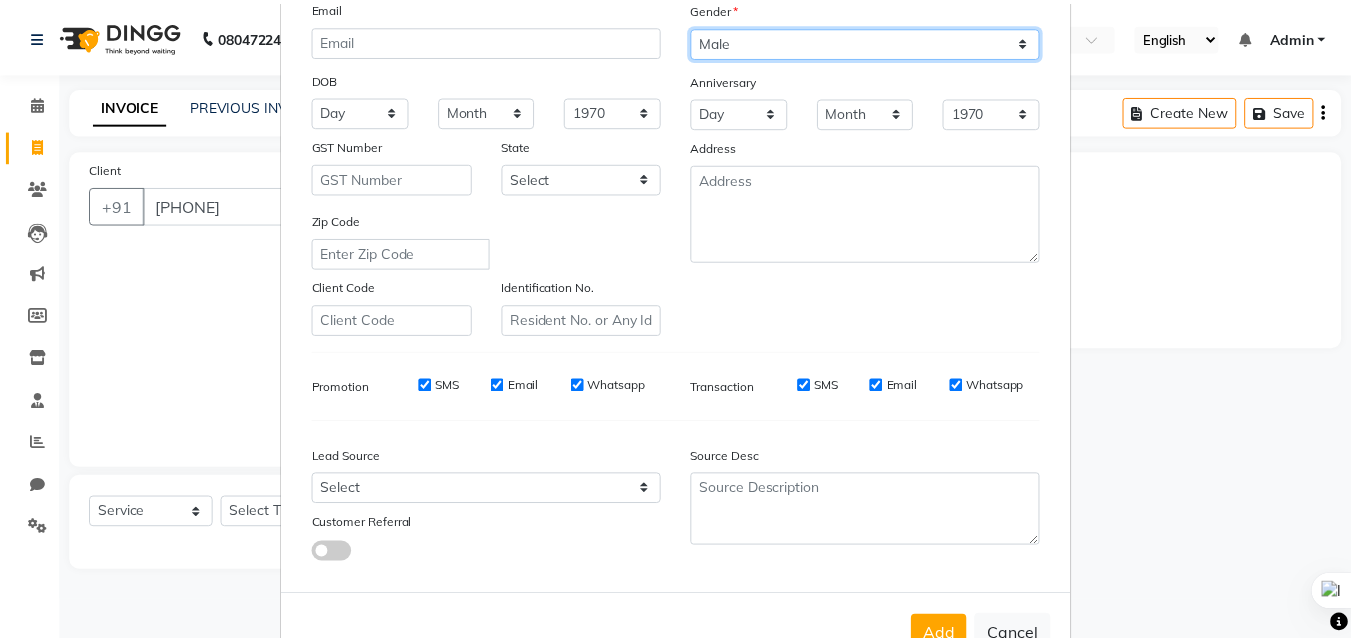 scroll, scrollTop: 282, scrollLeft: 0, axis: vertical 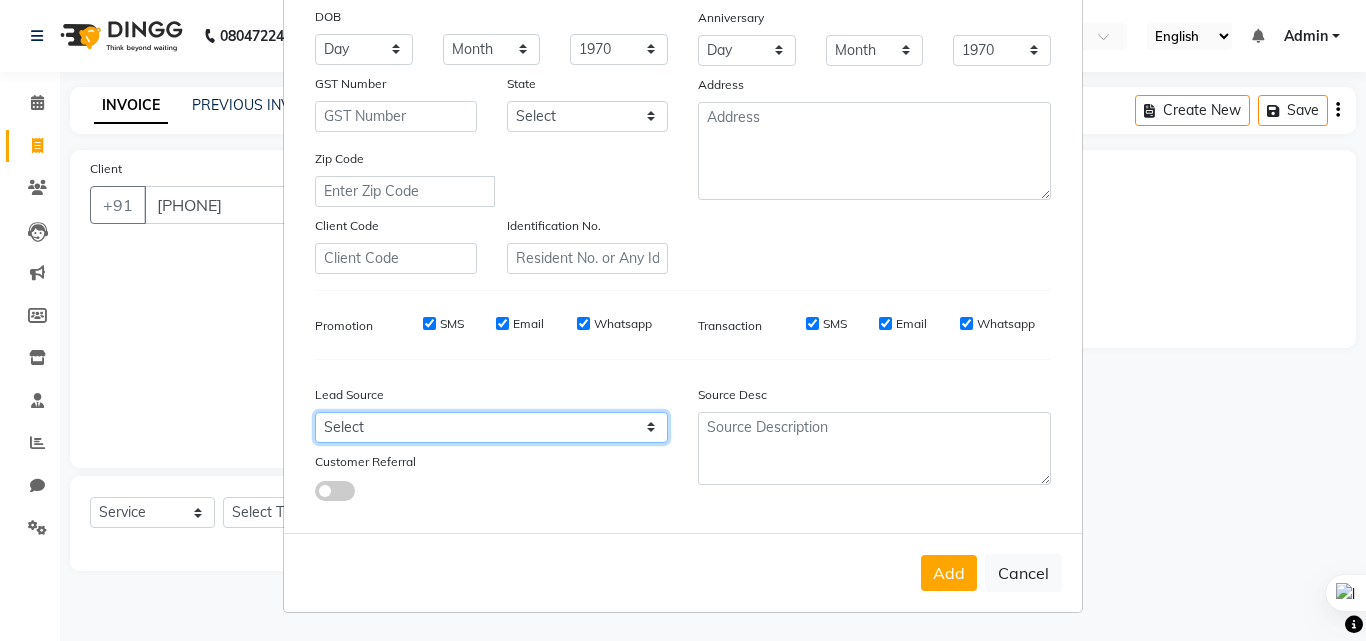 click on "Select Walk-in Referral Internet Friend Word of Mouth Advertisement Facebook JustDial Google Other" at bounding box center [491, 427] 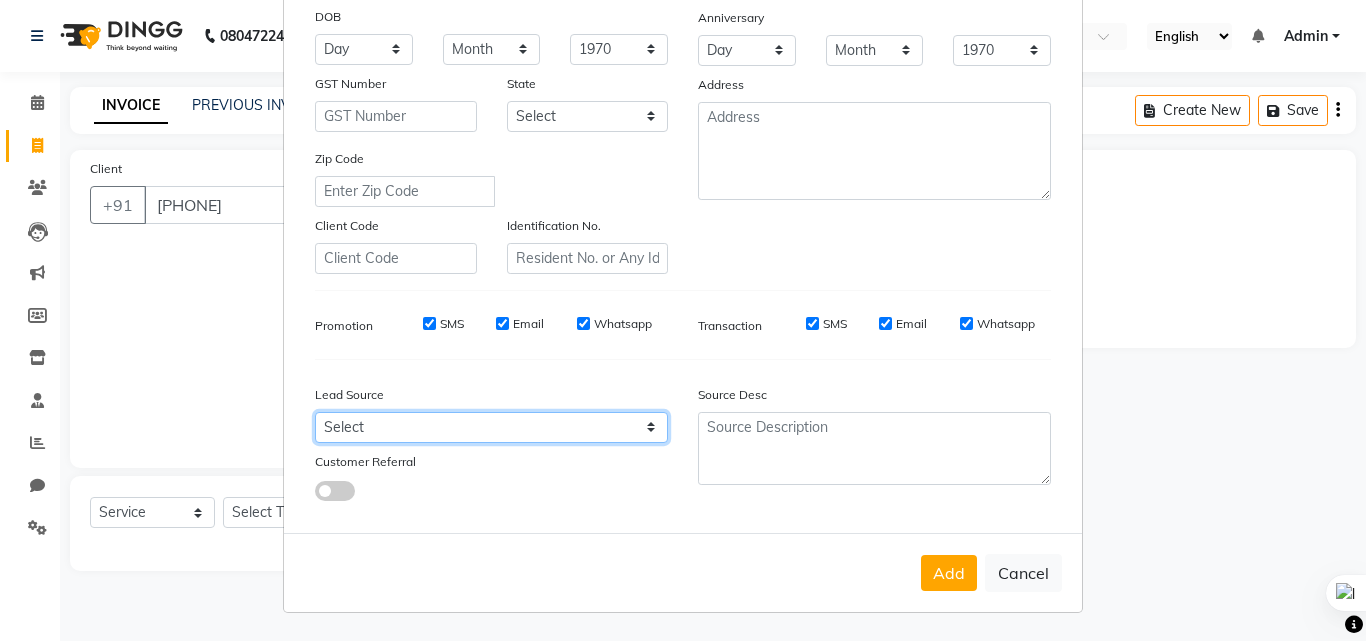 select on "55555" 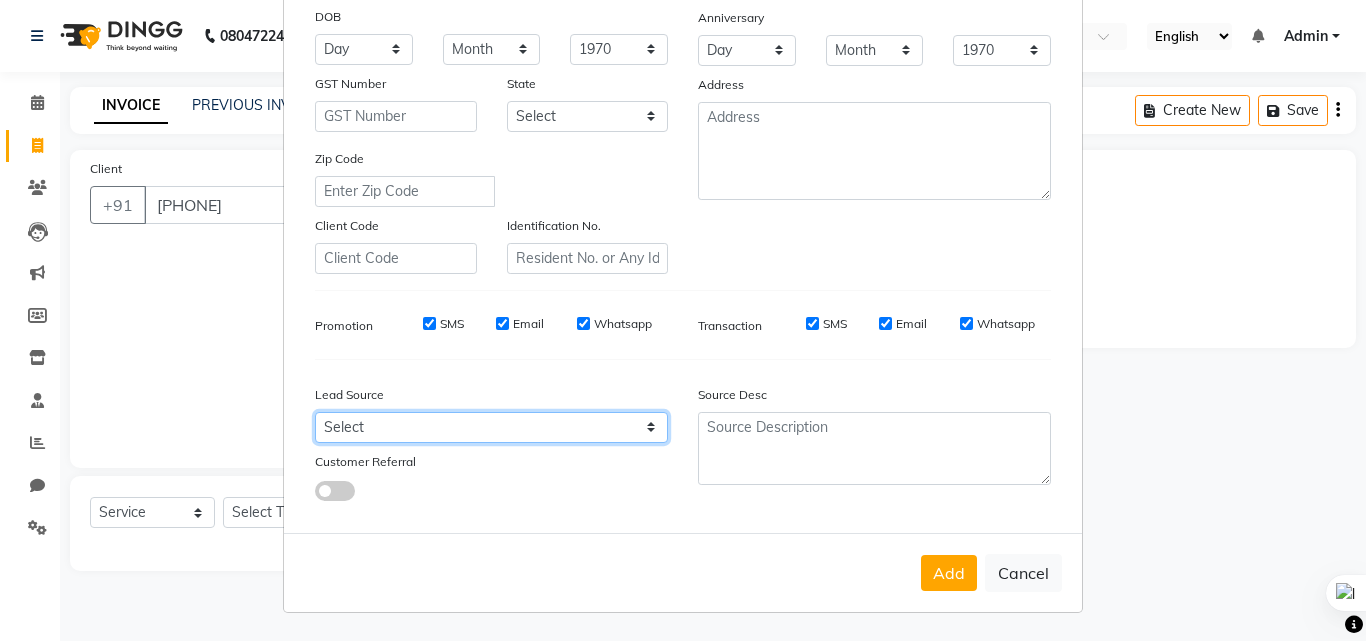click on "Select Walk-in Referral Internet Friend Word of Mouth Advertisement Facebook JustDial Google Other" at bounding box center (491, 427) 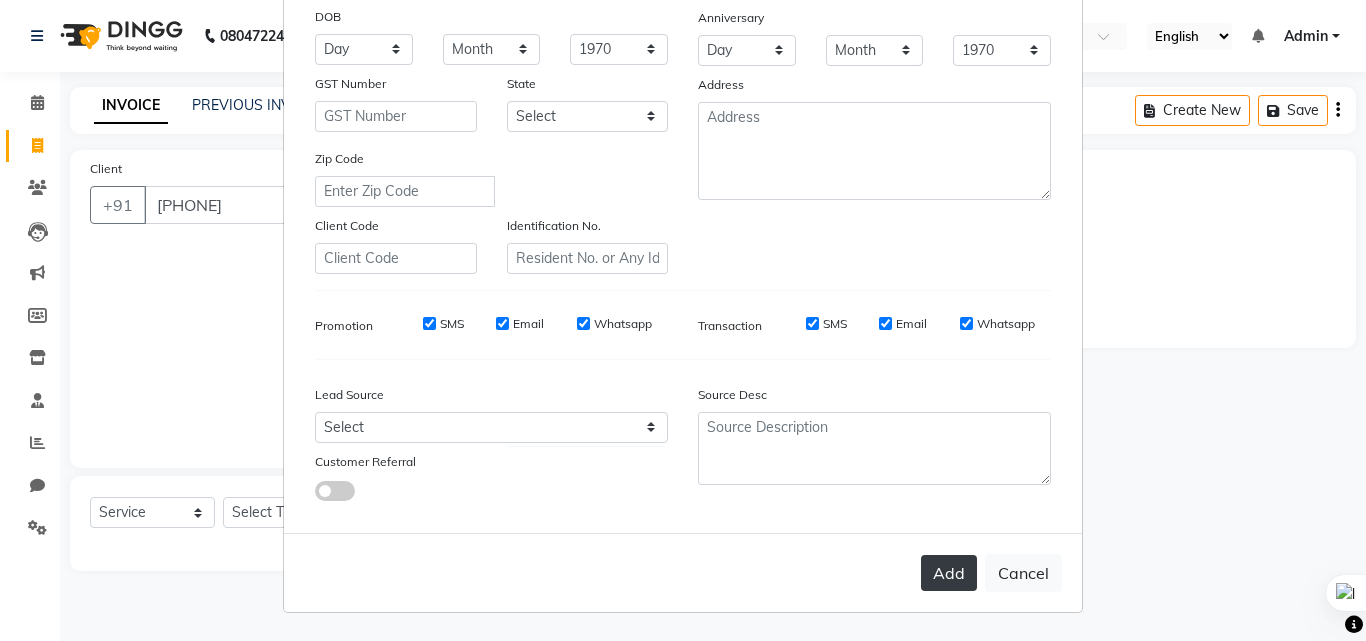 click on "Add" at bounding box center (949, 573) 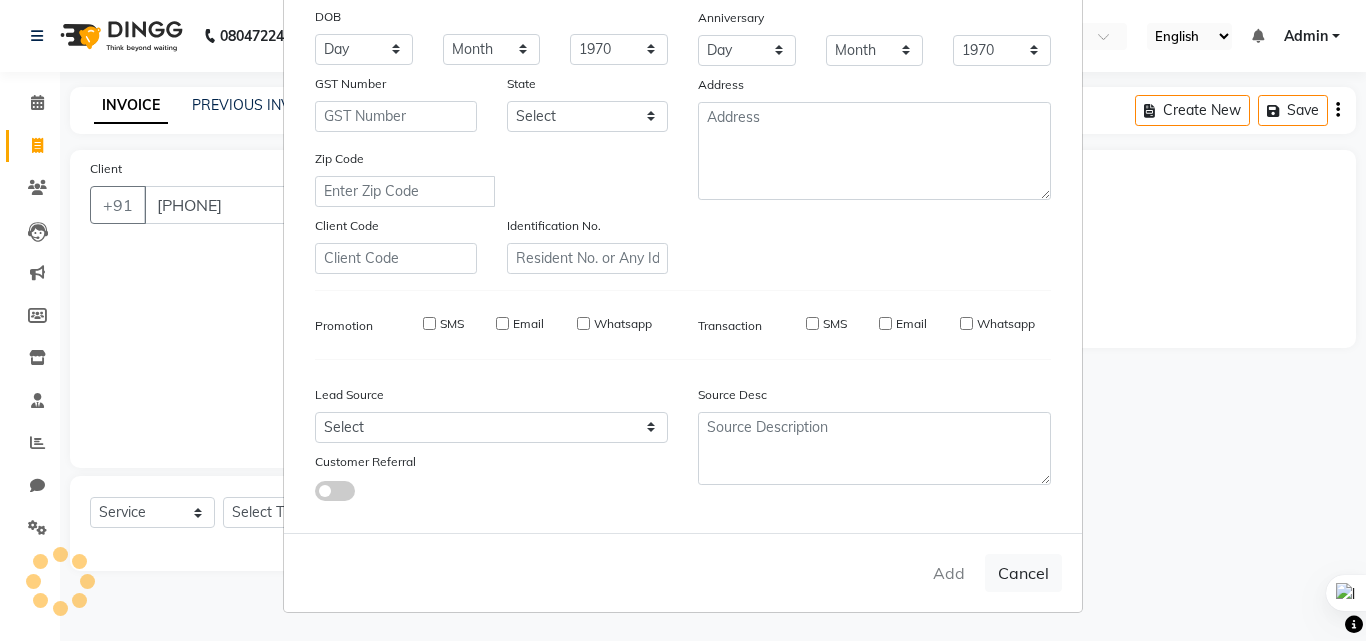 type 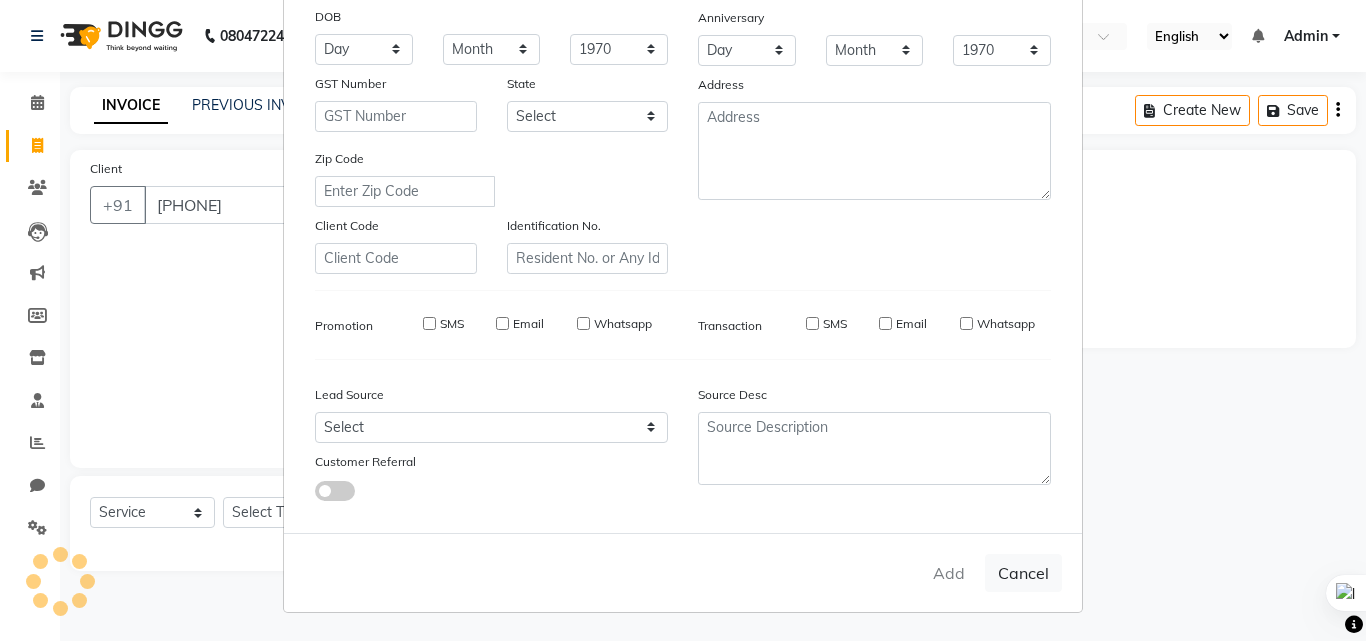 select 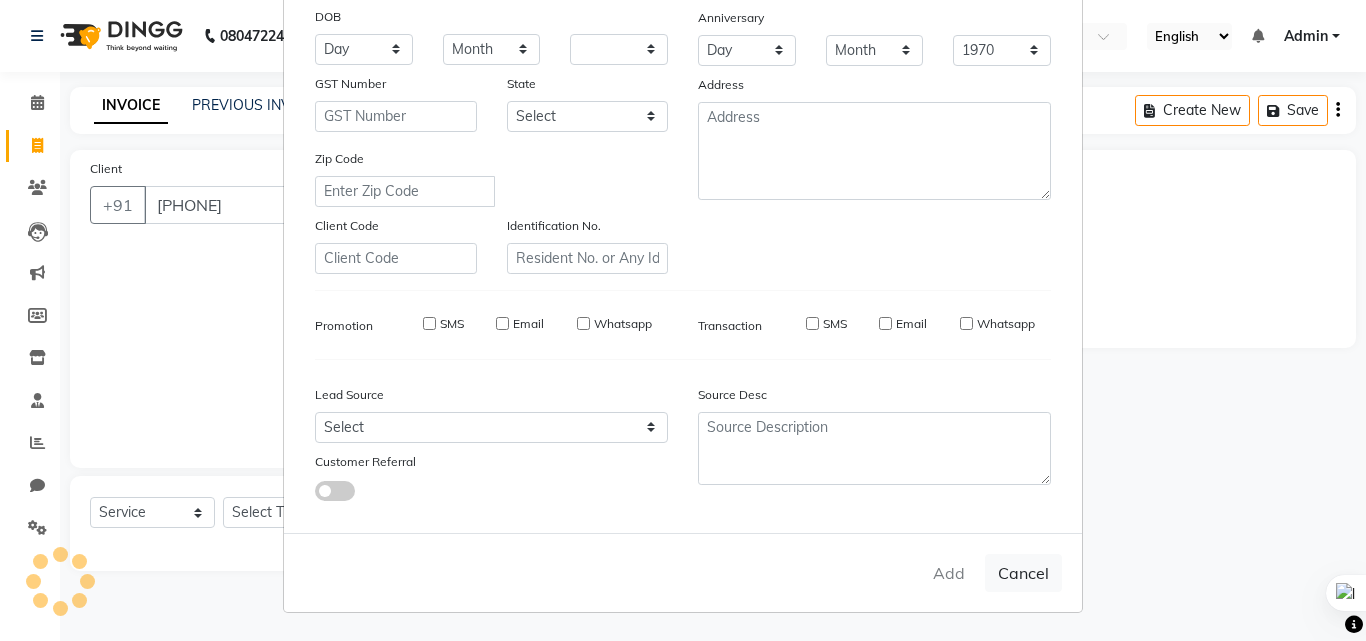 type 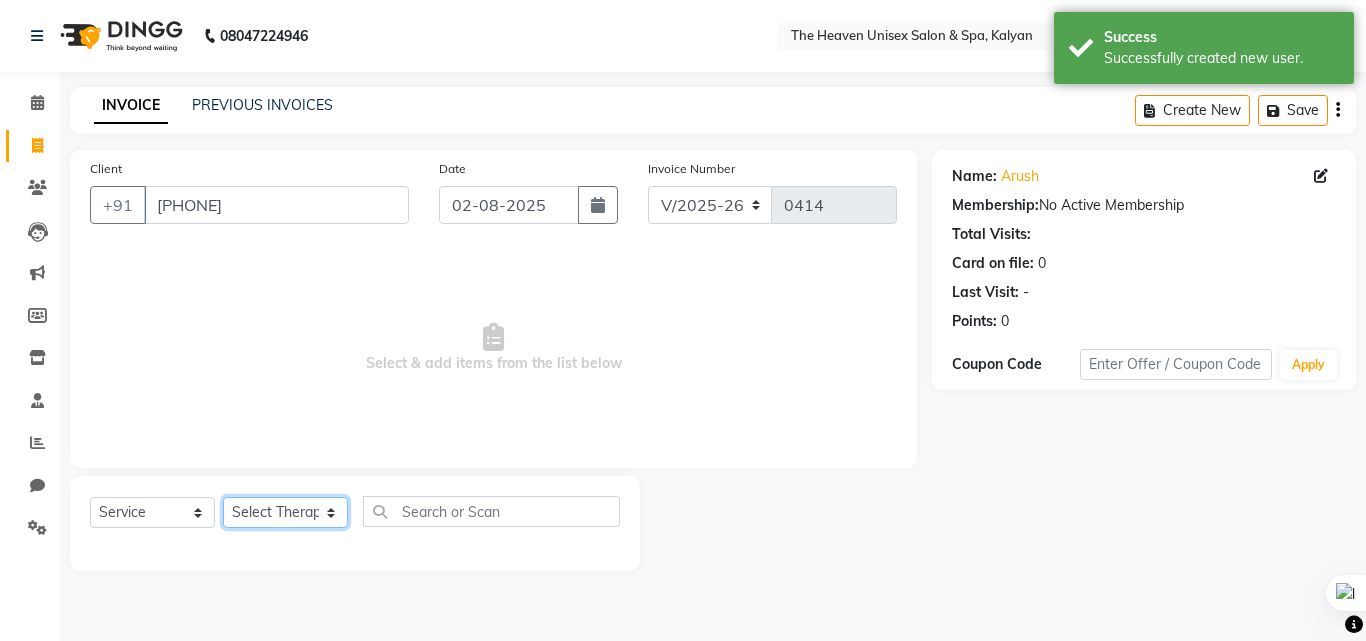 click on "Select Therapist [FIRST] [LAST] [FIRST] [LAST] [FIRST] [FIRST] [FIRST] [FIRST] [FIRST]" 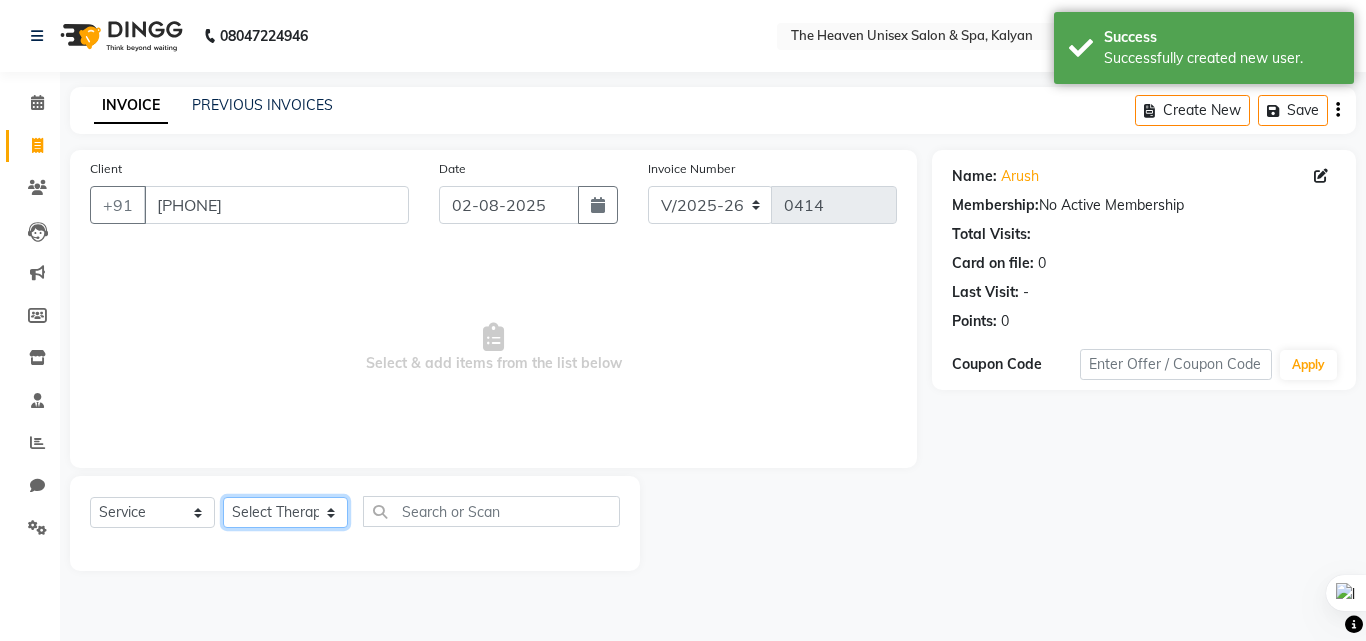 select on "82833" 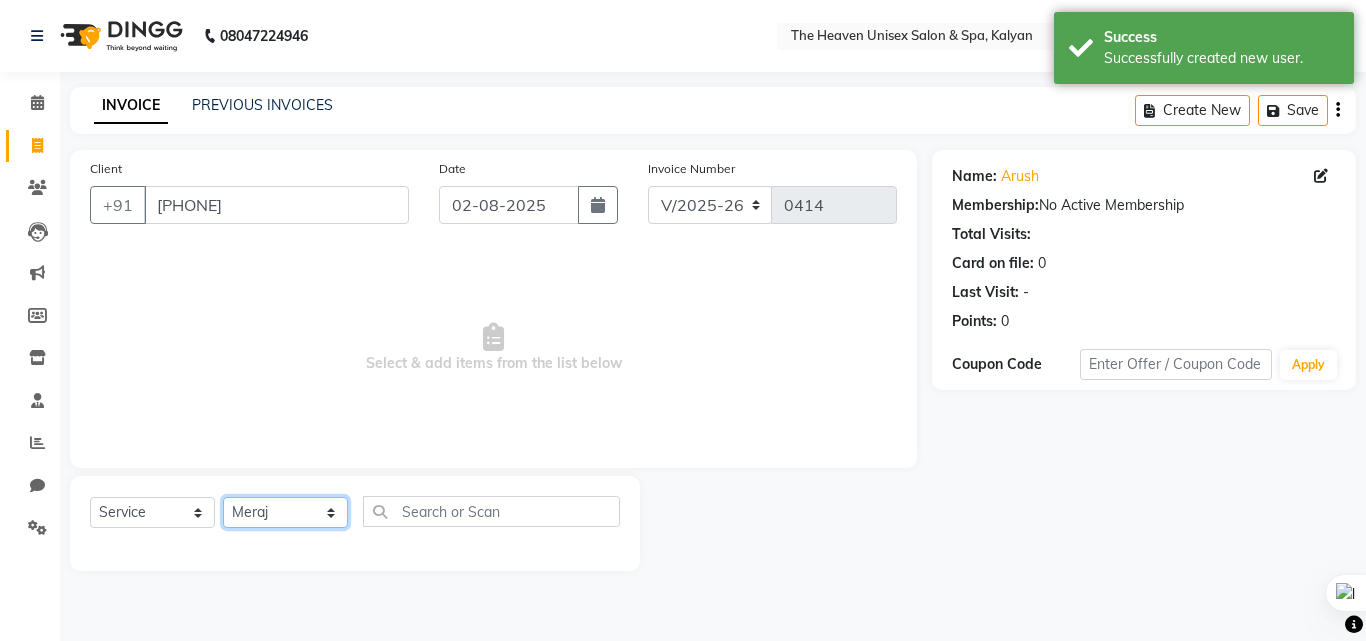 click on "Select Therapist [FIRST] [LAST] [FIRST] [LAST] [FIRST] [FIRST] [FIRST] [FIRST] [FIRST]" 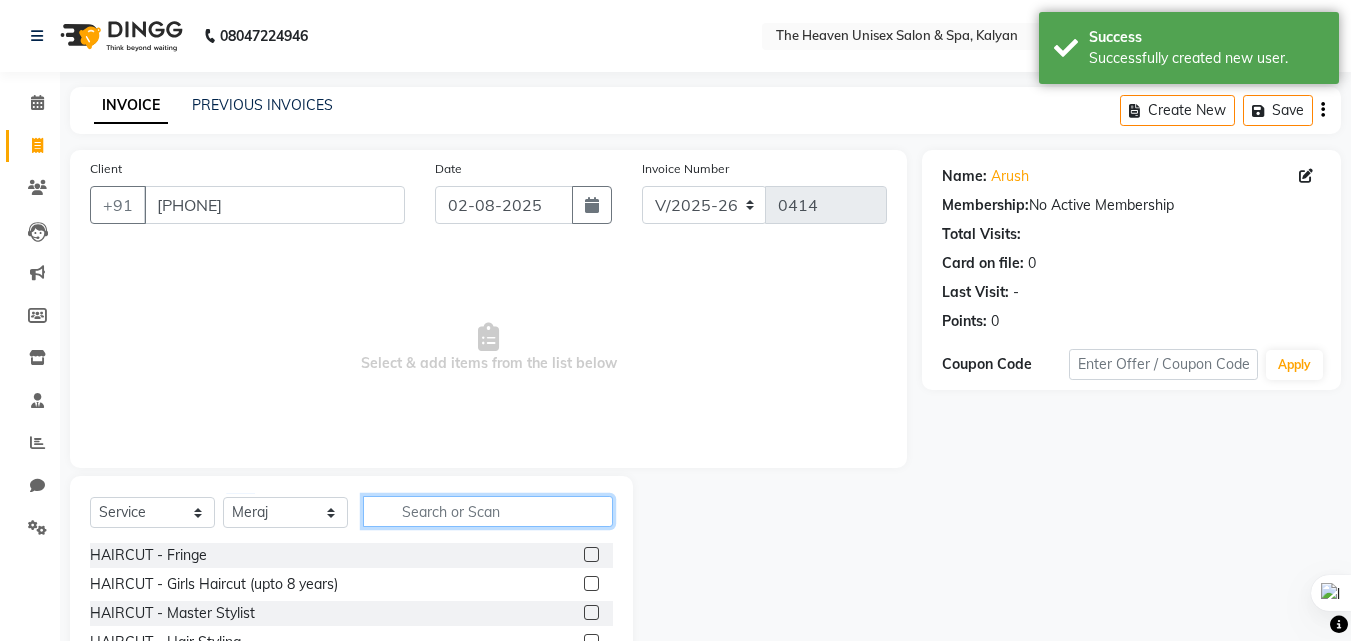 click 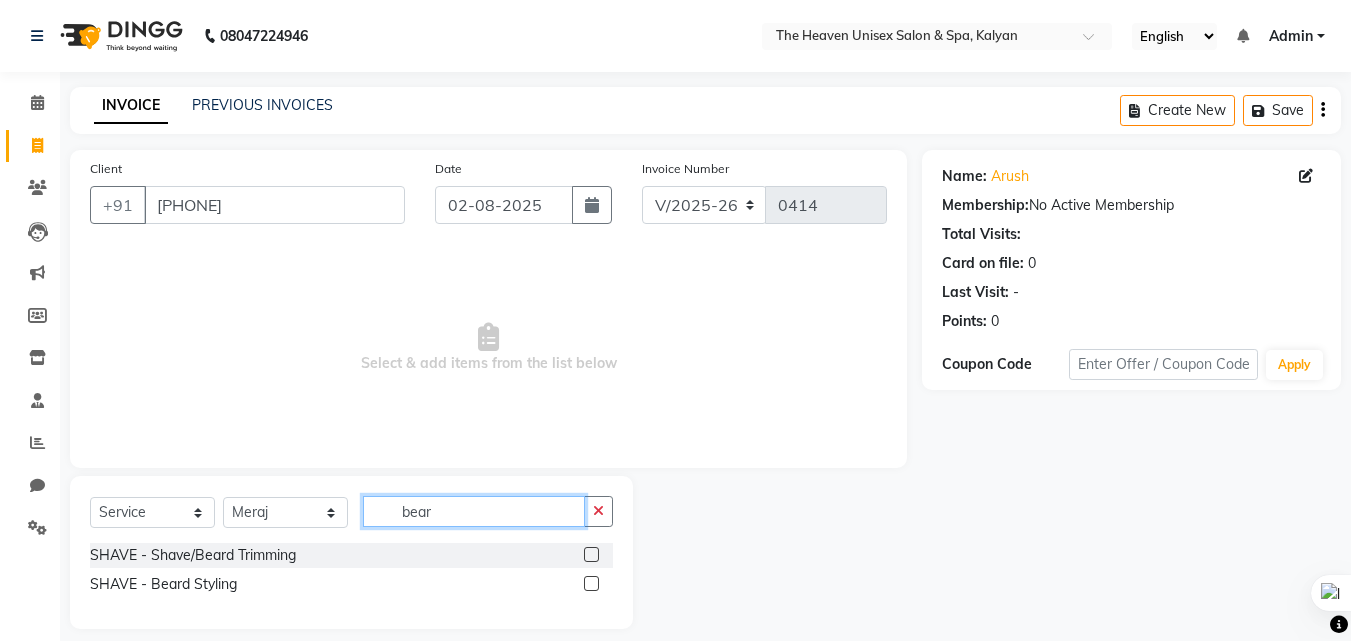 type on "bear" 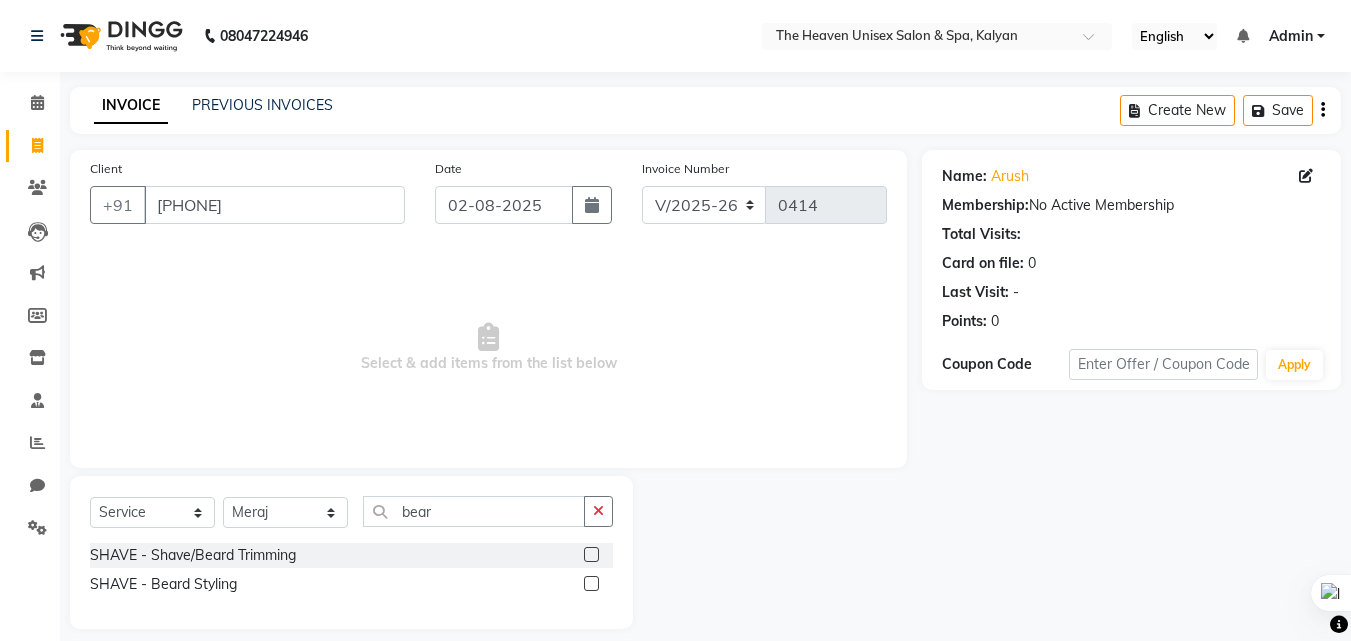 click 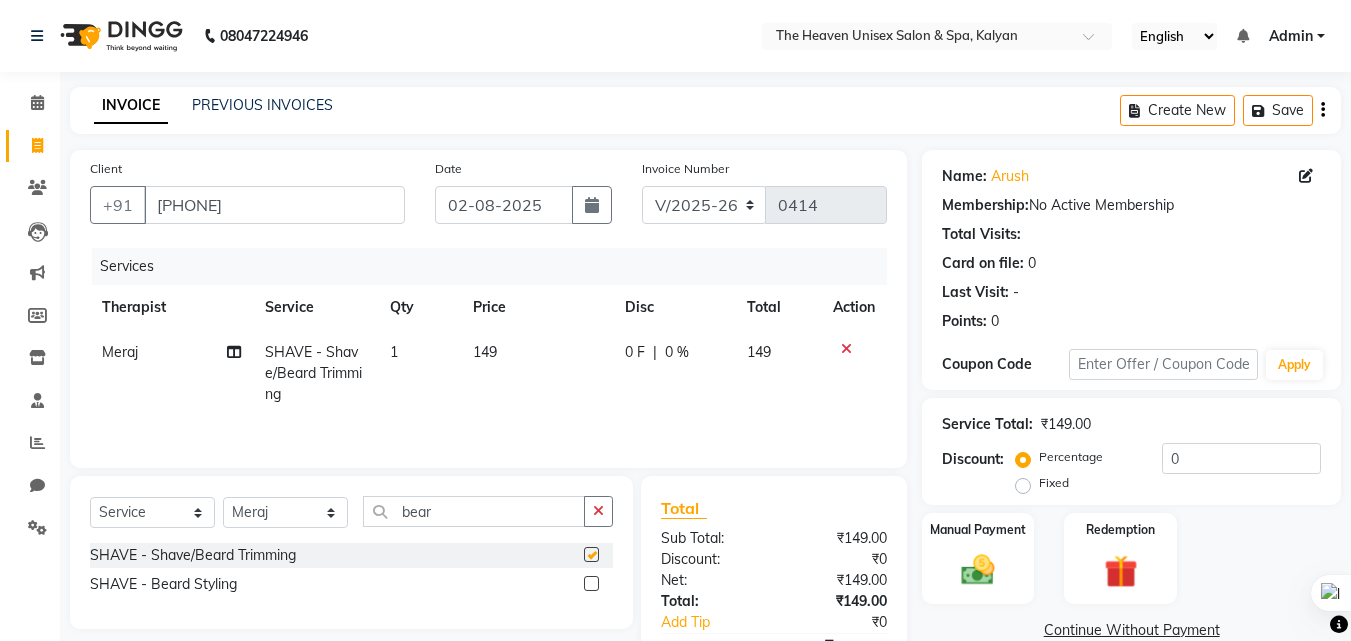 checkbox on "false" 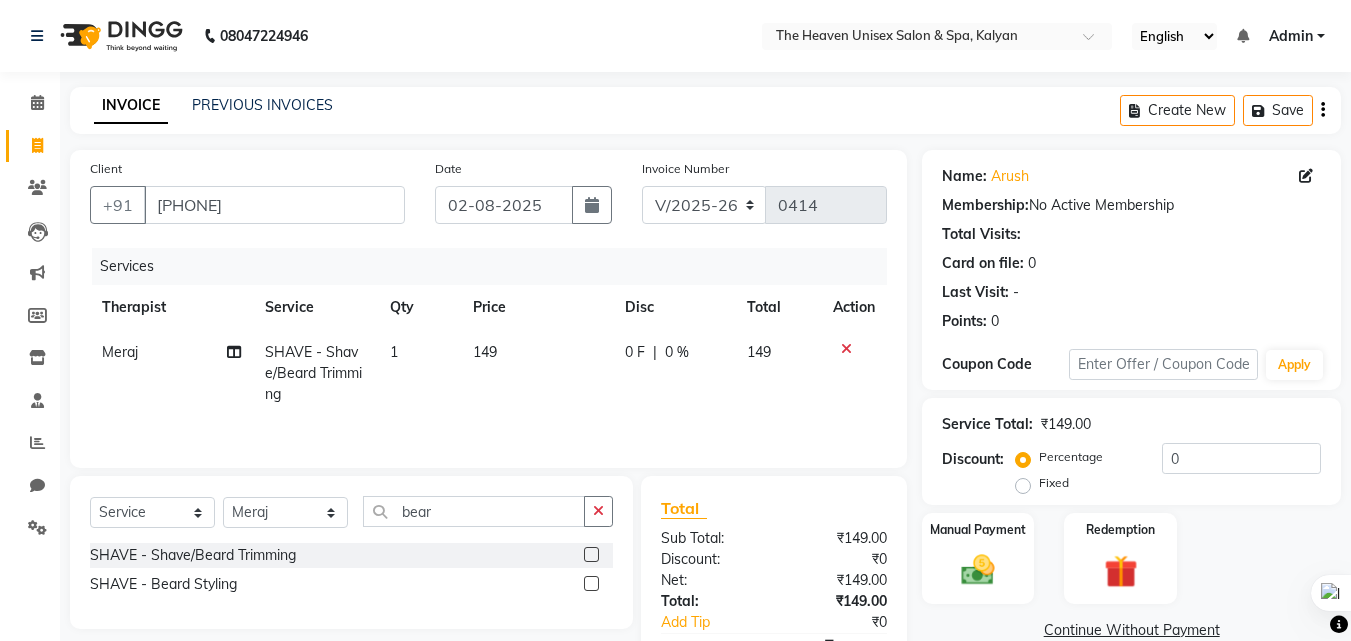 click on "0 %" 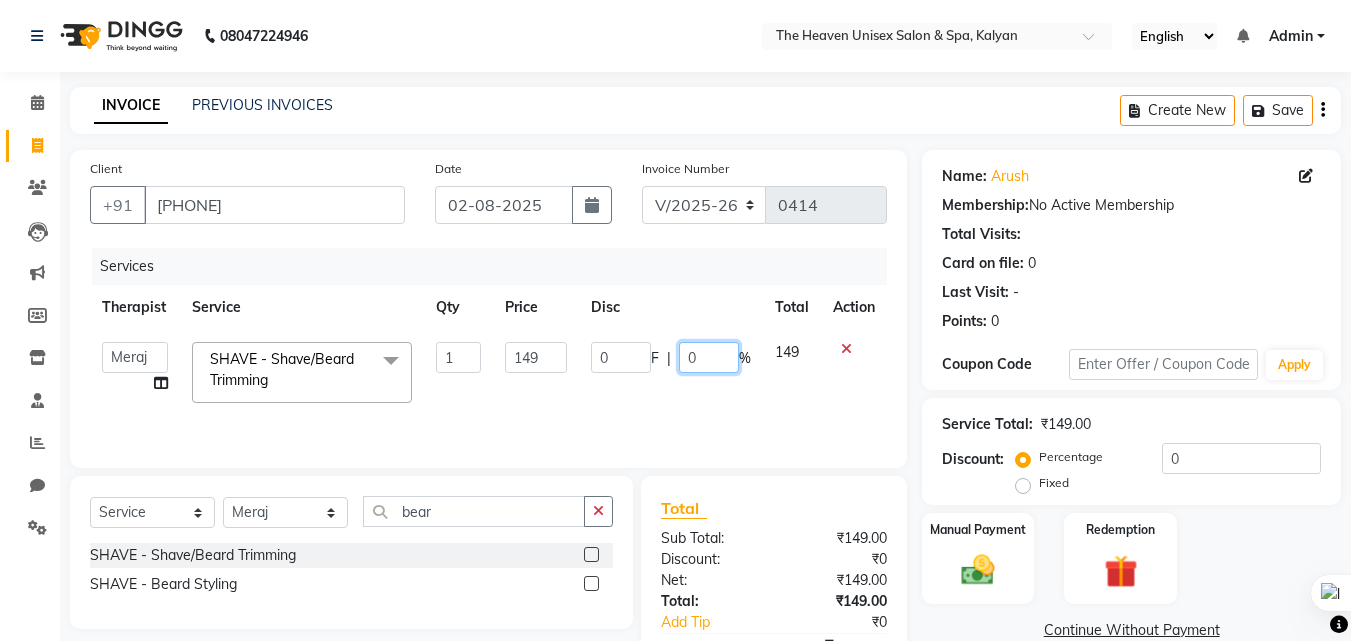 click on "0" 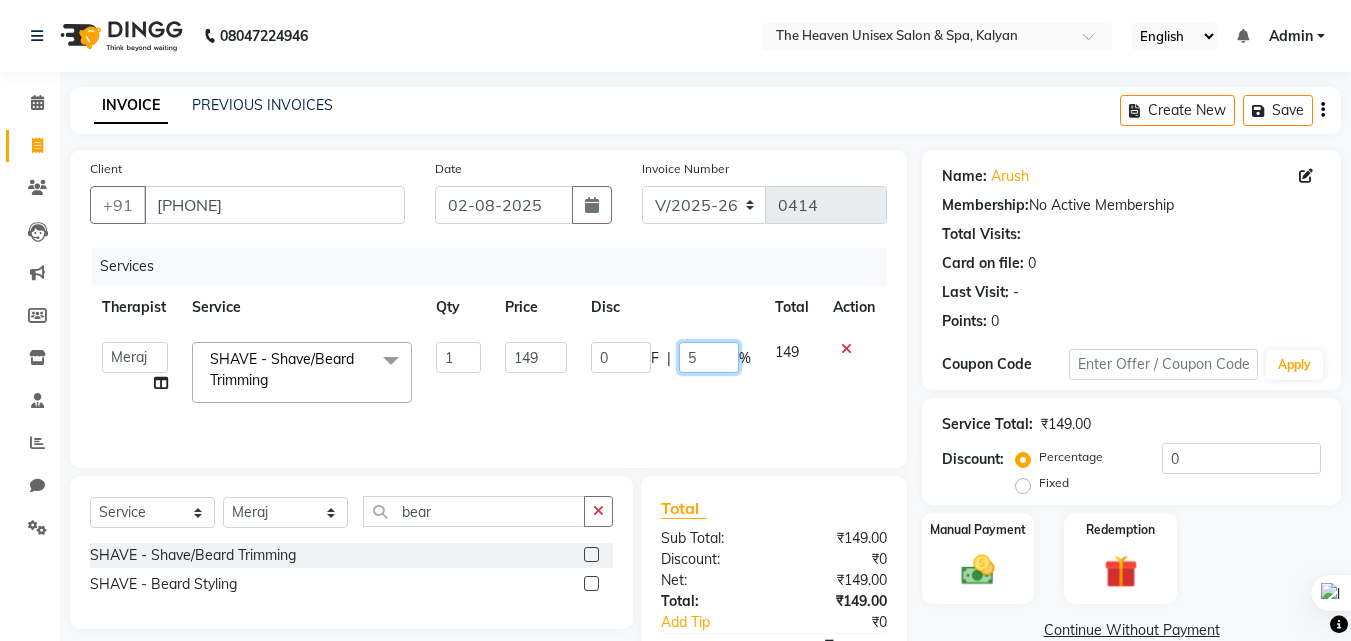 type on "50" 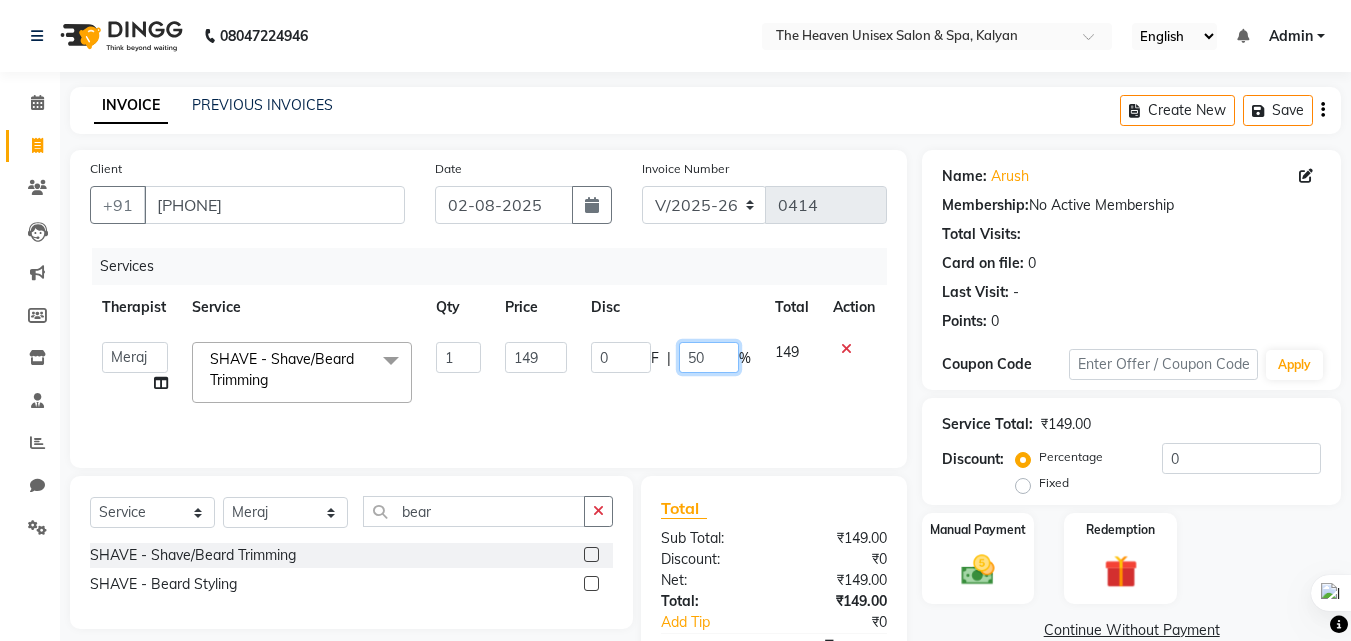 scroll, scrollTop: 117, scrollLeft: 0, axis: vertical 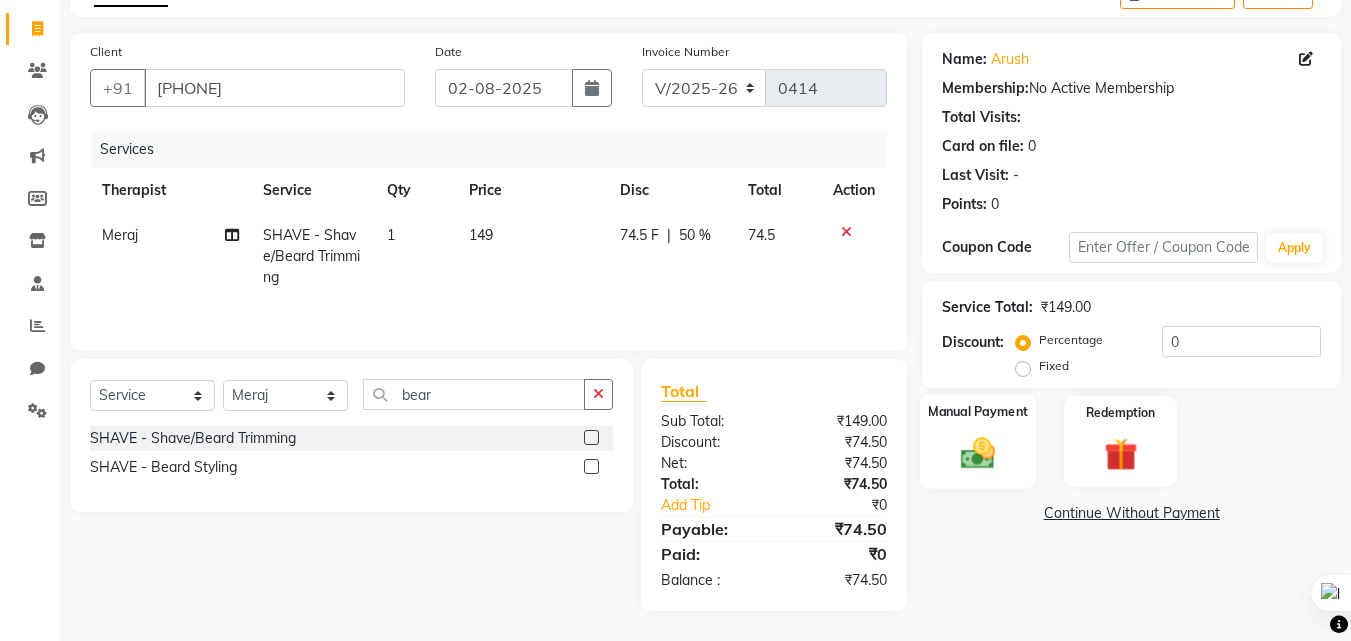 click on "Manual Payment" 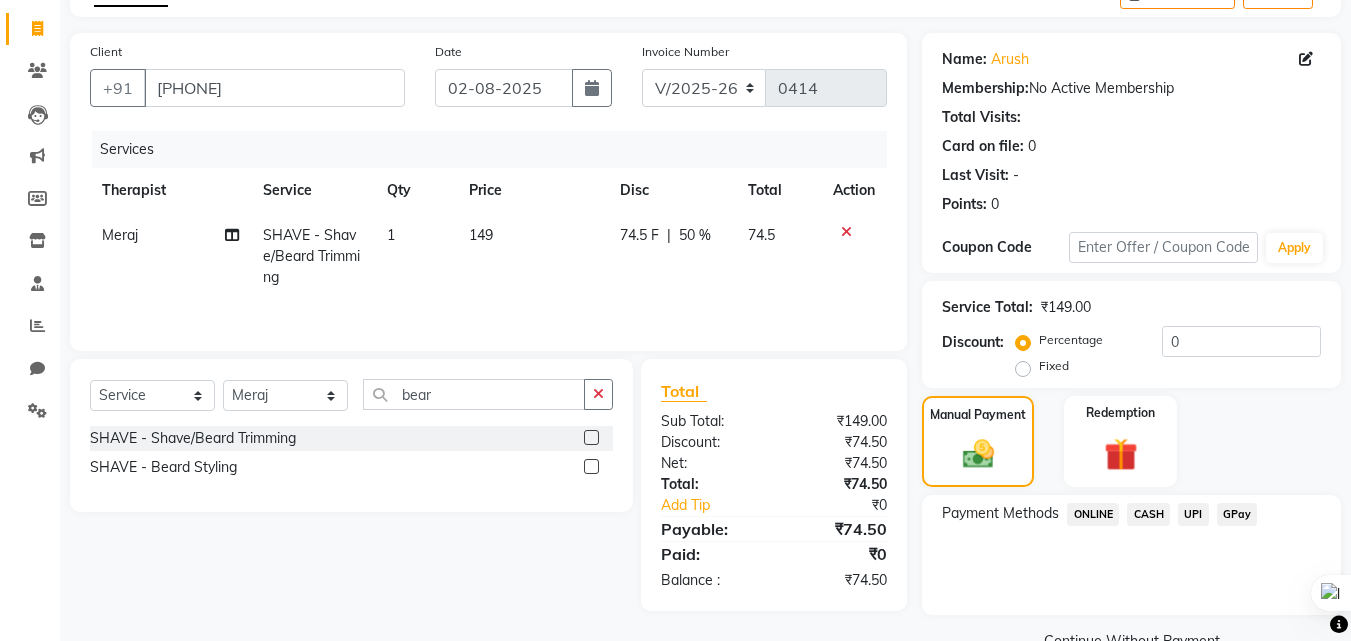 click on "GPay" 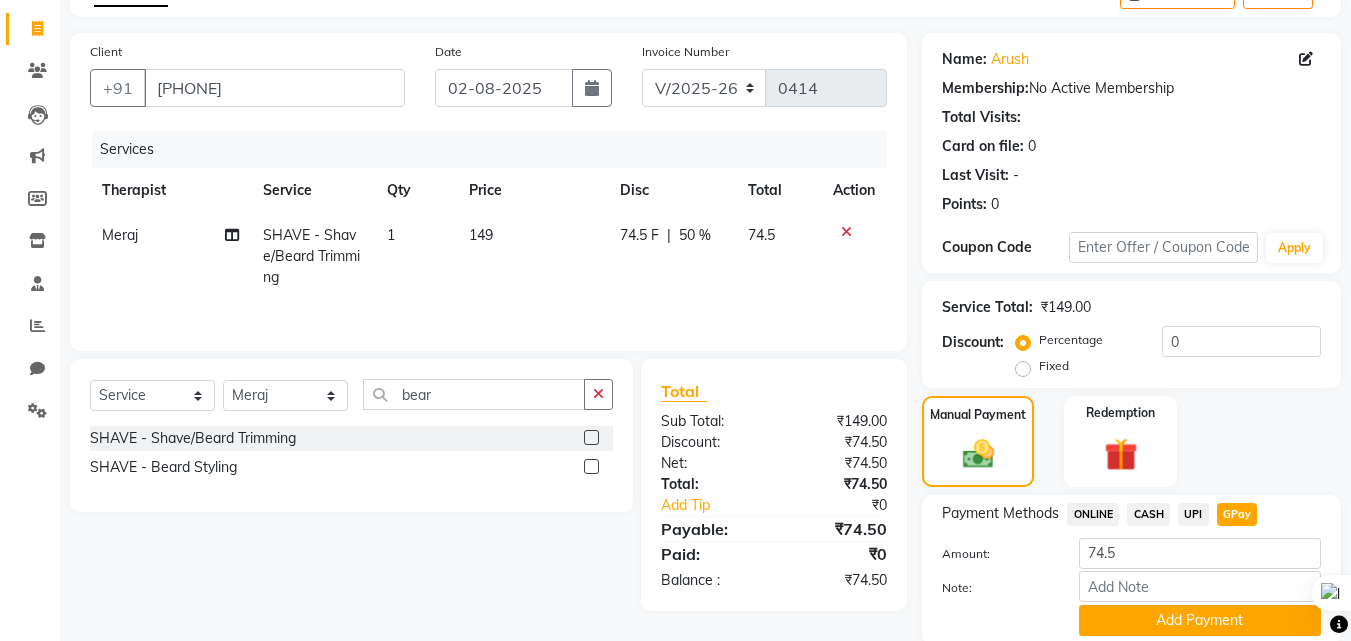 scroll, scrollTop: 191, scrollLeft: 0, axis: vertical 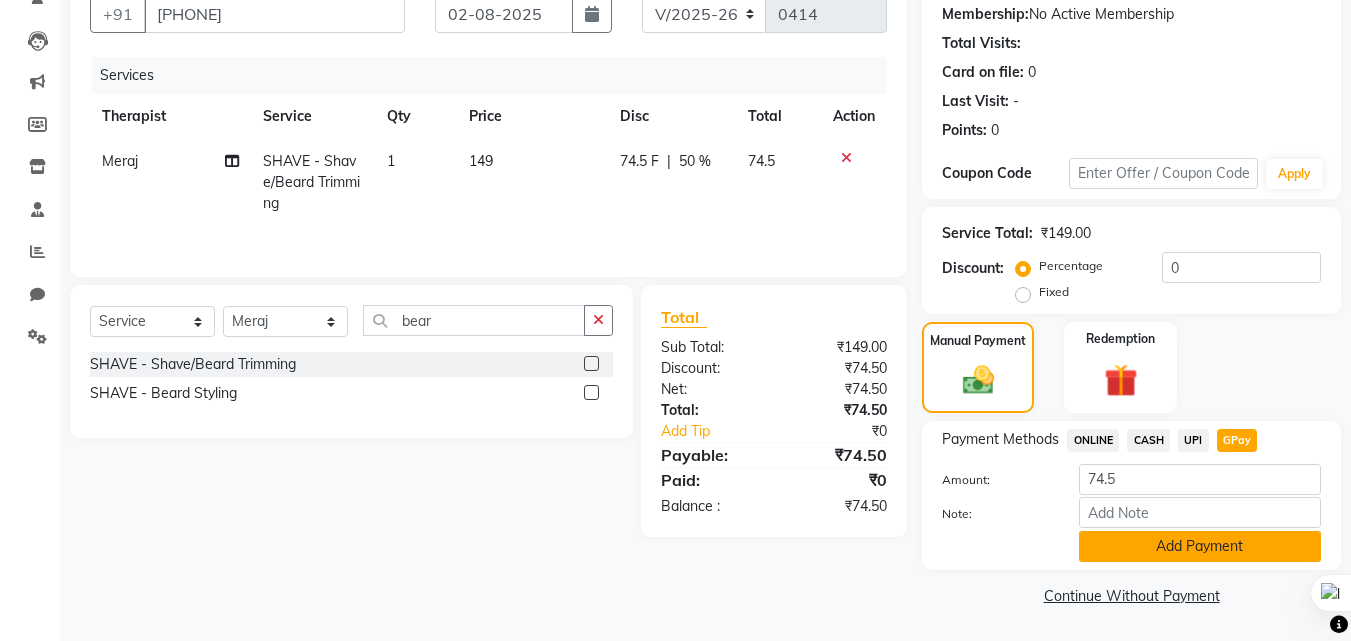 click on "Add Payment" 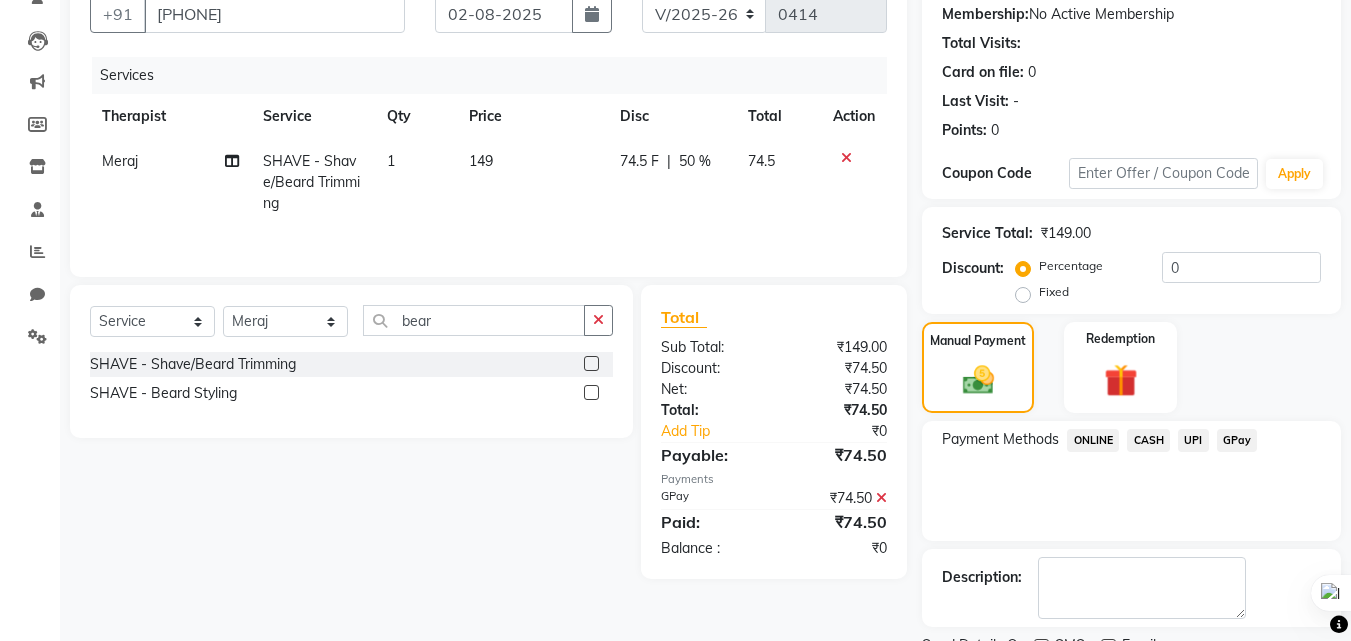 scroll, scrollTop: 275, scrollLeft: 0, axis: vertical 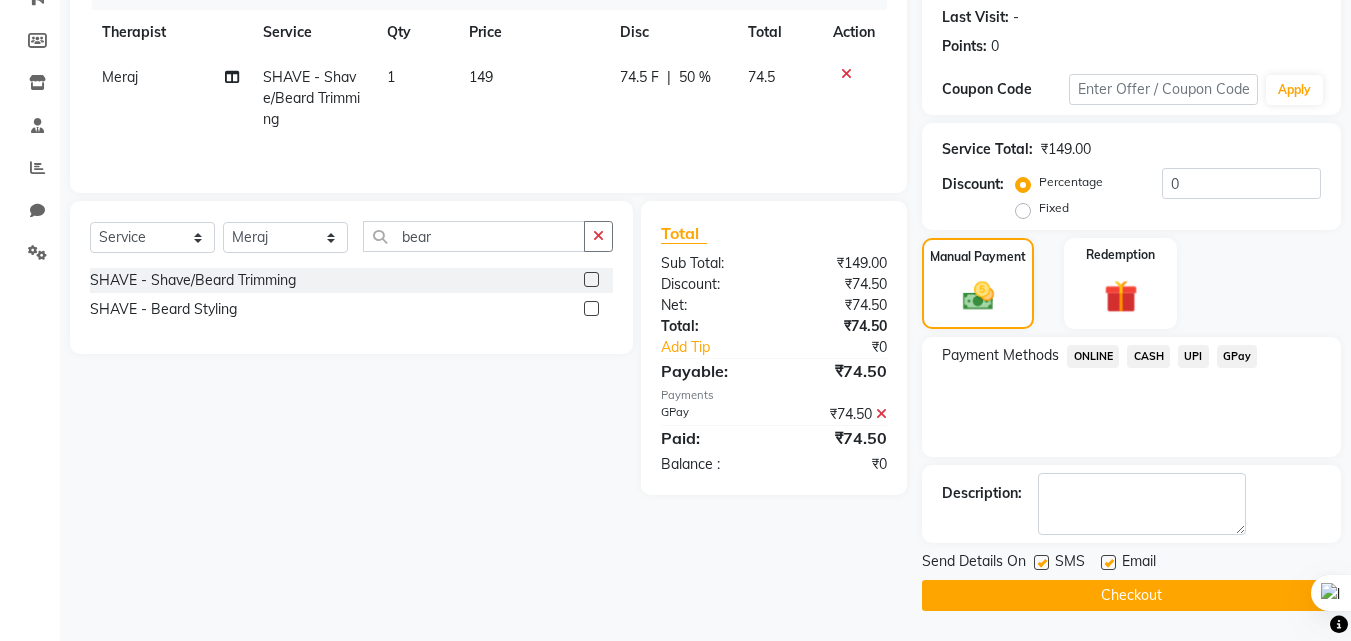 click on "Checkout" 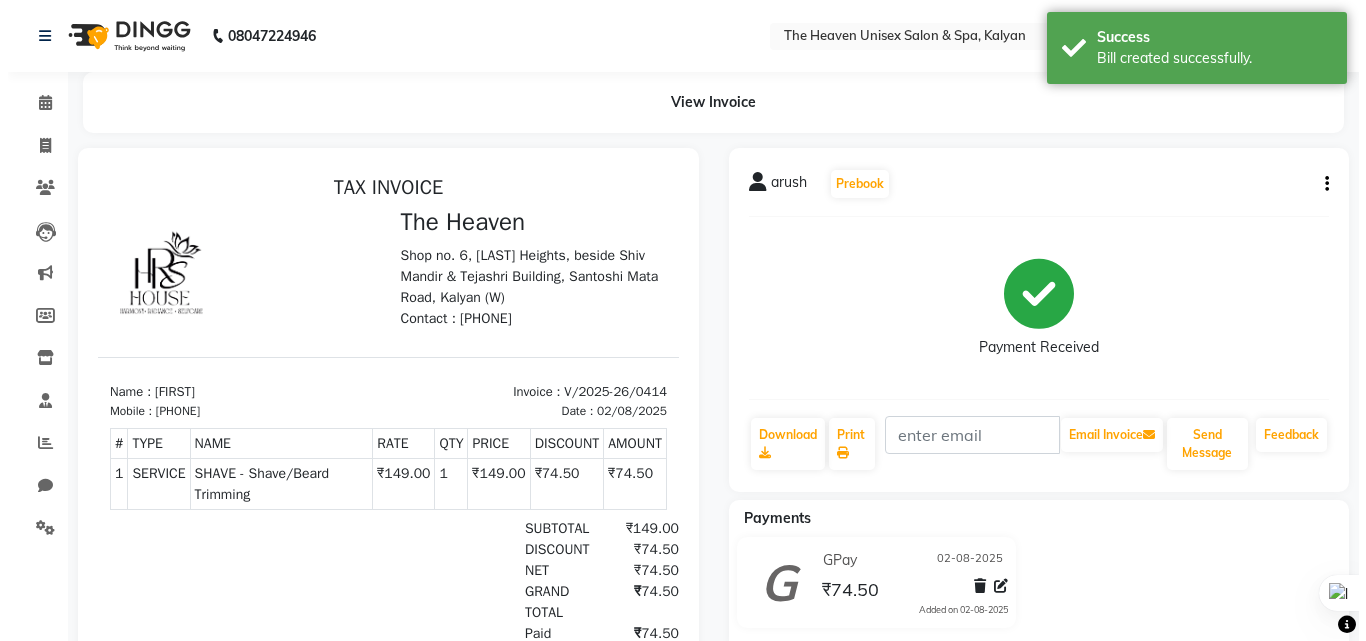 scroll, scrollTop: 0, scrollLeft: 0, axis: both 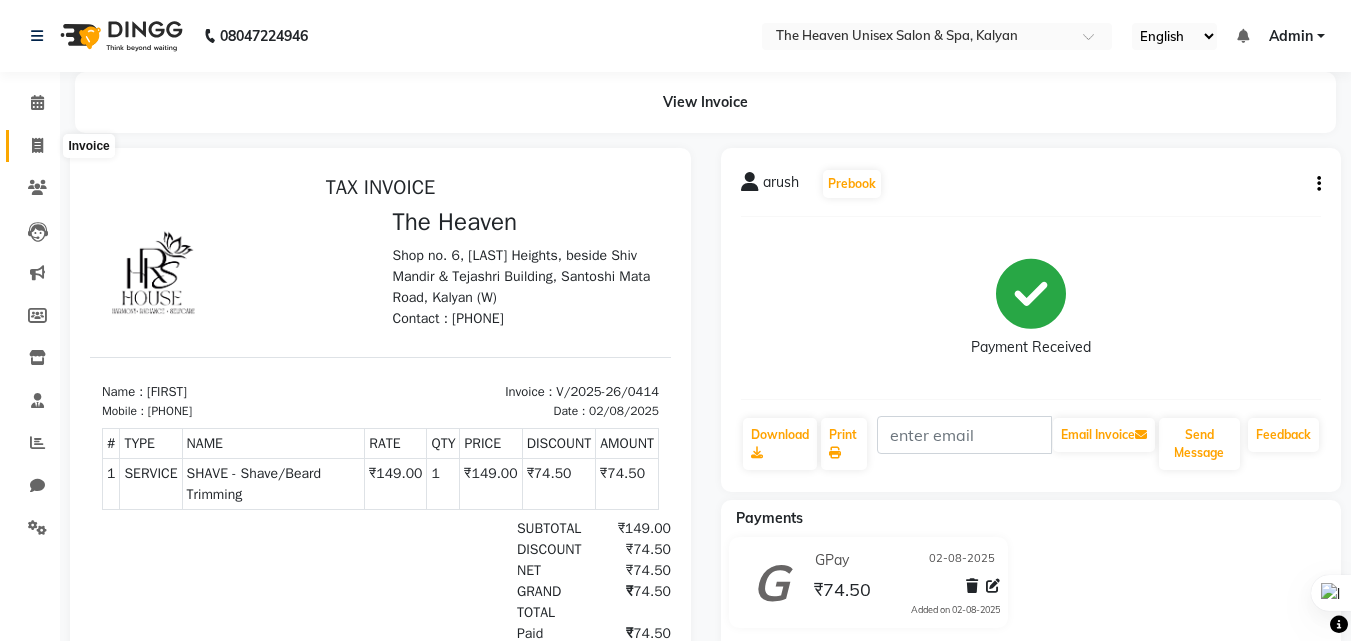 click 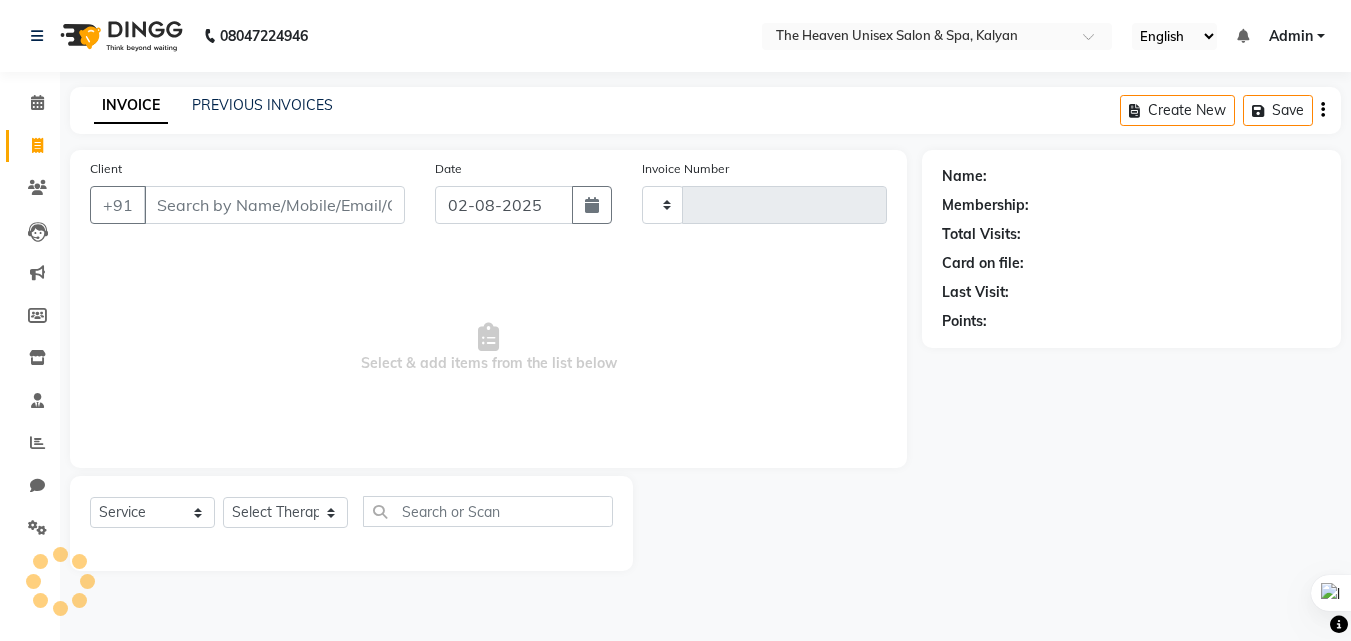 type on "0415" 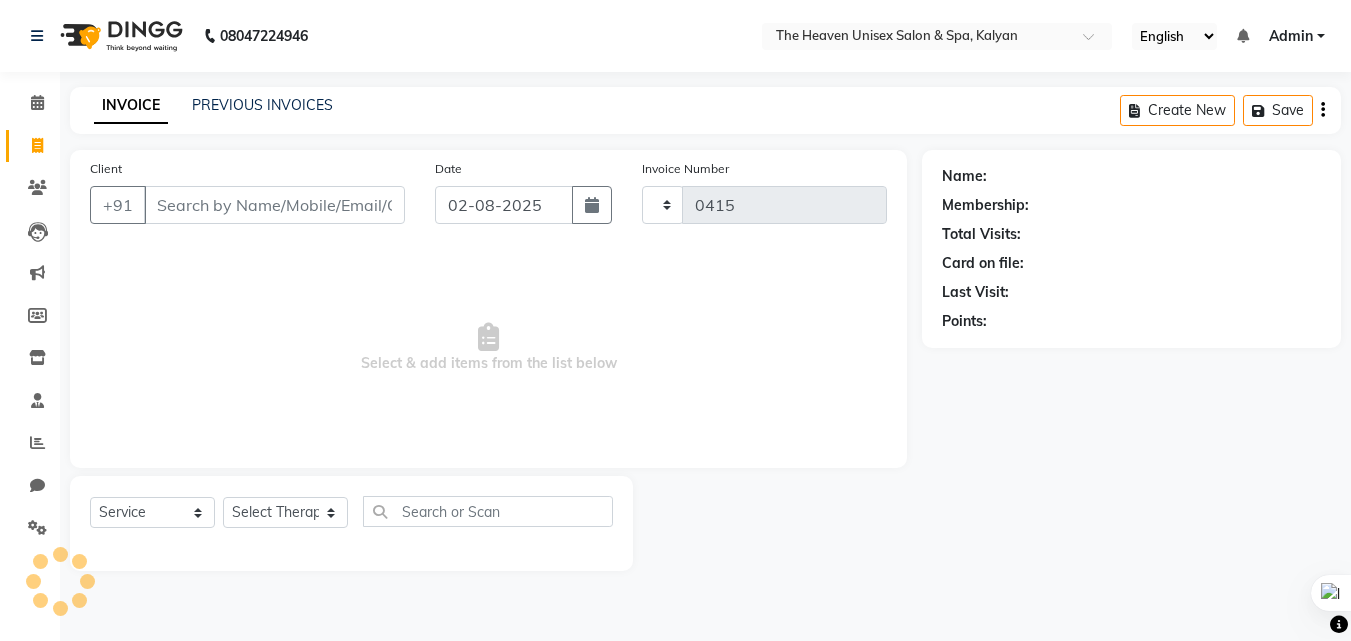 select on "8417" 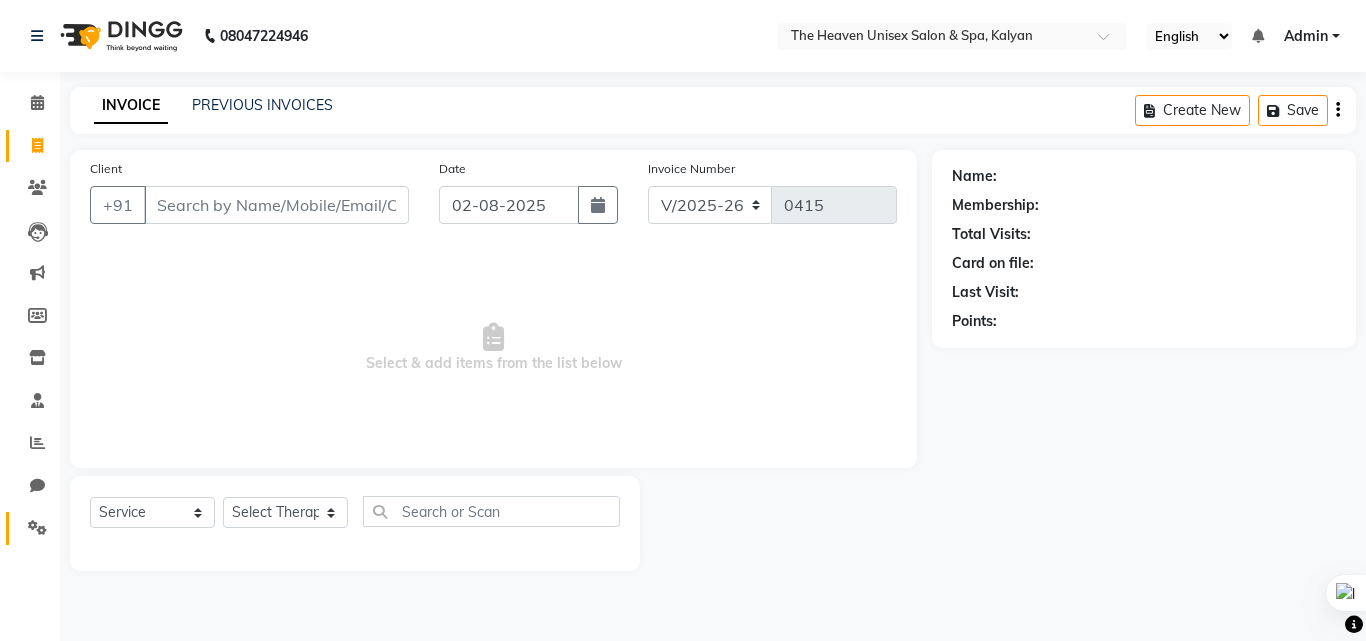 click on "Settings" 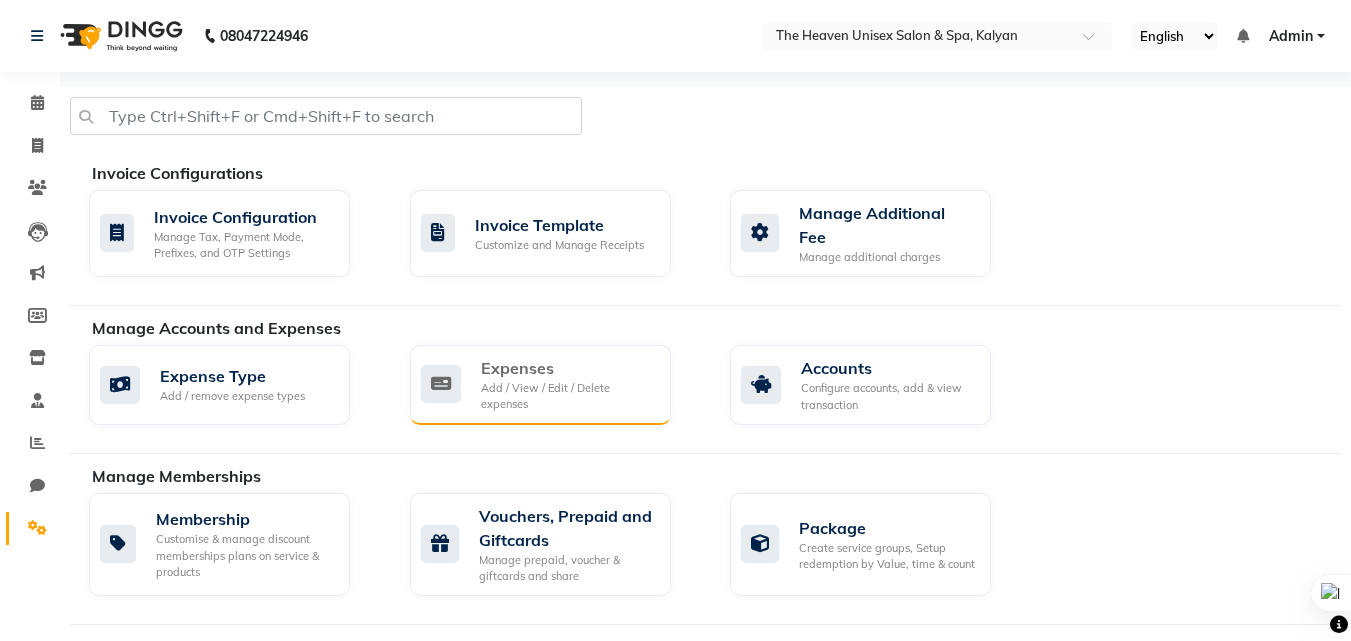 click on "Add / View / Edit / Delete expenses" 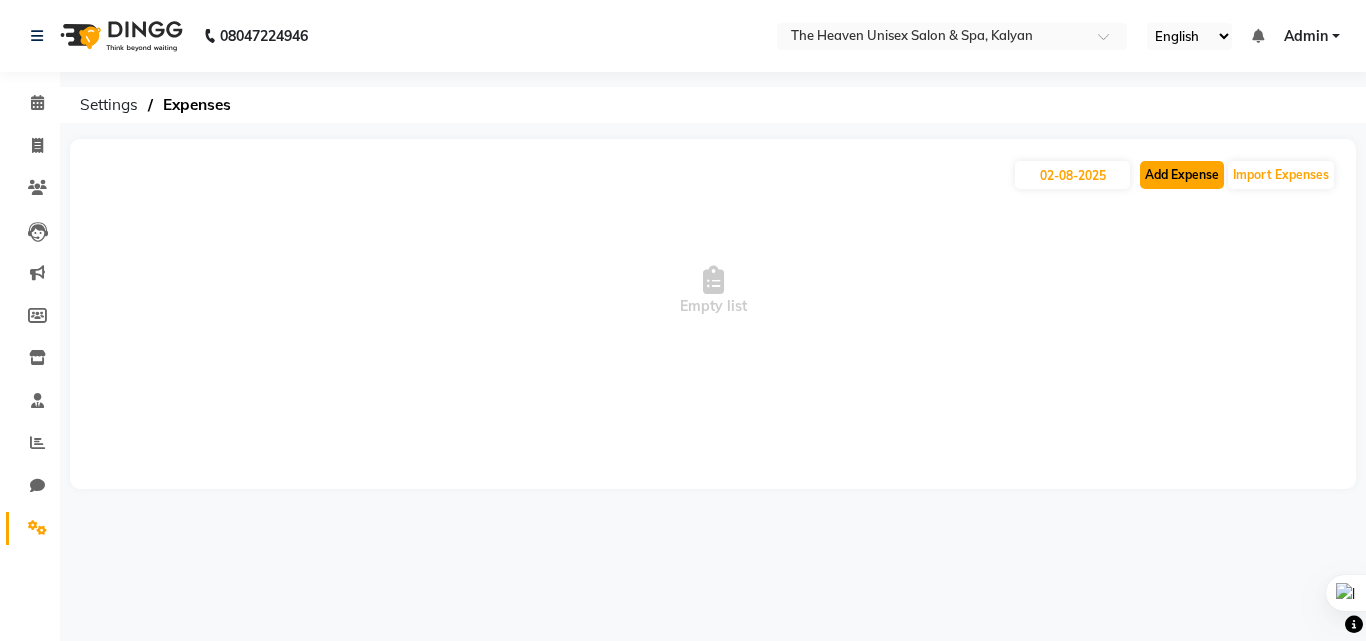 click on "Add Expense" 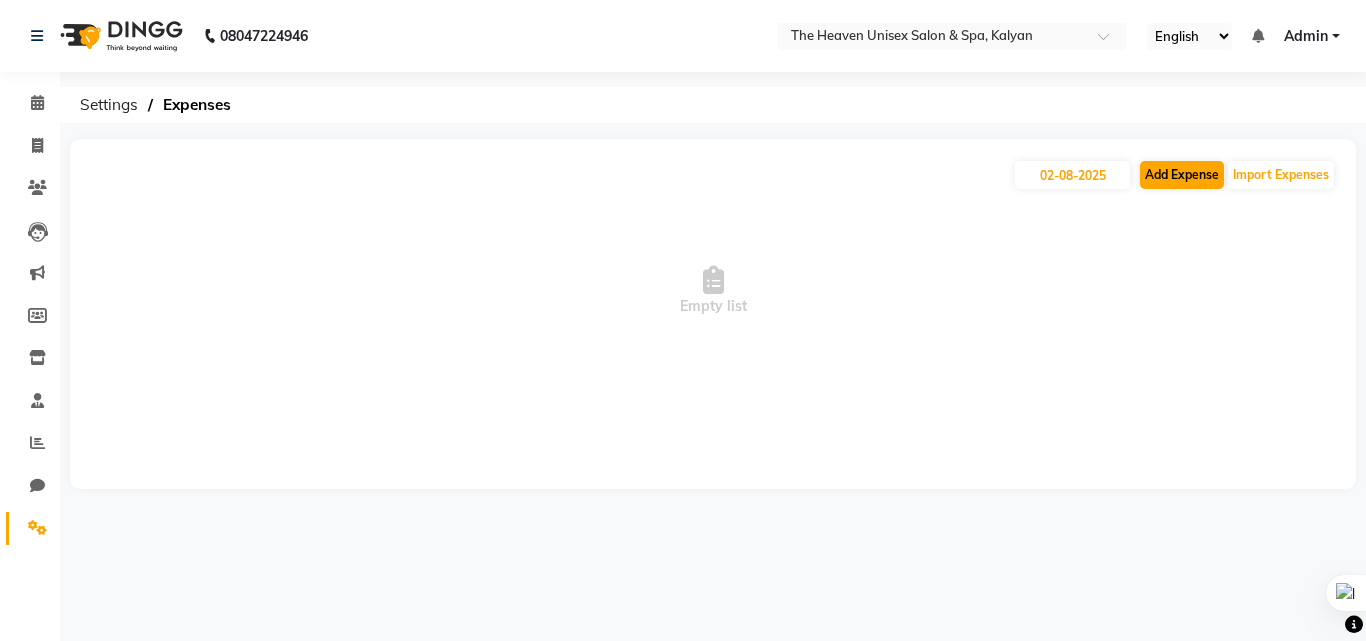 select on "1" 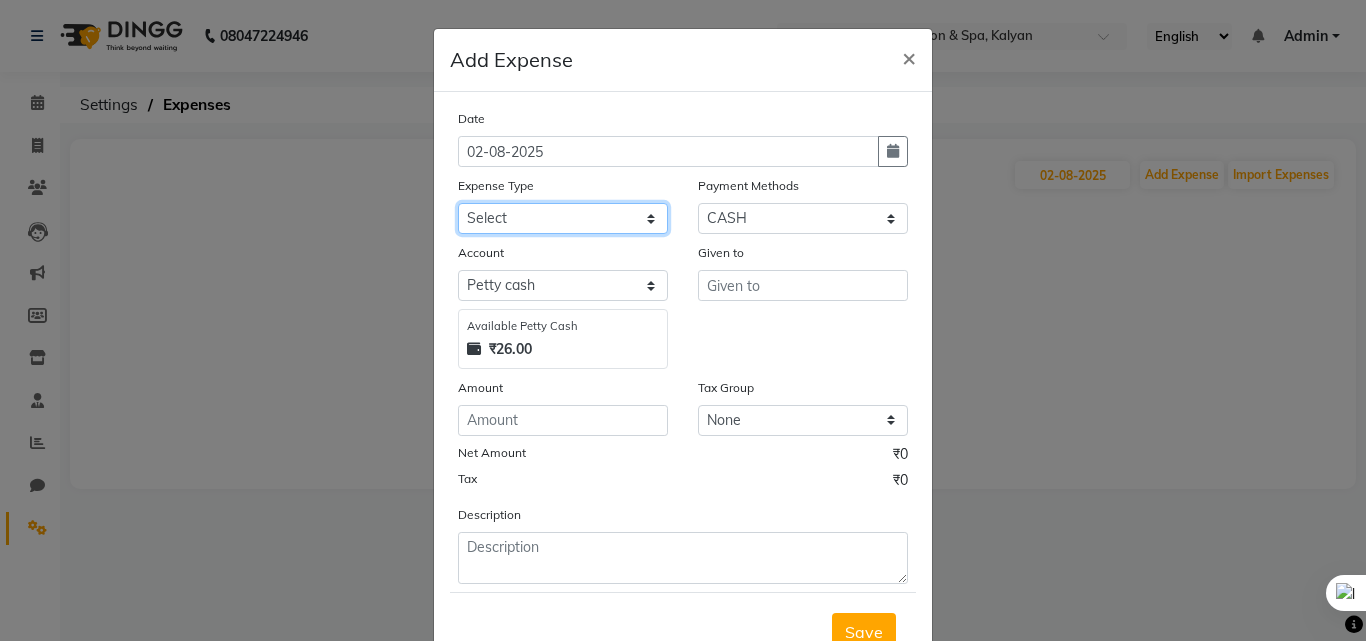 click on "Select Advance Salary Bank charges Car maintenance  Cash transfer to bank Cash transfer to hub Client Snacks Clinical charges Equipment Fuel Govt fee Incentive Insurance International purchase Loan Repayment Maintenance Marketing Miscellaneous MRA Other Pantry Product Rent Salary Staff Snacks Tax Tea & Refreshment Utilities" 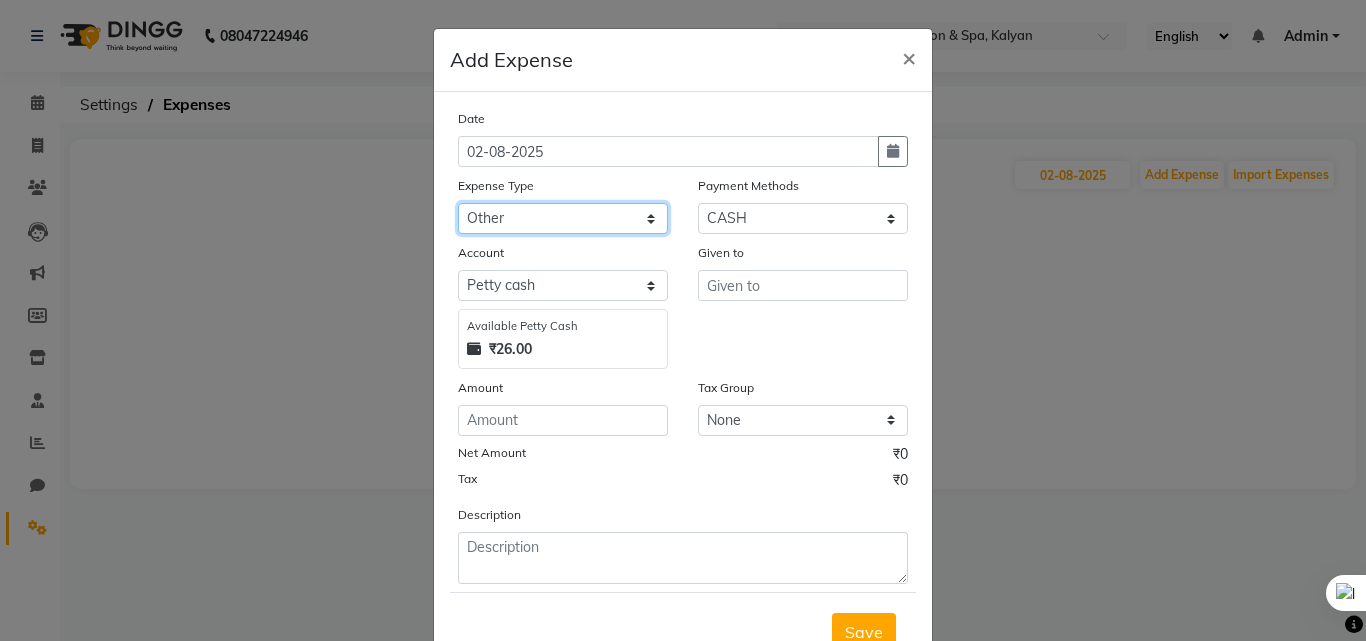 click on "Select Advance Salary Bank charges Car maintenance  Cash transfer to bank Cash transfer to hub Client Snacks Clinical charges Equipment Fuel Govt fee Incentive Insurance International purchase Loan Repayment Maintenance Marketing Miscellaneous MRA Other Pantry Product Rent Salary Staff Snacks Tax Tea & Refreshment Utilities" 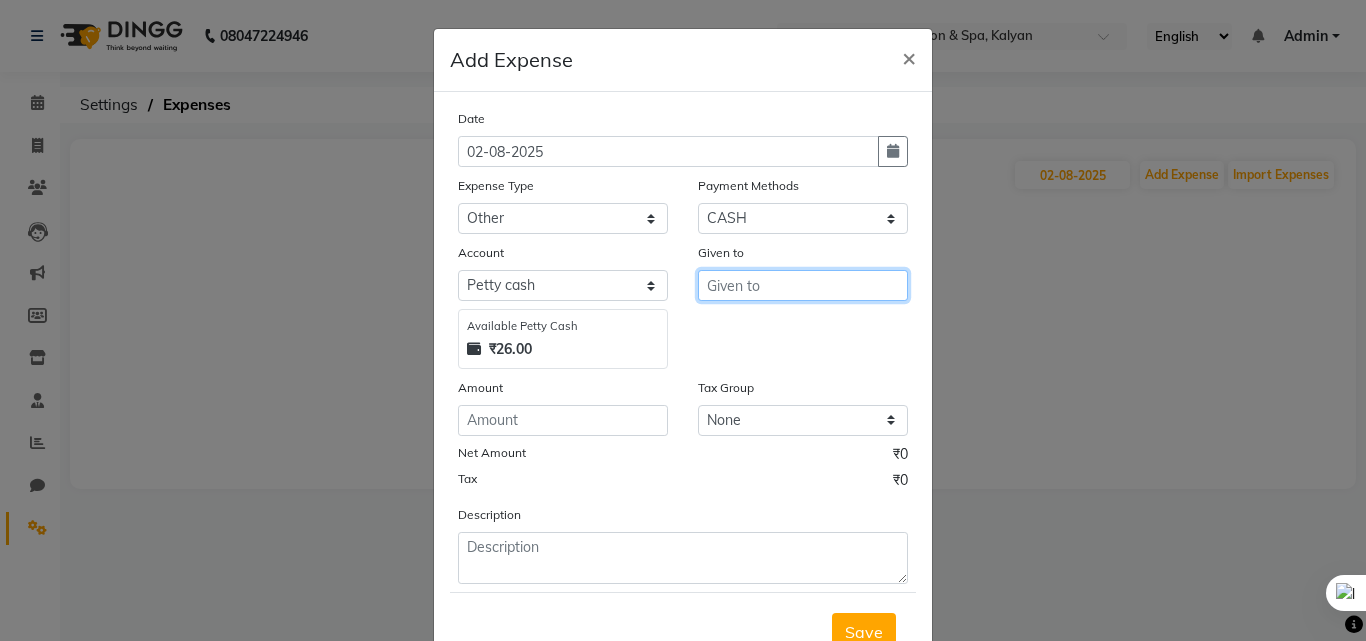 click at bounding box center (803, 285) 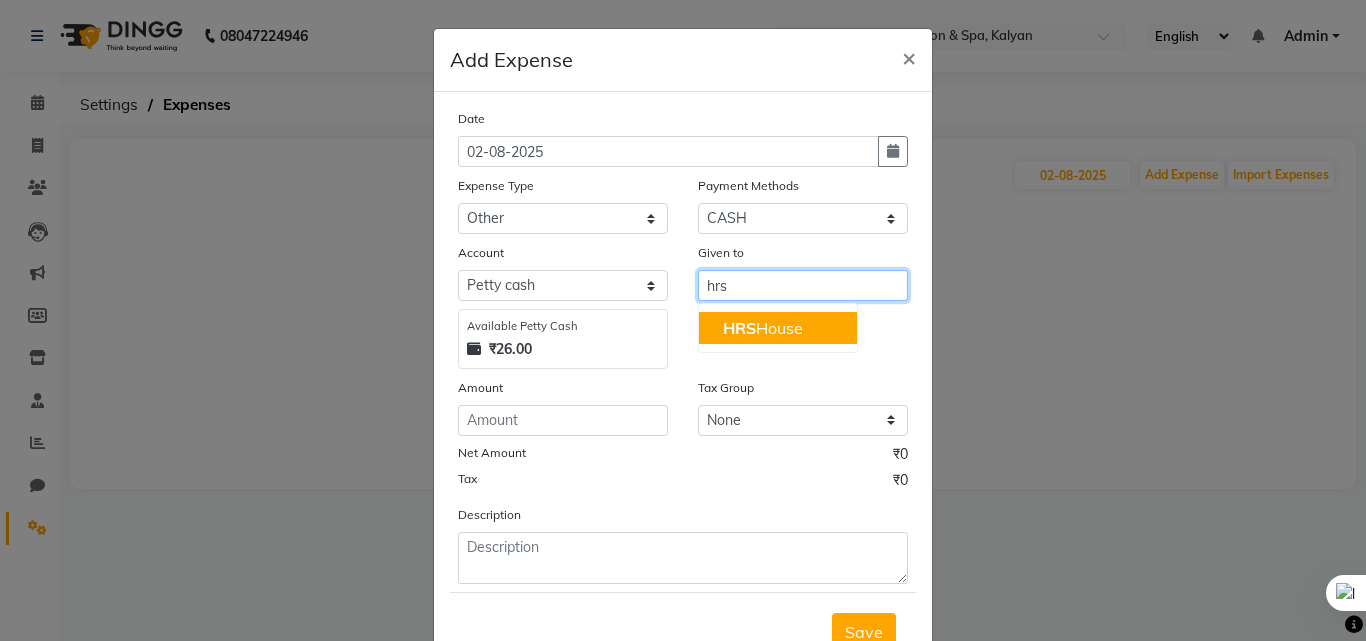 click on "HRS  House" at bounding box center (778, 328) 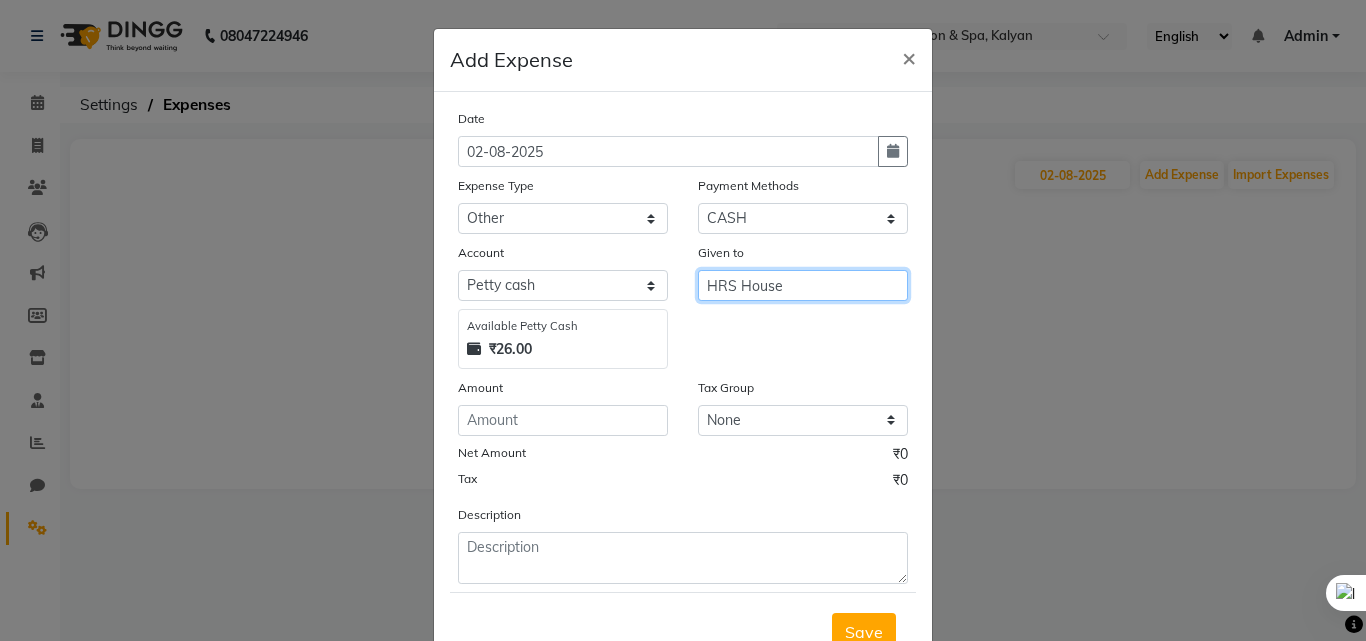 type on "HRS House" 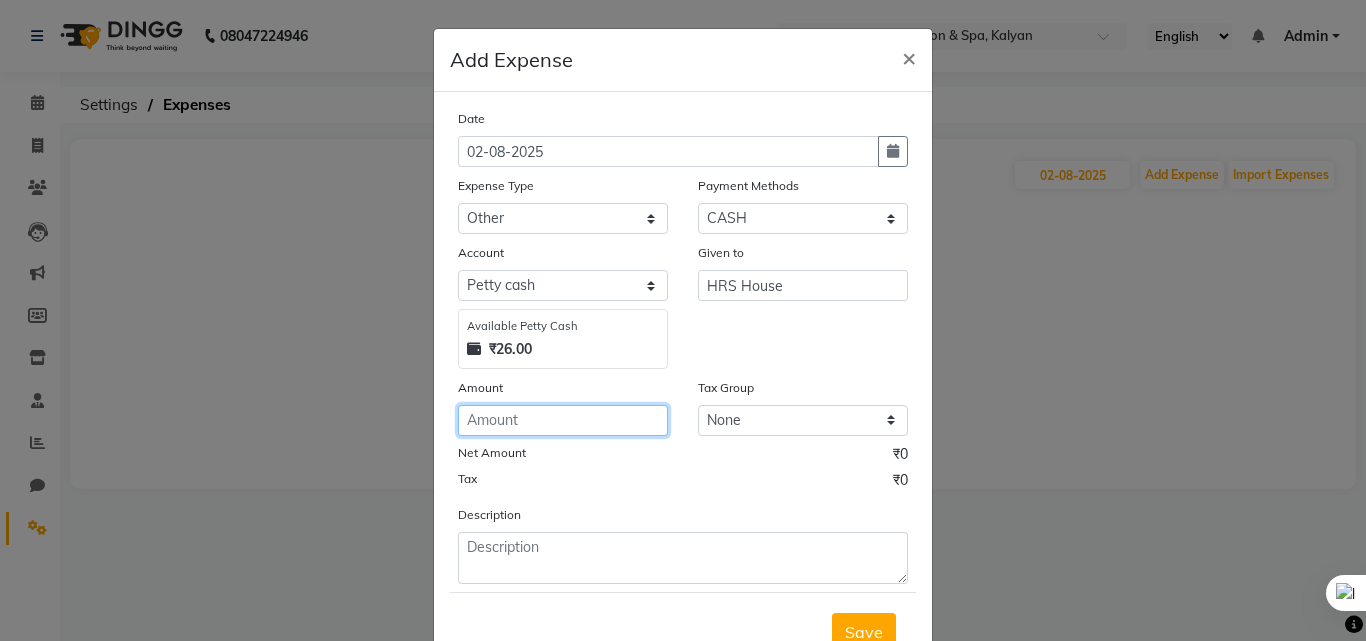 click 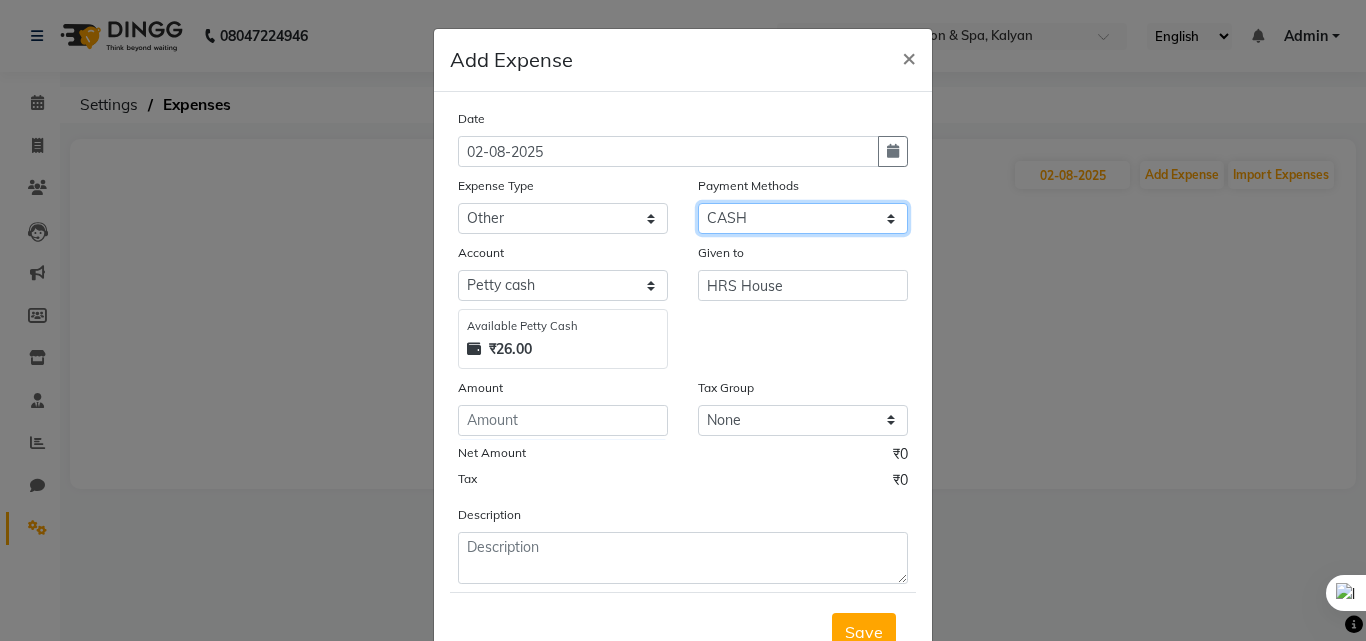 click on "Select ONLINE CASH UPI Prepaid Voucher Wallet GPay" 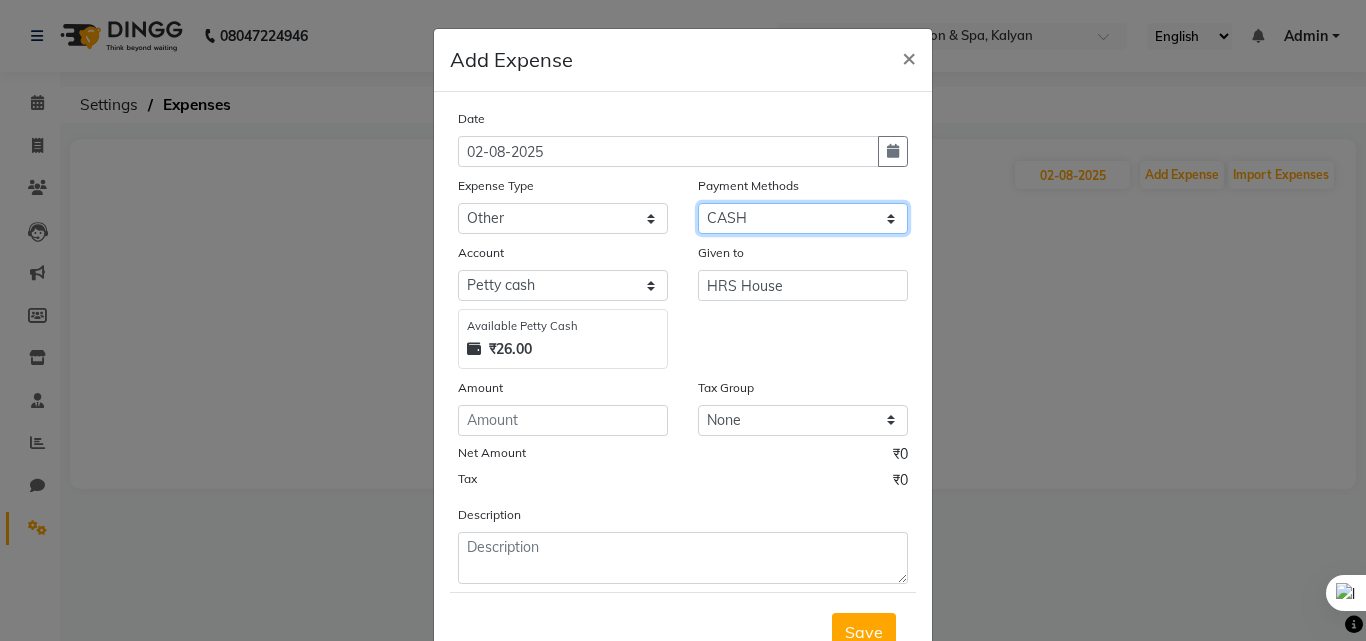 select on "3" 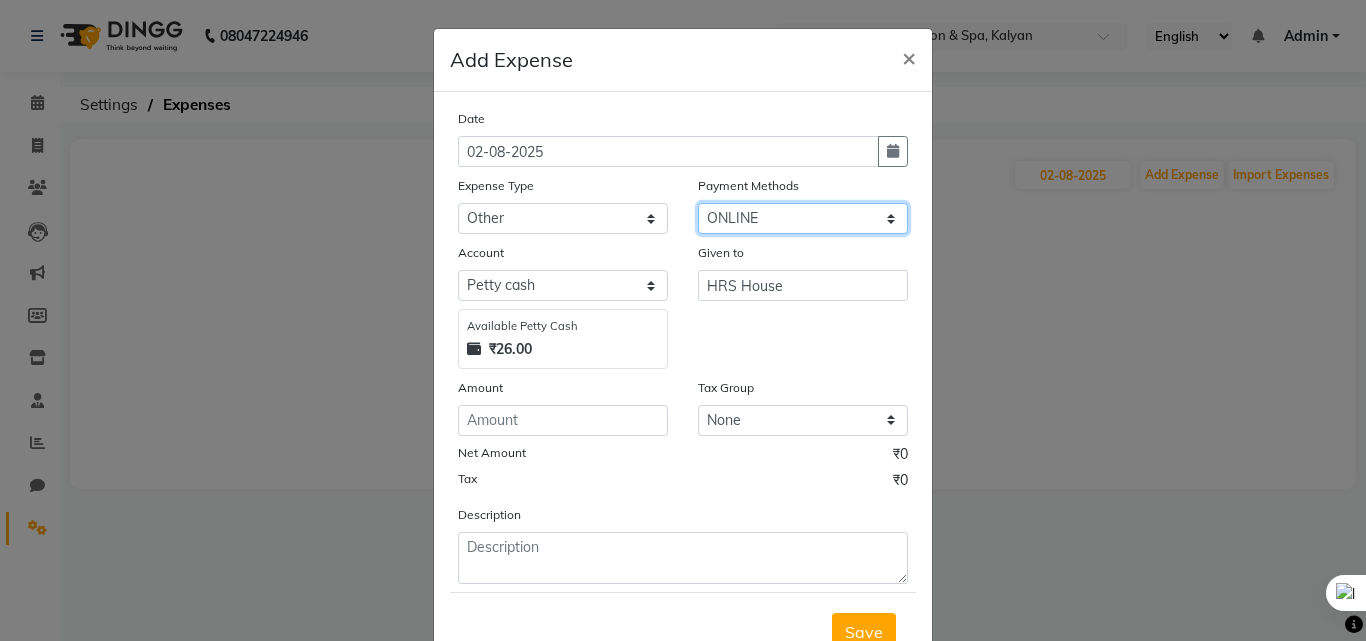 click on "Select ONLINE CASH UPI Prepaid Voucher Wallet GPay" 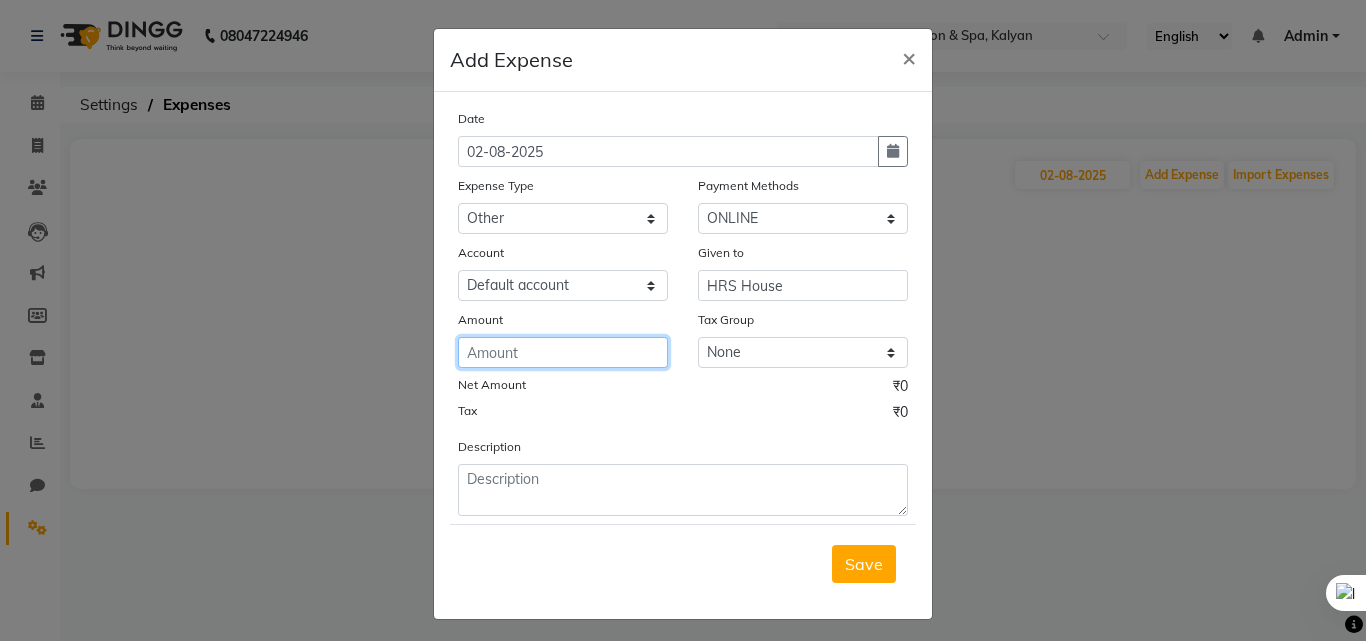 click 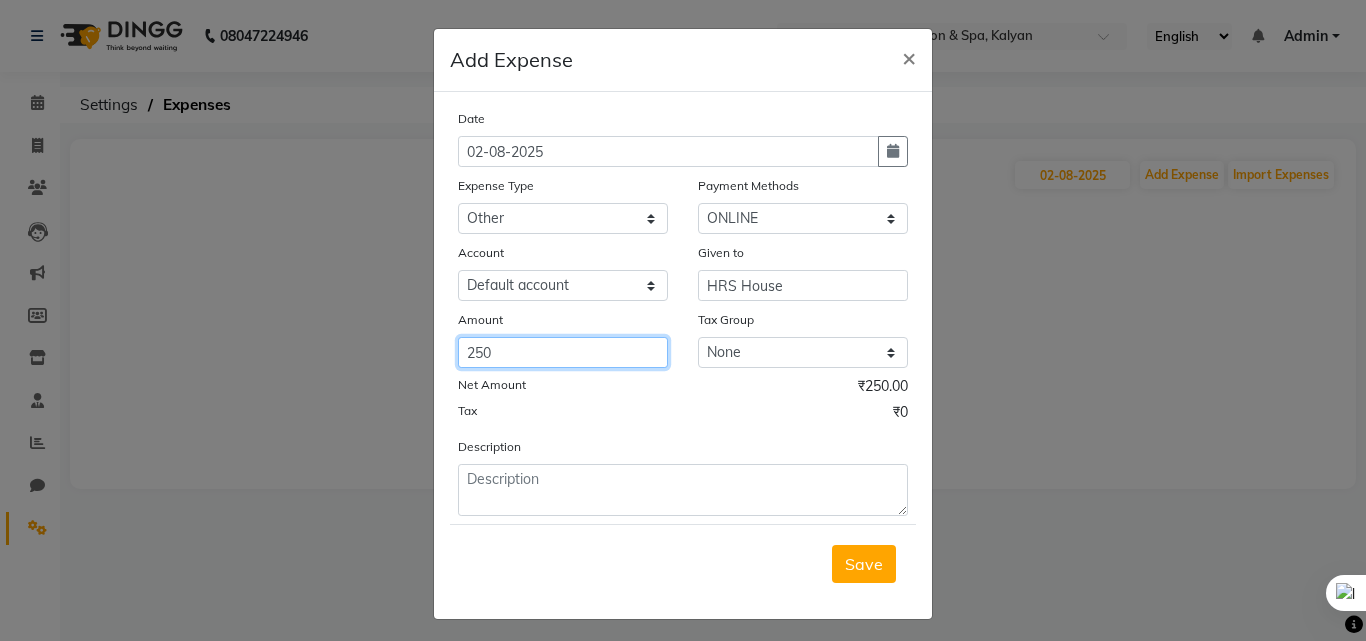 type on "250" 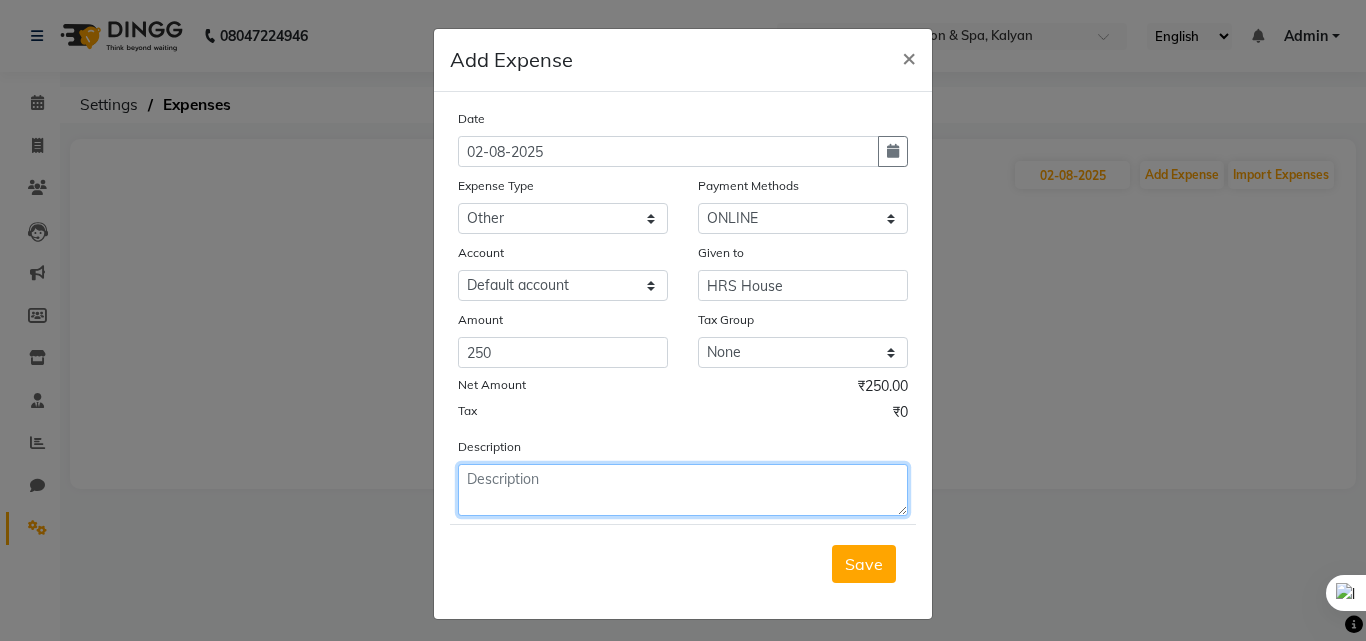 click 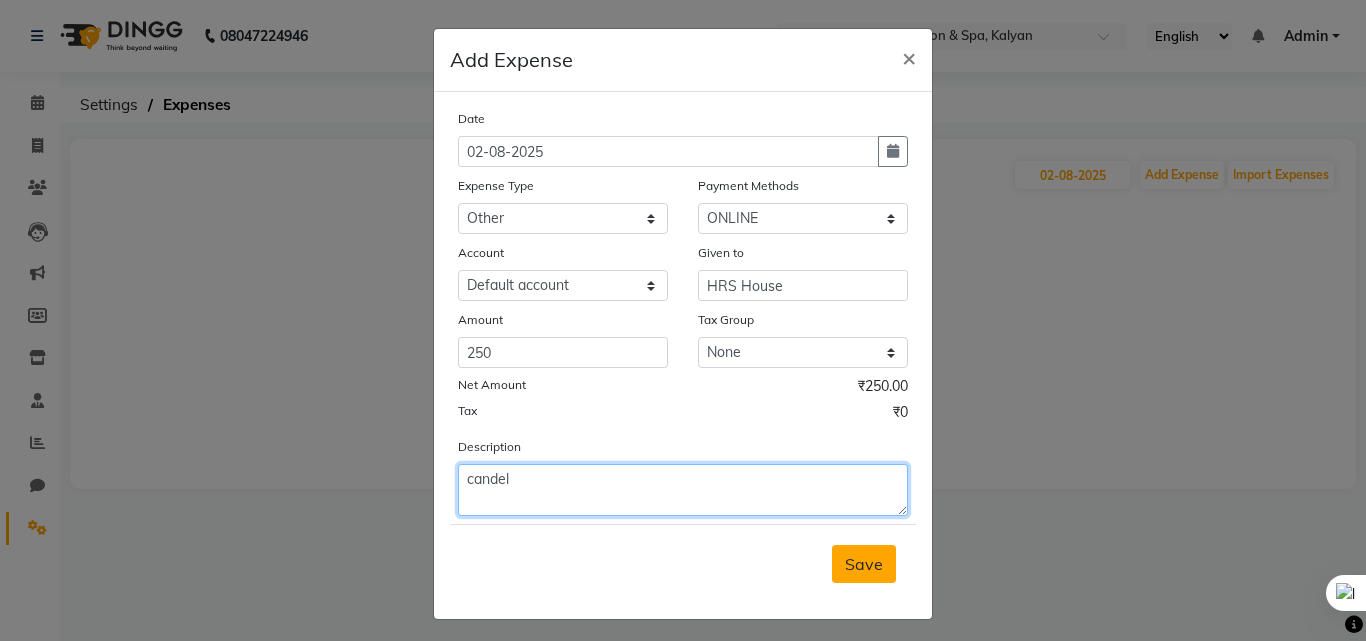 type on "candel" 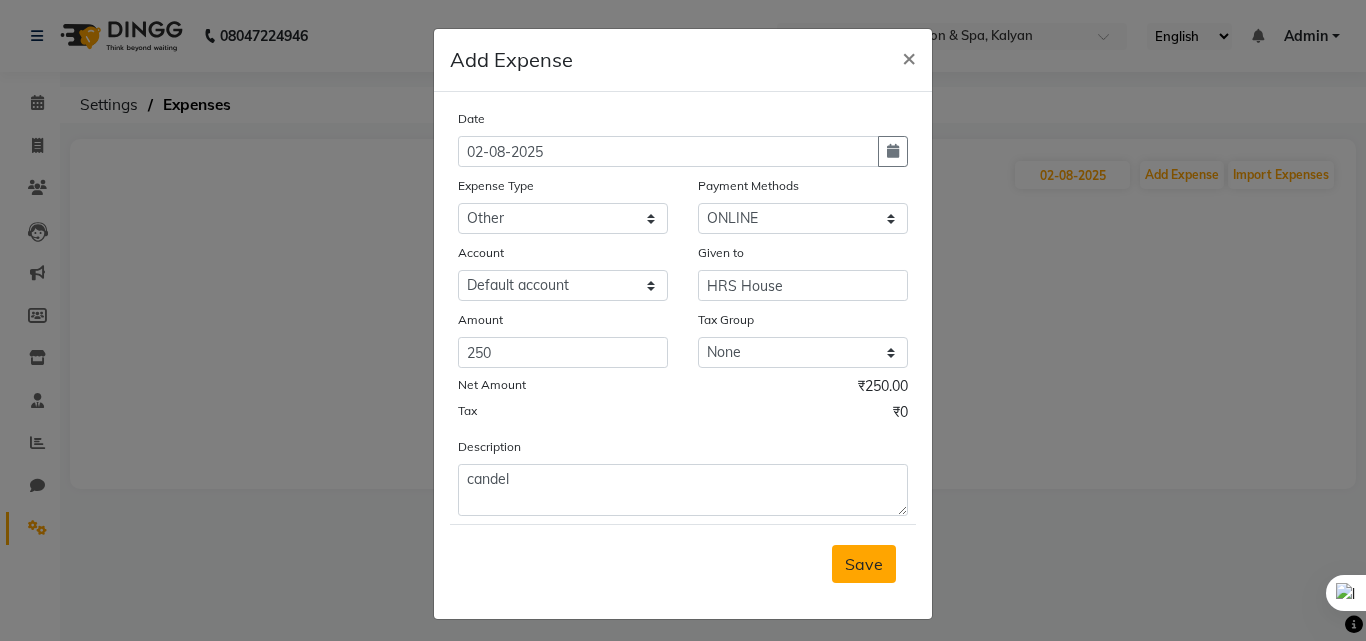 click on "Save" at bounding box center [864, 564] 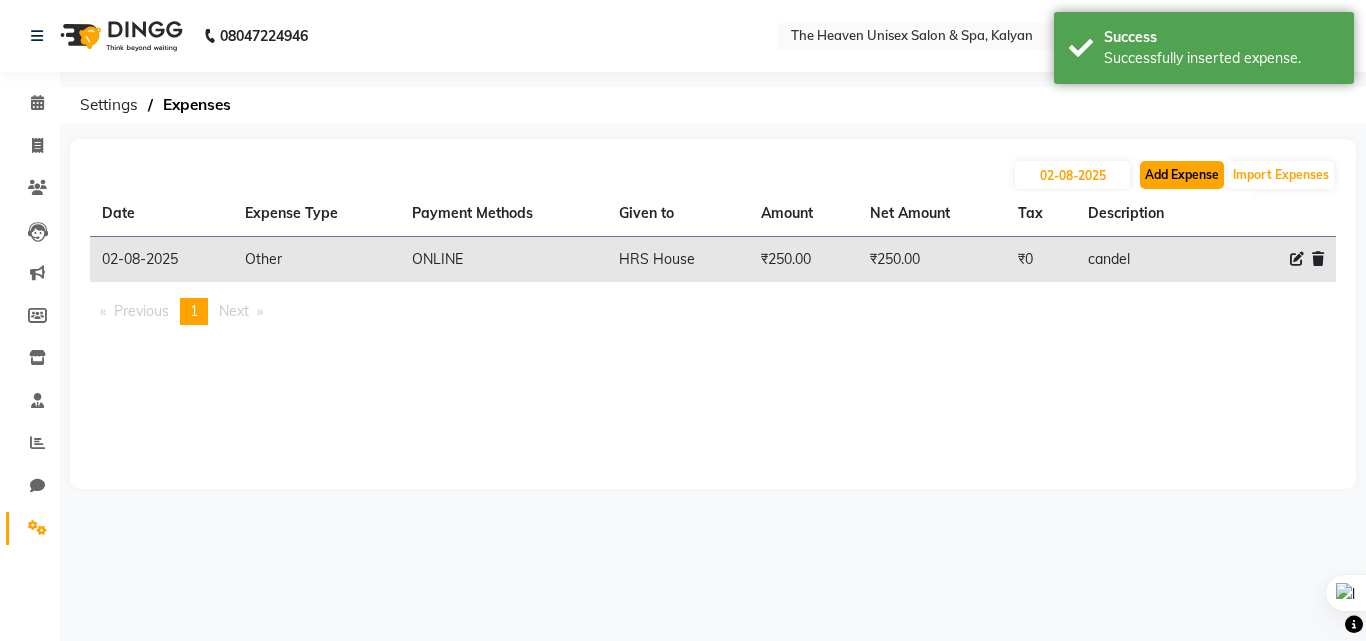 click on "Add Expense" 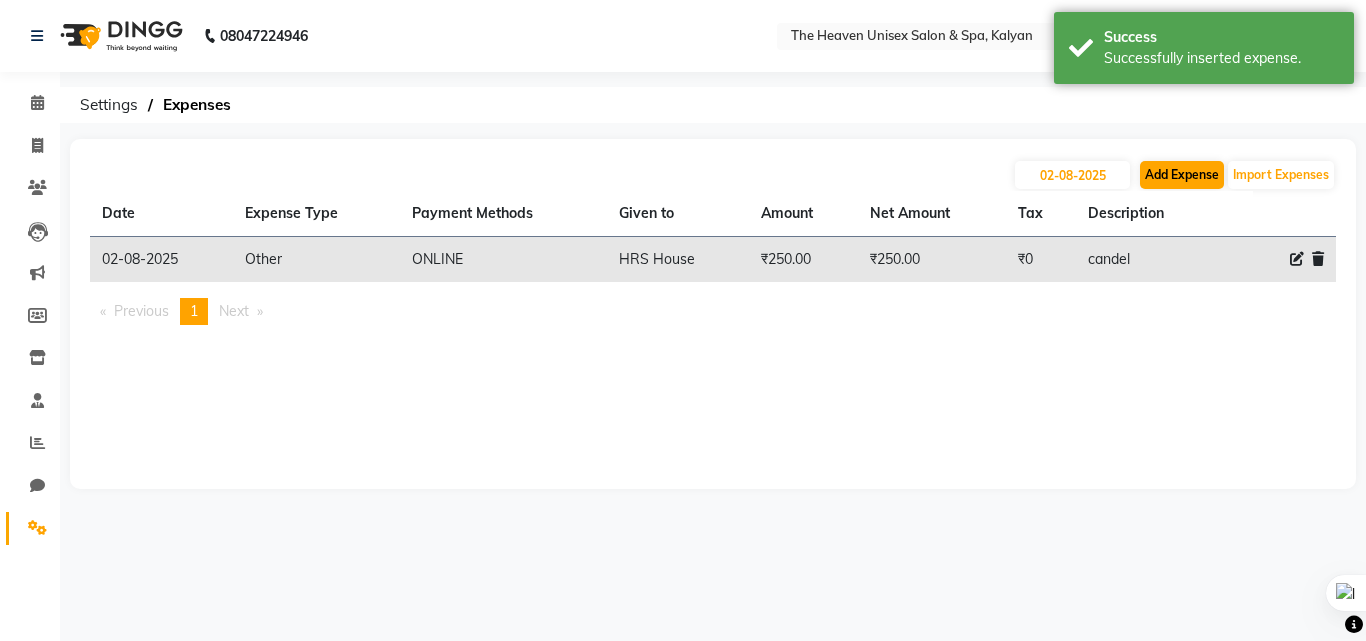 select on "1" 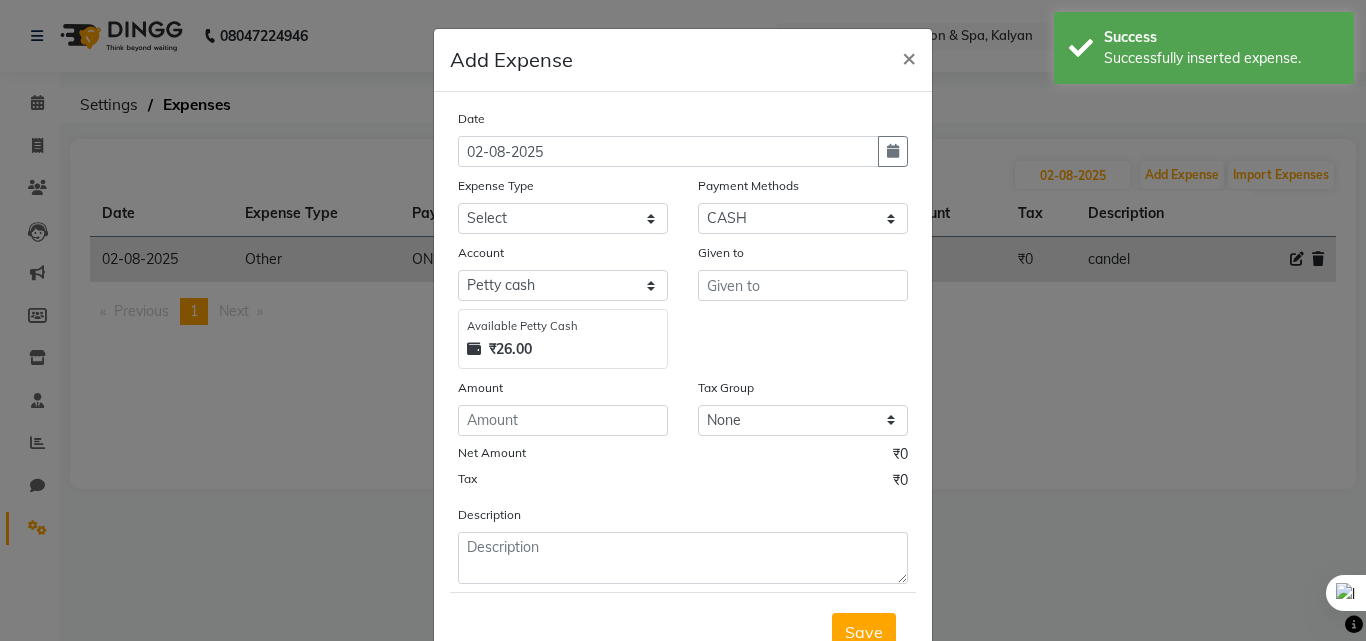 click on "Expense Type" 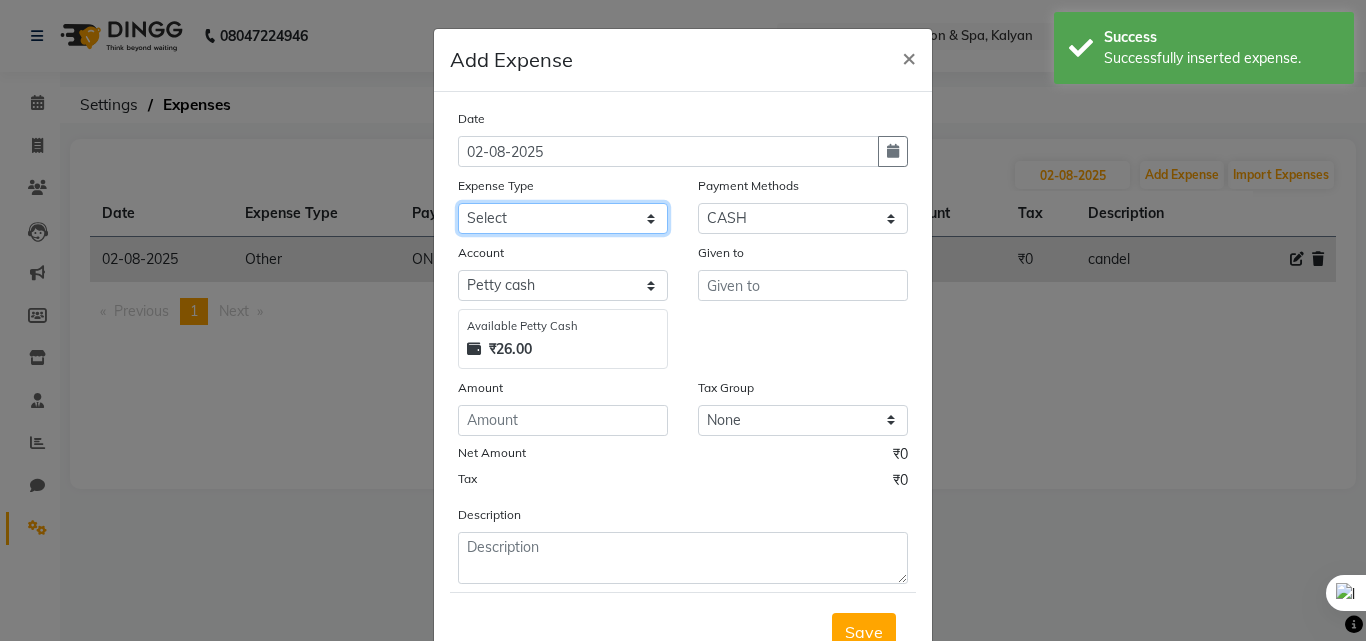 click on "Select Advance Salary Bank charges Car maintenance  Cash transfer to bank Cash transfer to hub Client Snacks Clinical charges Equipment Fuel Govt fee Incentive Insurance International purchase Loan Repayment Maintenance Marketing Miscellaneous MRA Other Pantry Product Rent Salary Staff Snacks Tax Tea & Refreshment Utilities" 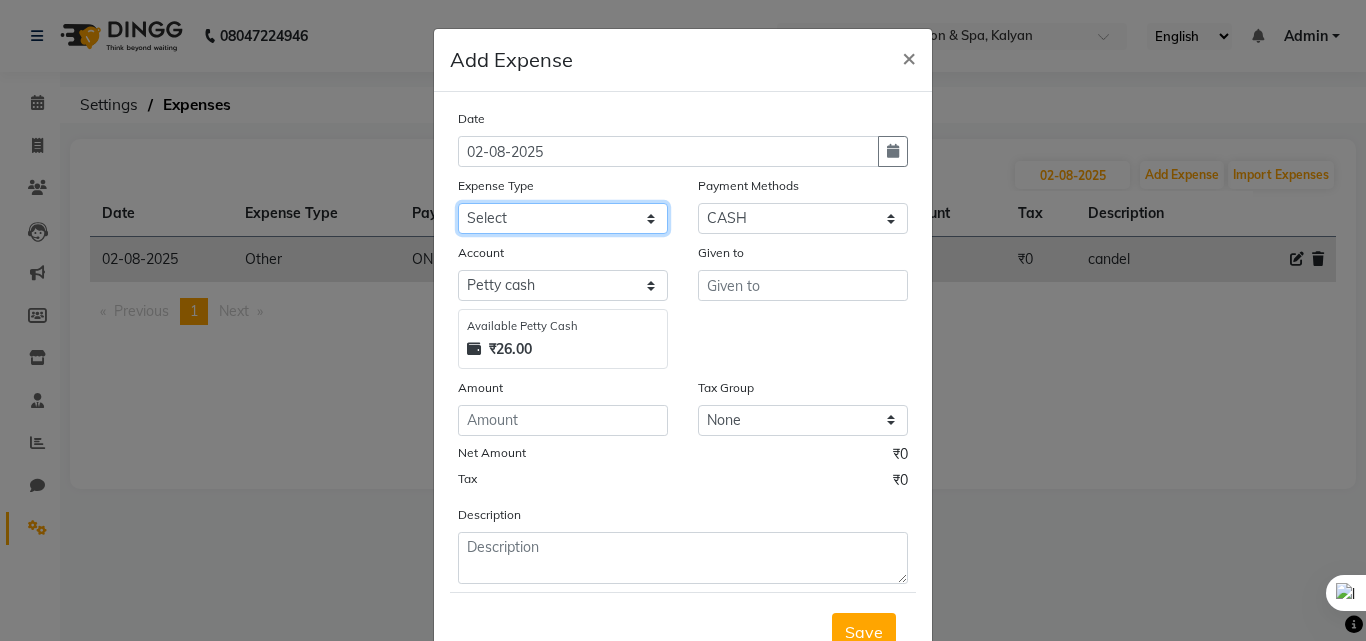 select on "10" 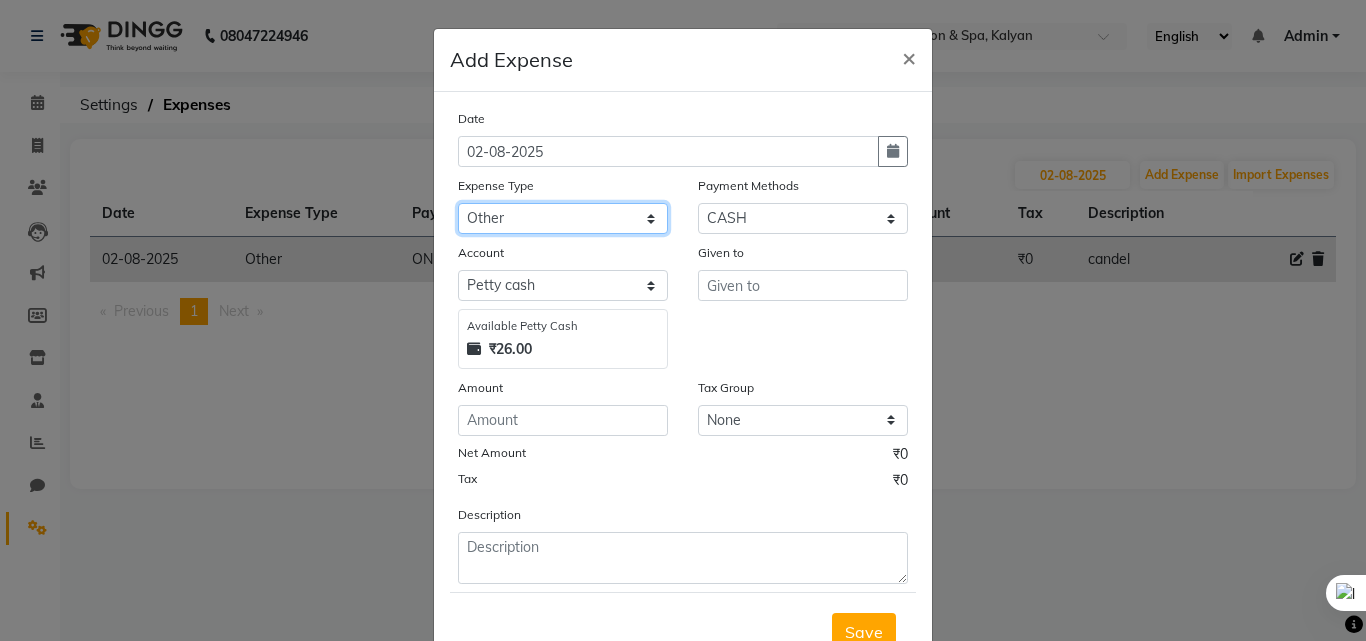 click on "Select Advance Salary Bank charges Car maintenance  Cash transfer to bank Cash transfer to hub Client Snacks Clinical charges Equipment Fuel Govt fee Incentive Insurance International purchase Loan Repayment Maintenance Marketing Miscellaneous MRA Other Pantry Product Rent Salary Staff Snacks Tax Tea & Refreshment Utilities" 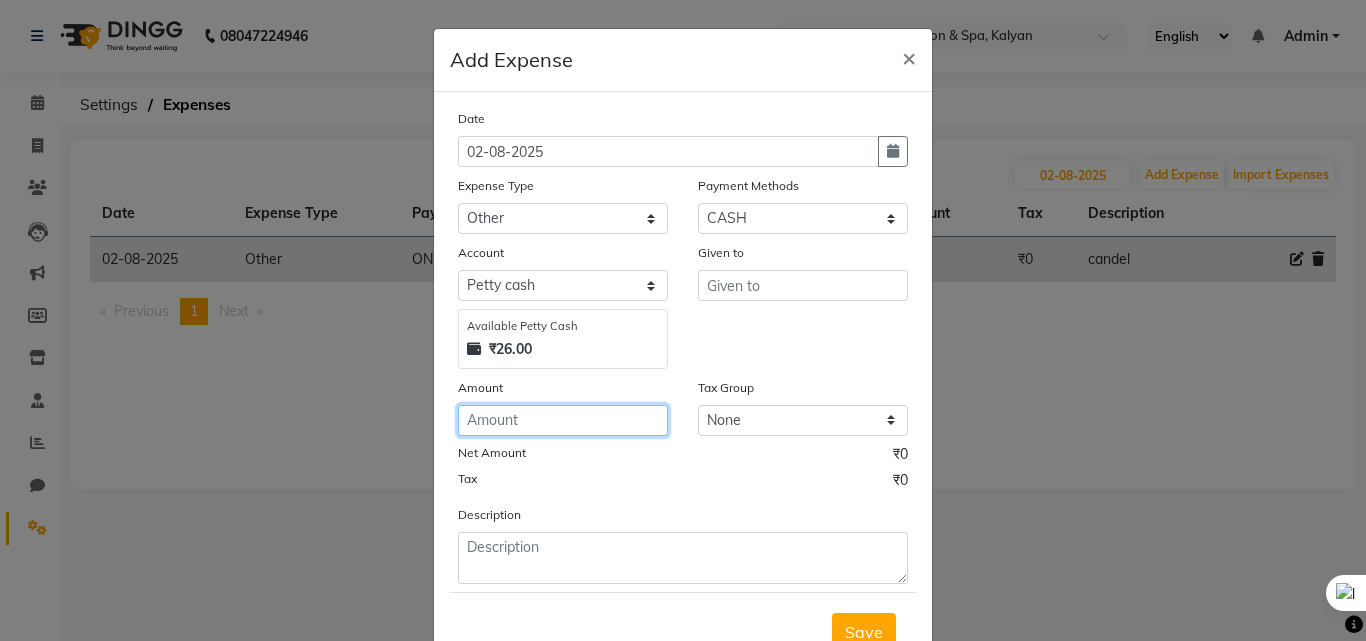 click 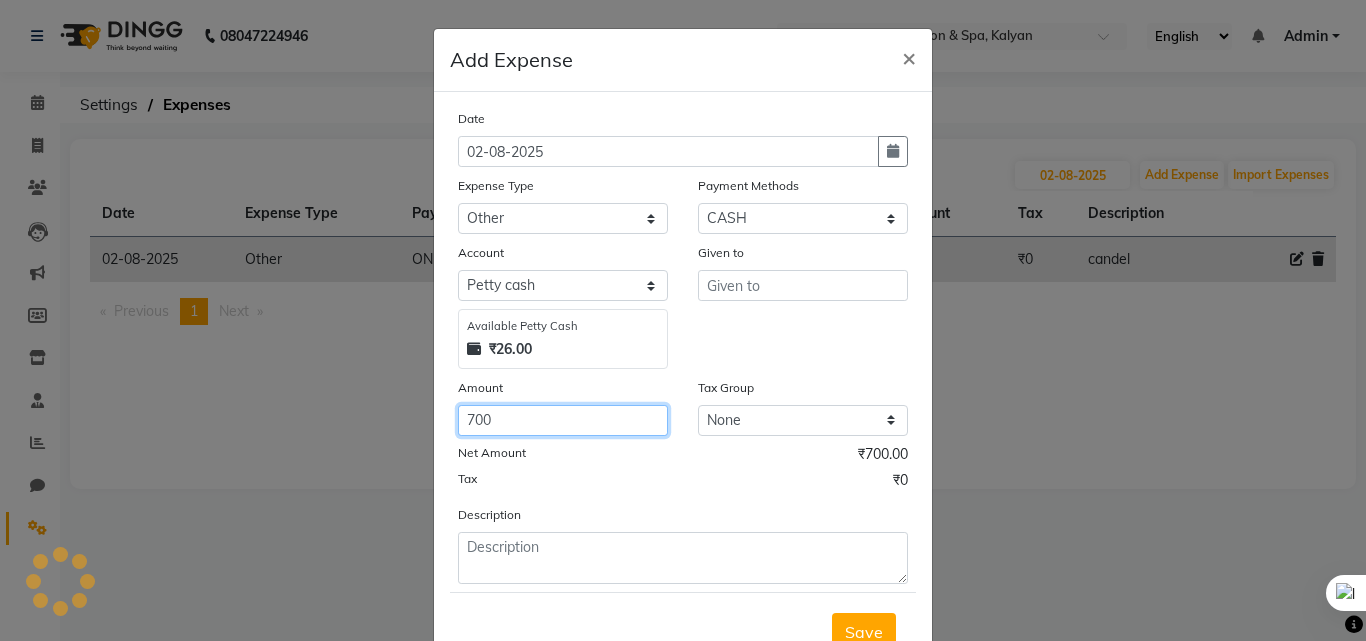 type on "700" 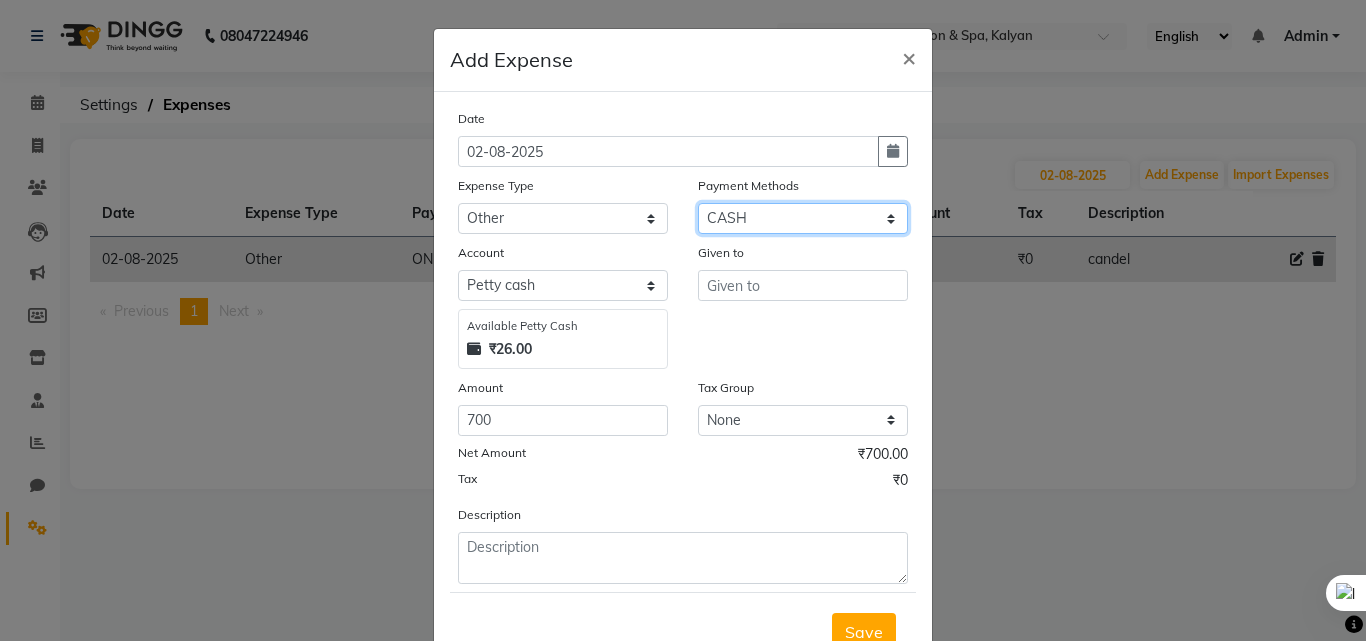 click on "Select ONLINE CASH UPI Prepaid Voucher Wallet GPay" 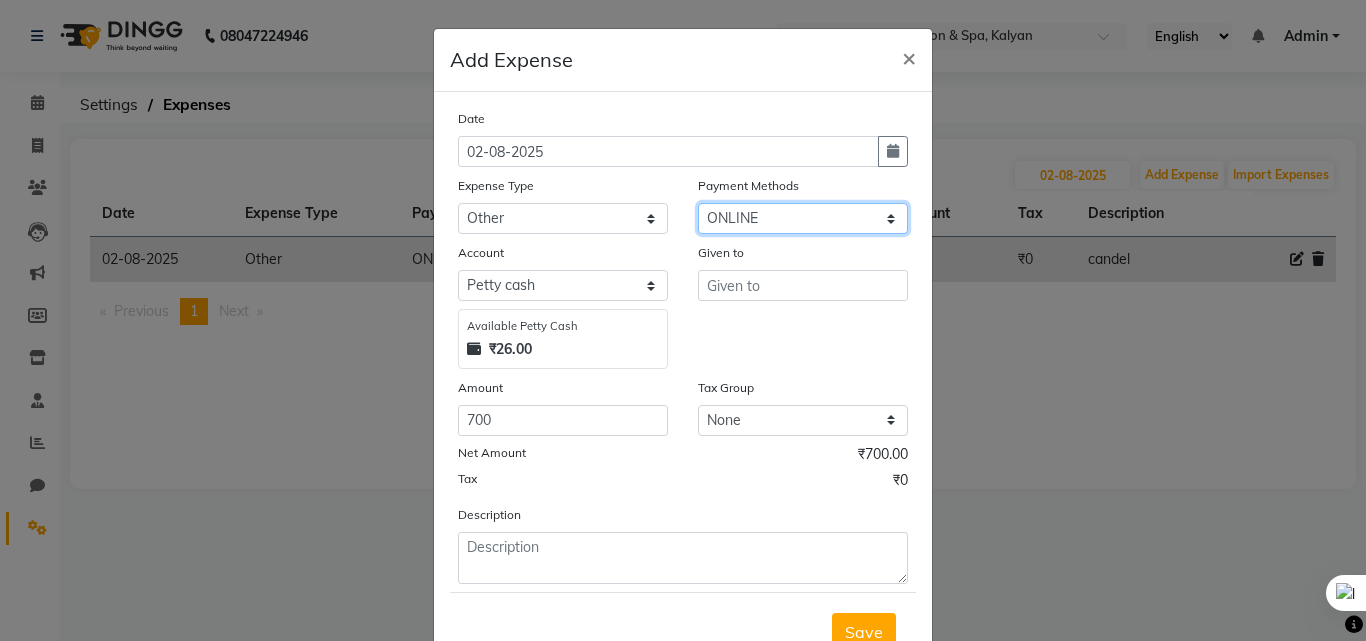 click on "Select ONLINE CASH UPI Prepaid Voucher Wallet GPay" 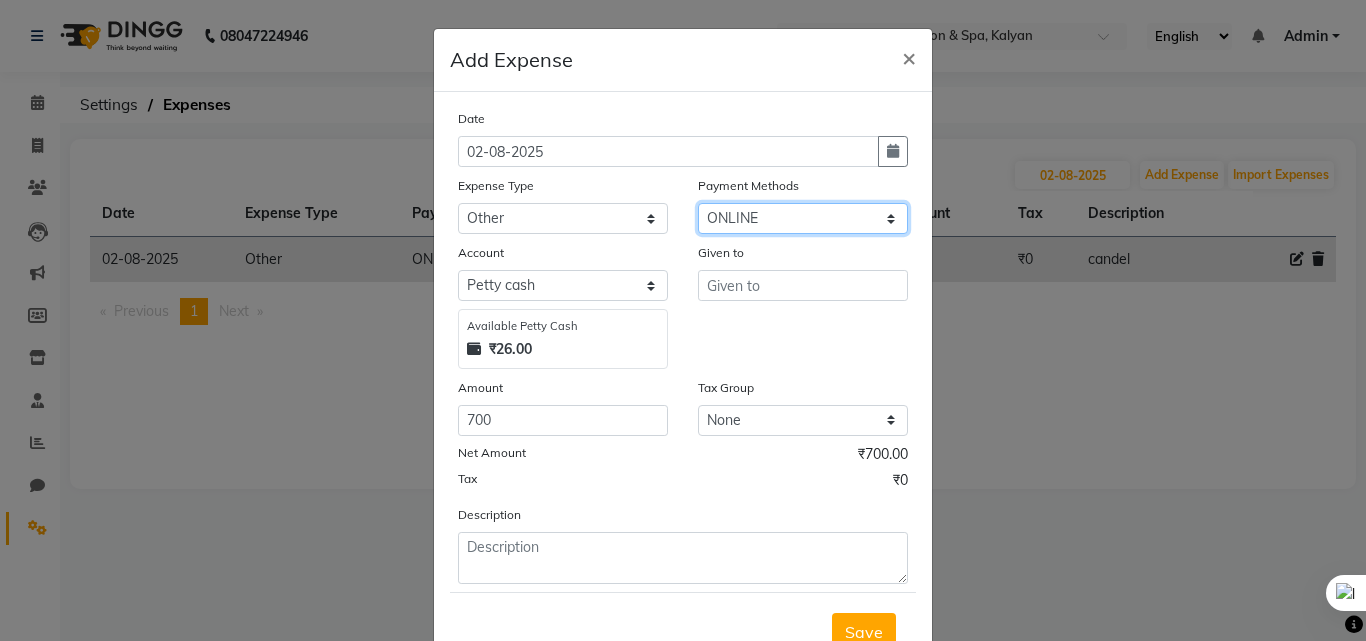 select on "7540" 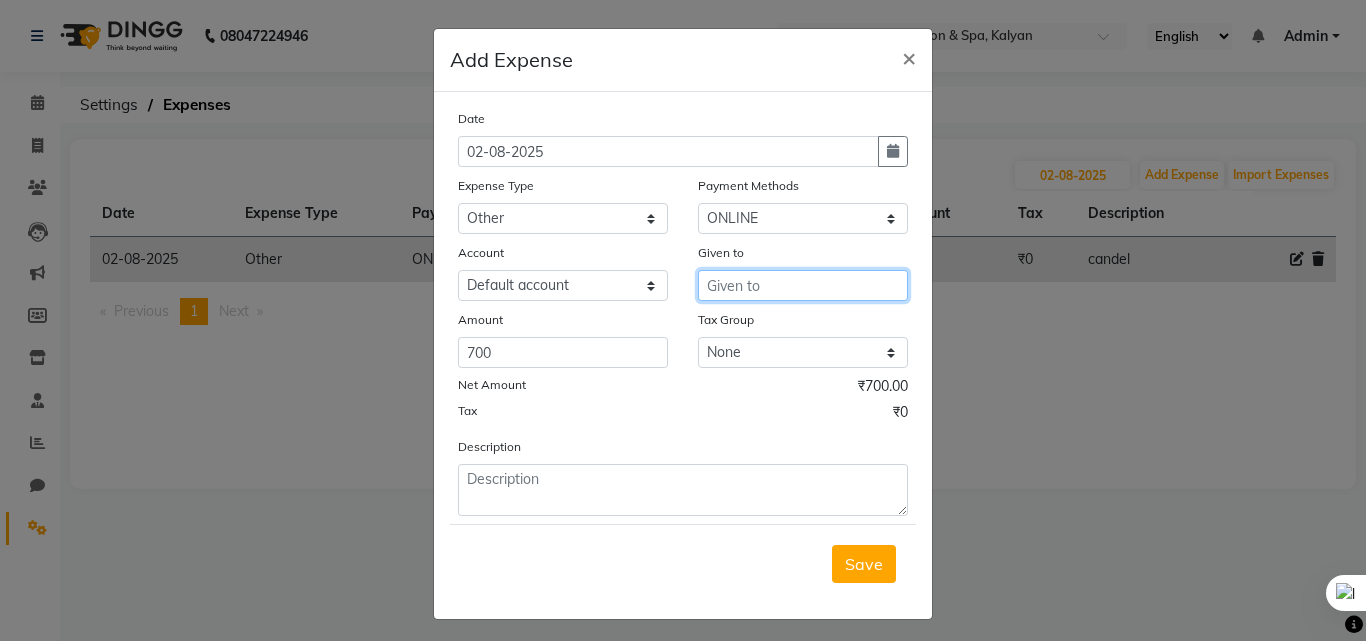 click at bounding box center (803, 285) 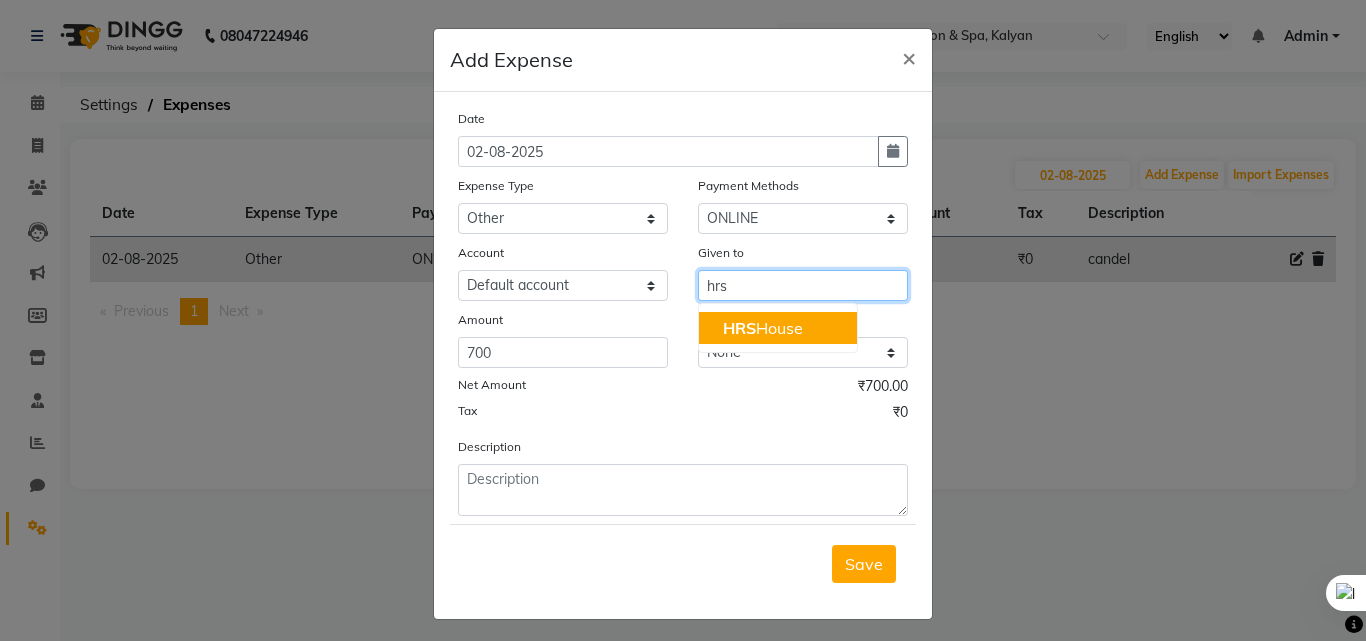 click on "HRS  House" at bounding box center (763, 328) 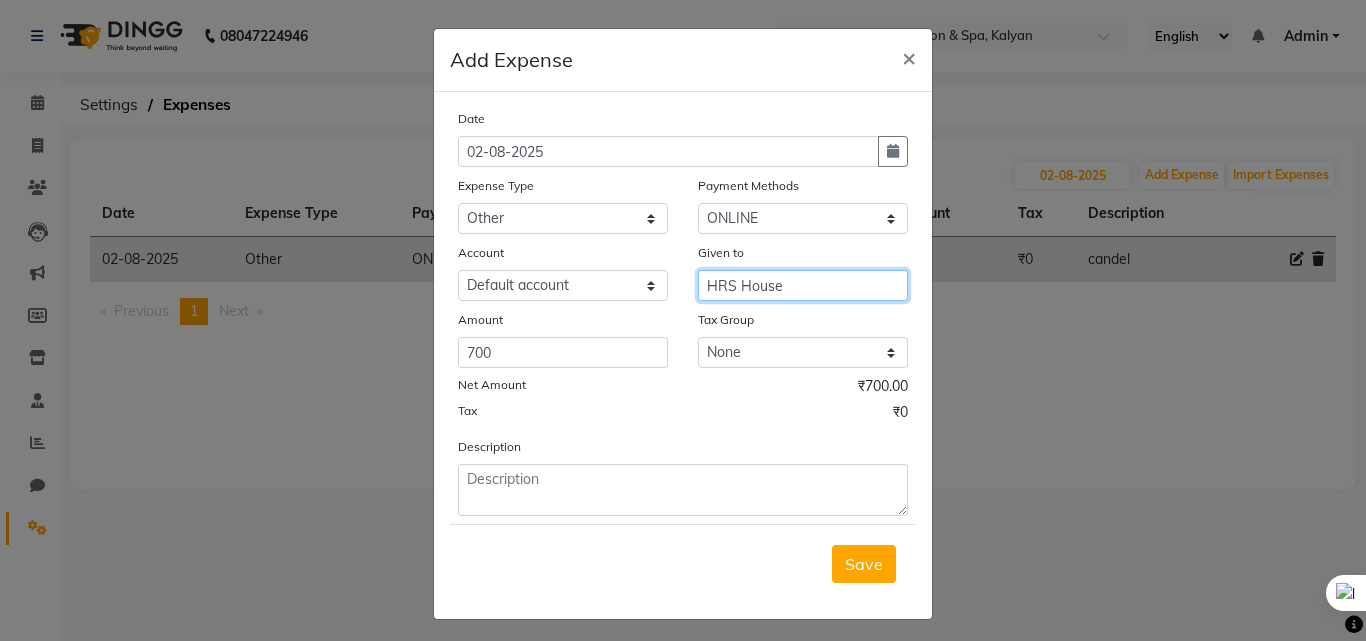 type on "HRS House" 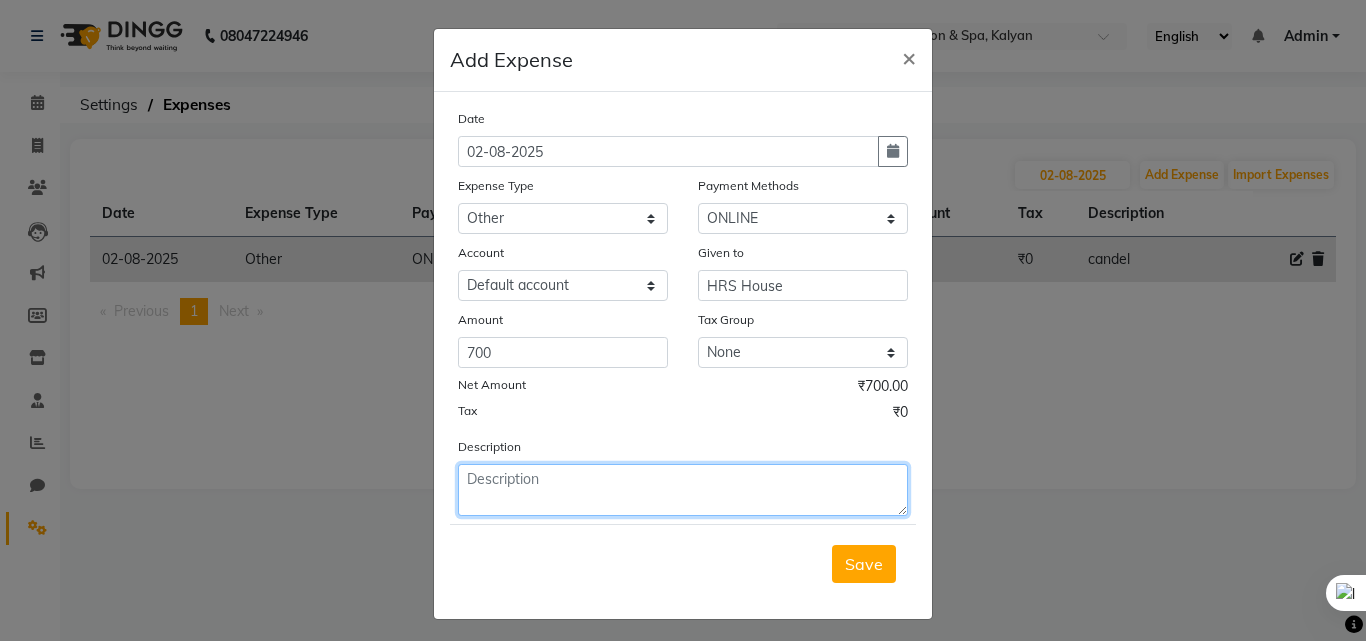 click 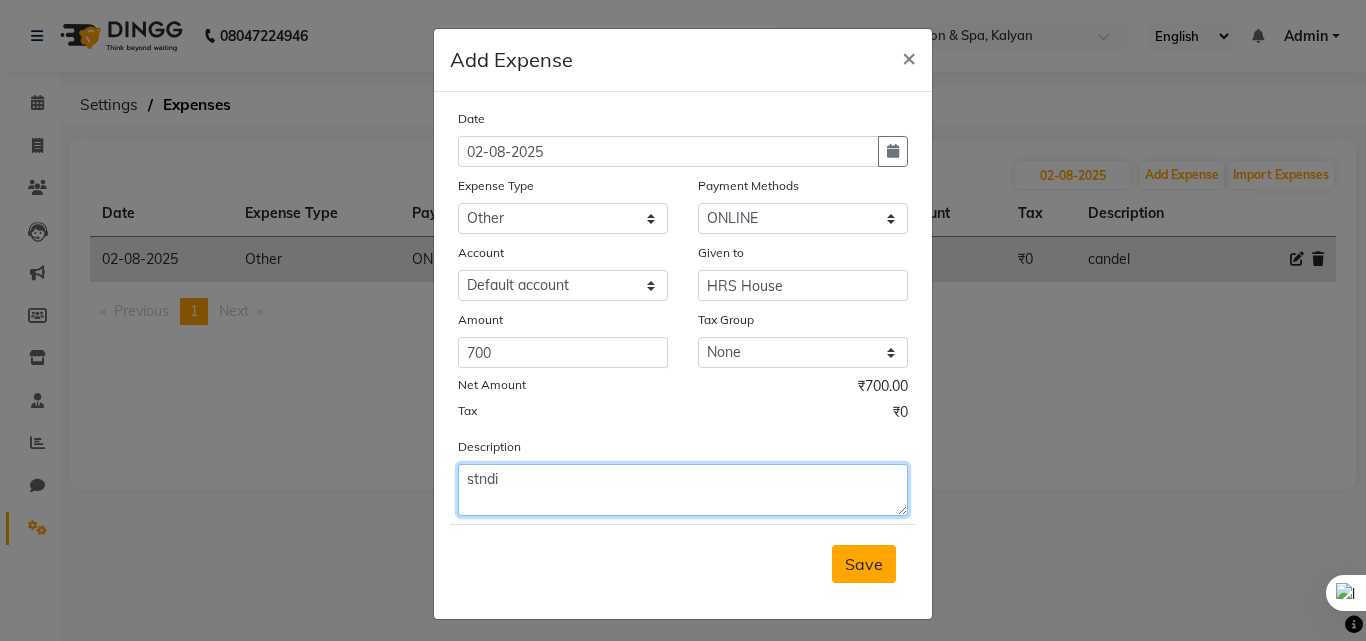 type on "stndi" 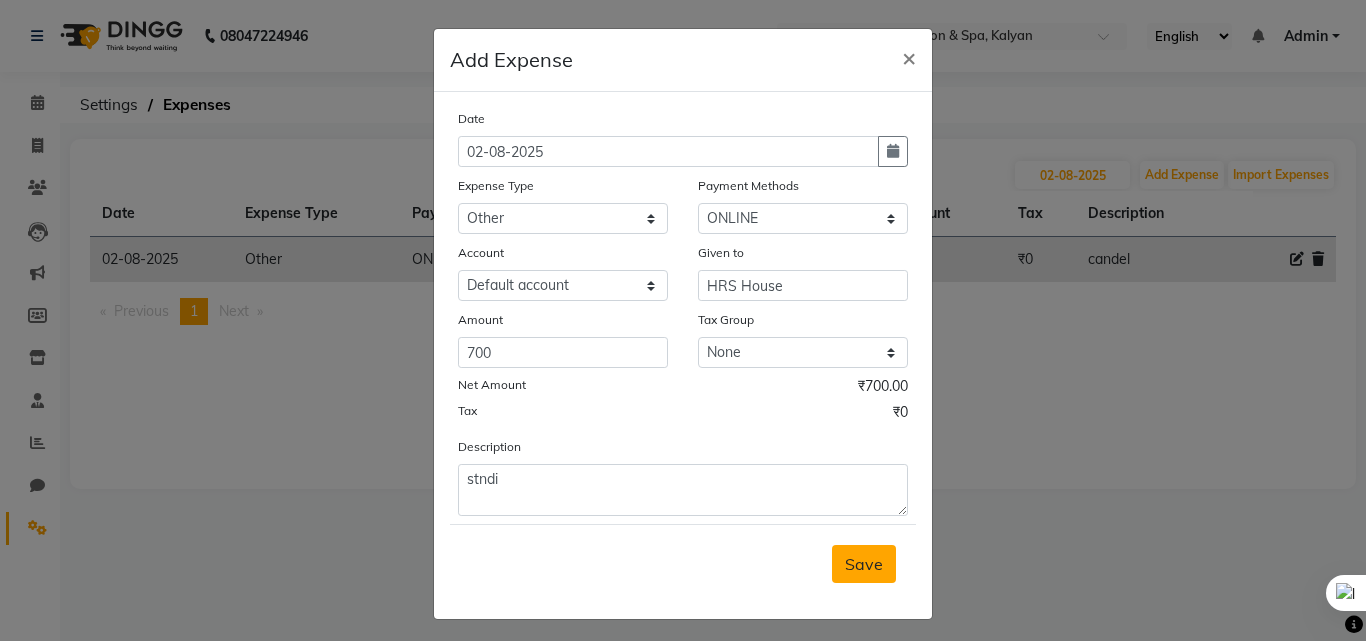 click on "Save" at bounding box center [864, 564] 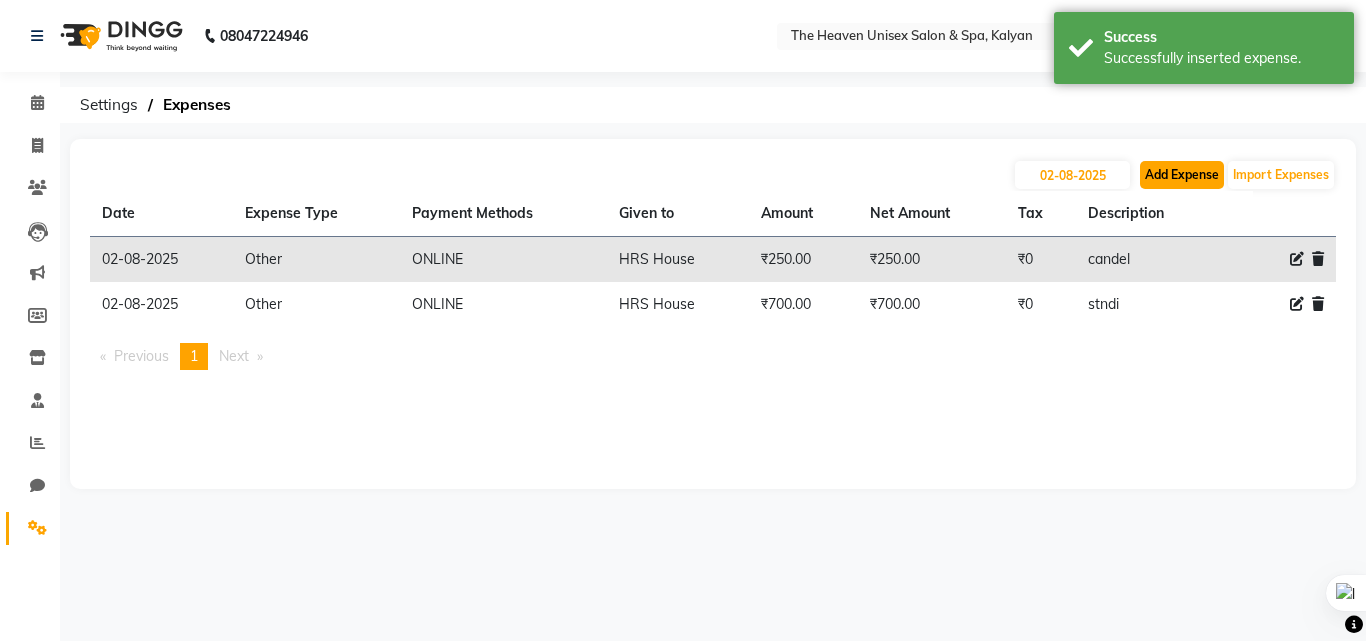 click on "Add Expense" 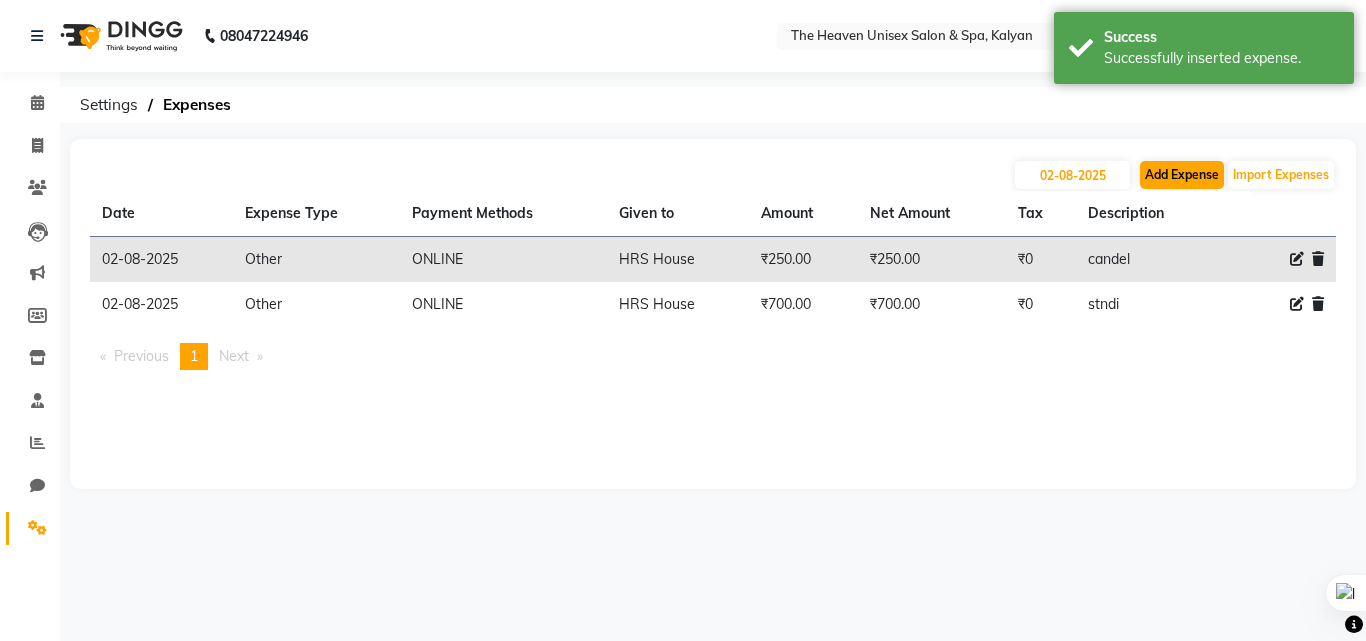 select on "1" 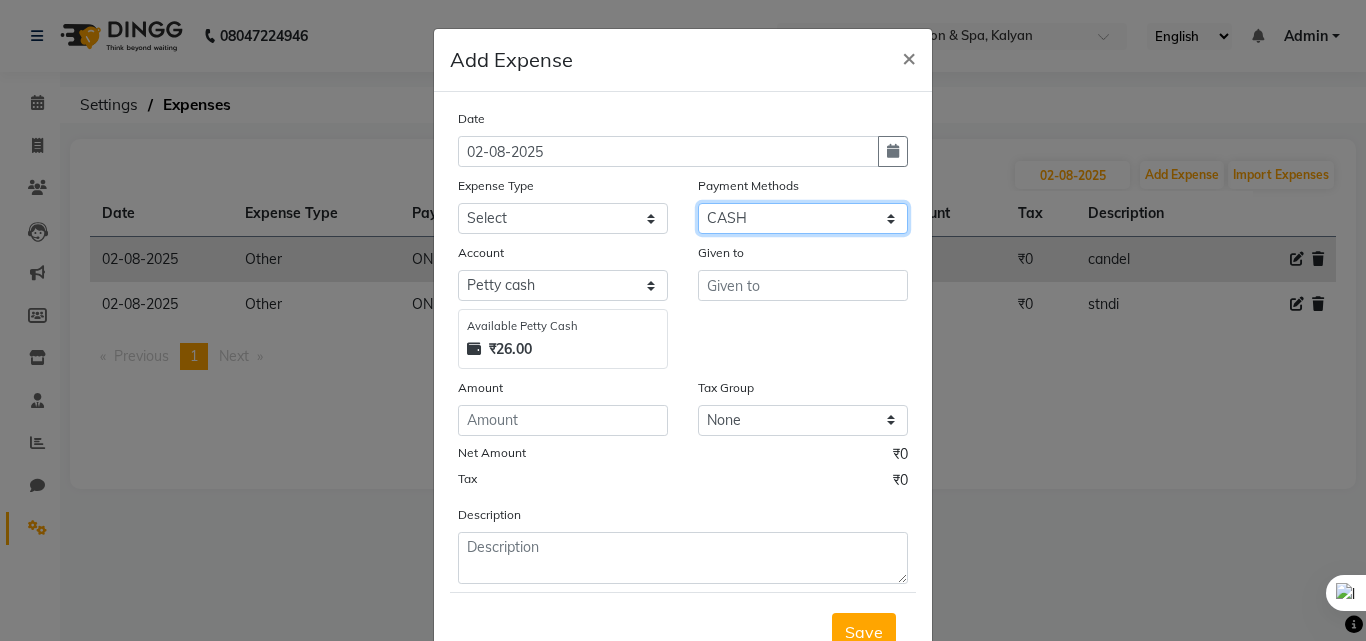click on "Select ONLINE CASH UPI Prepaid Voucher Wallet GPay" 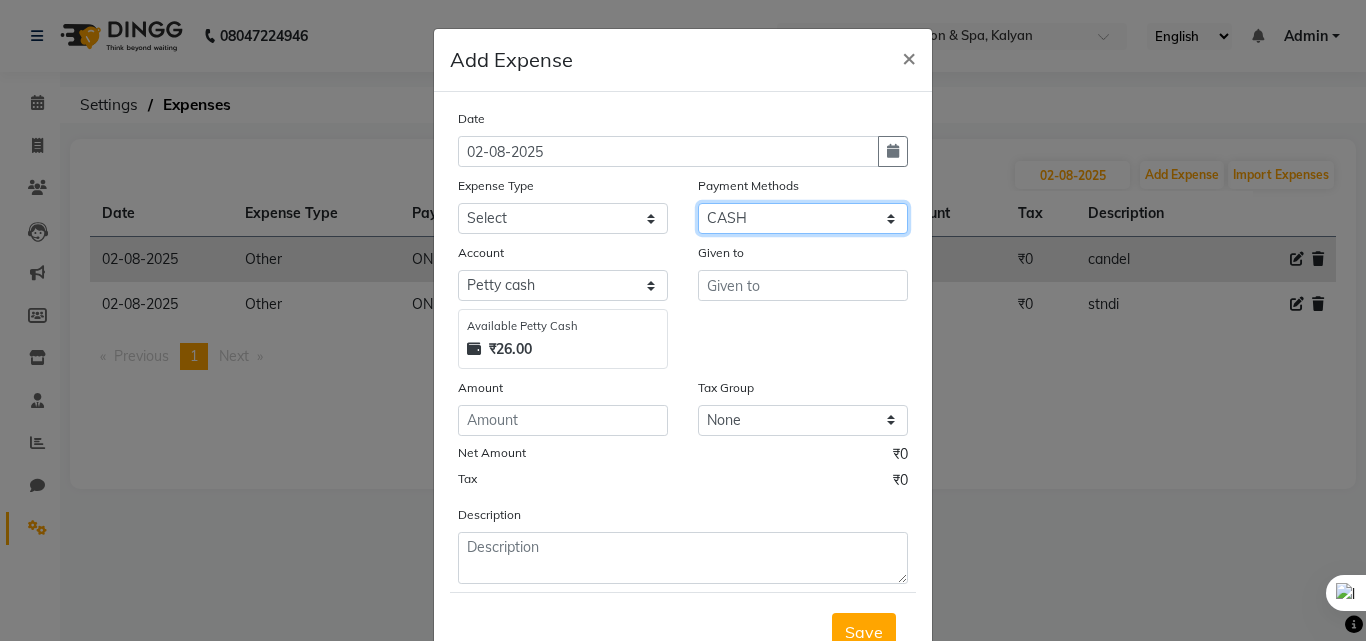 click on "Select ONLINE CASH UPI Prepaid Voucher Wallet GPay" 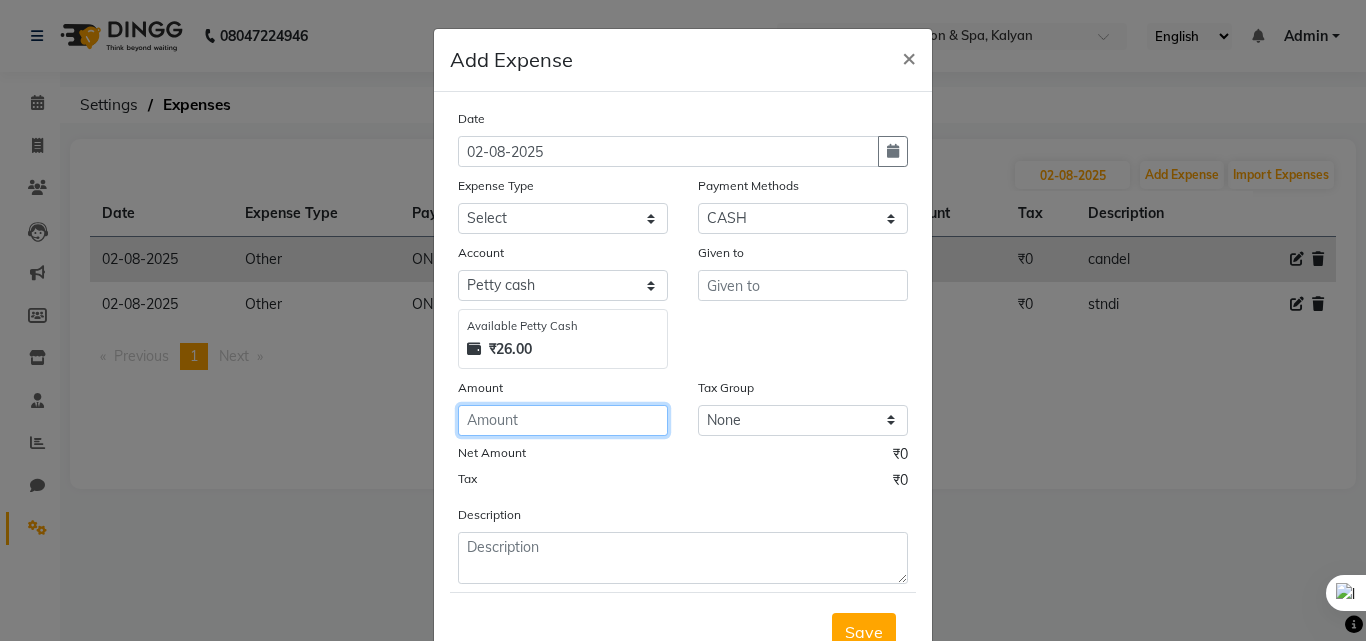 click 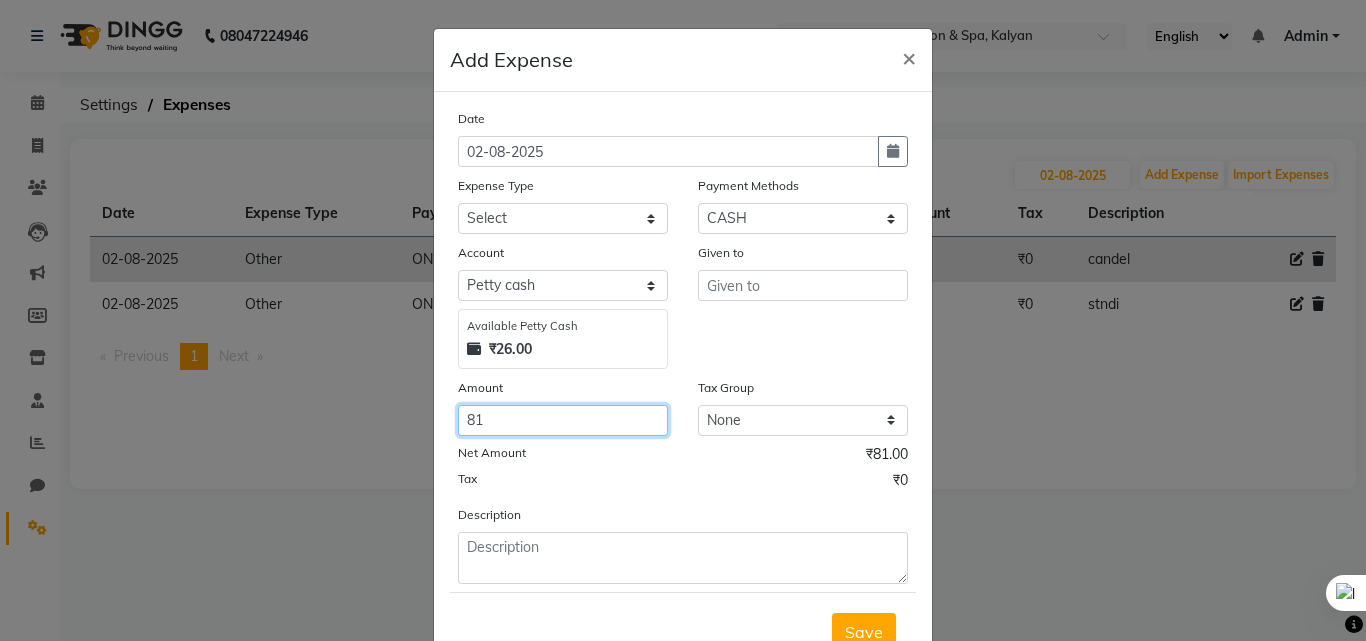 type on "8" 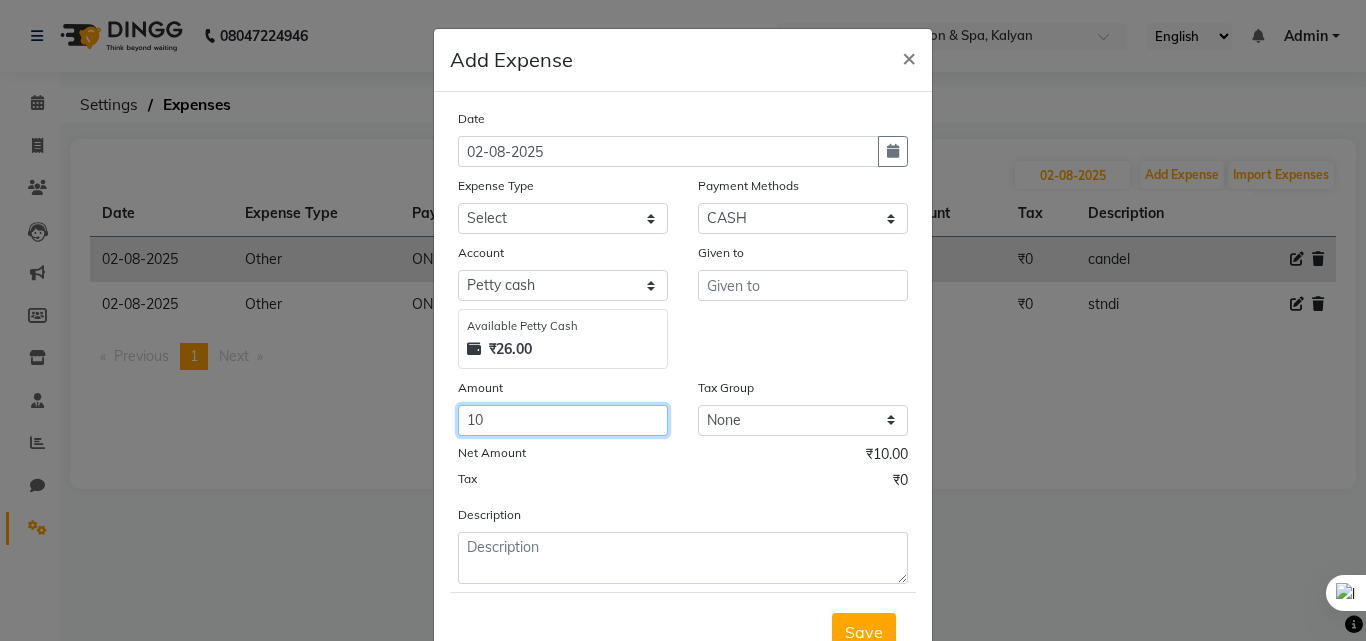 type on "1" 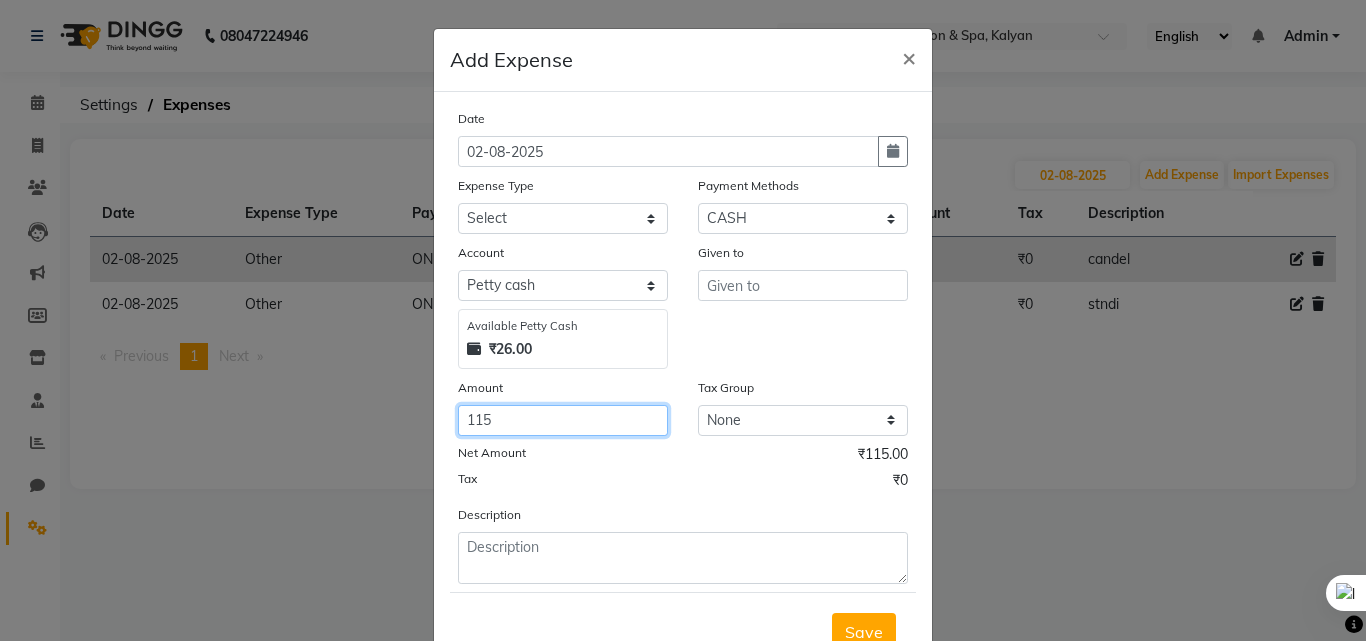 type on "115" 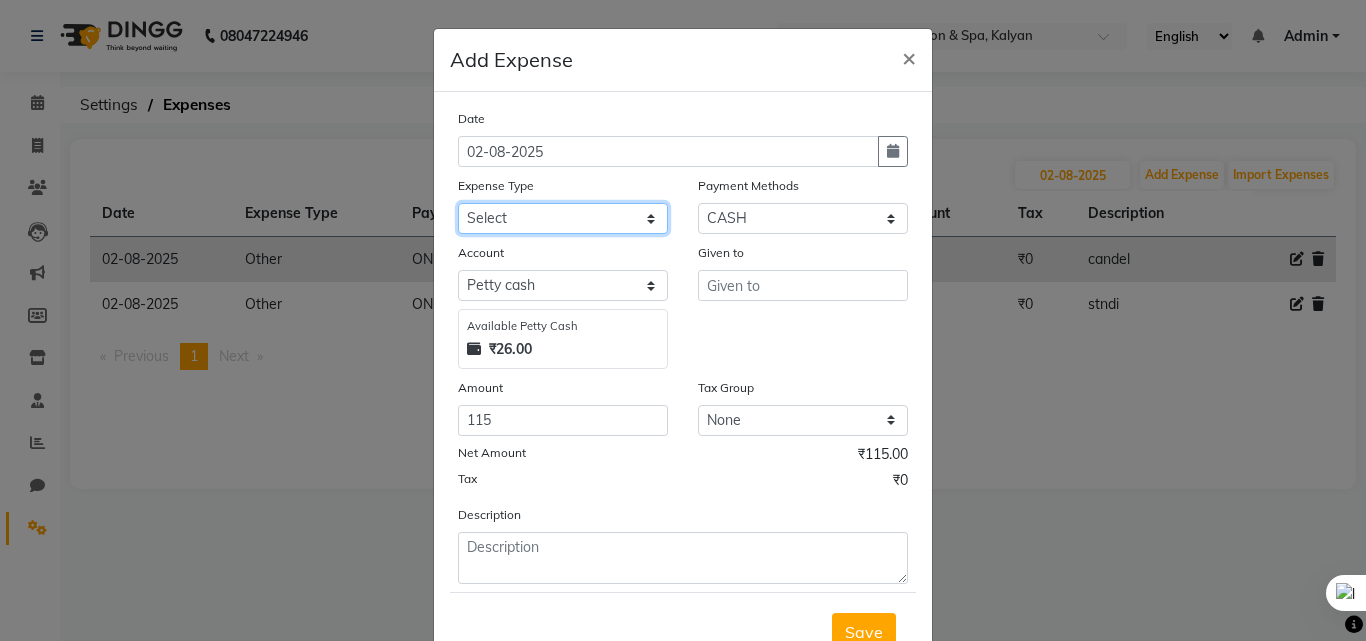 click on "Select Advance Salary Bank charges Car maintenance  Cash transfer to bank Cash transfer to hub Client Snacks Clinical charges Equipment Fuel Govt fee Incentive Insurance International purchase Loan Repayment Maintenance Marketing Miscellaneous MRA Other Pantry Product Rent Salary Staff Snacks Tax Tea & Refreshment Utilities" 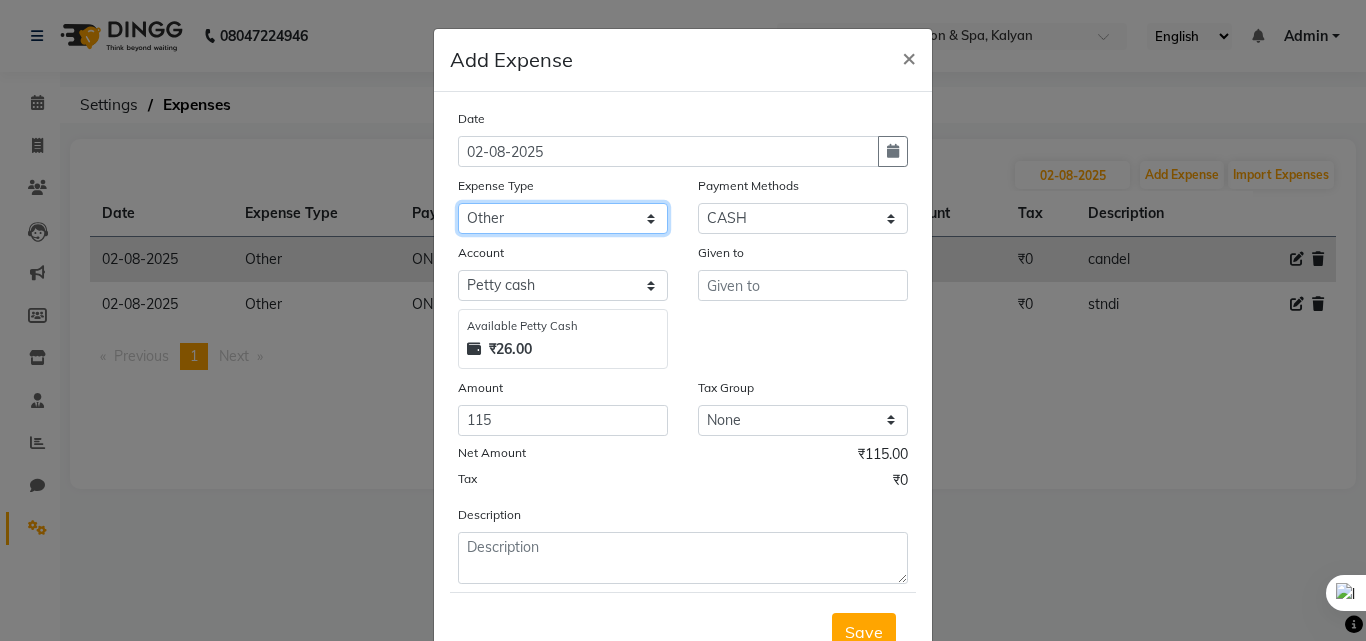 click on "Select Advance Salary Bank charges Car maintenance  Cash transfer to bank Cash transfer to hub Client Snacks Clinical charges Equipment Fuel Govt fee Incentive Insurance International purchase Loan Repayment Maintenance Marketing Miscellaneous MRA Other Pantry Product Rent Salary Staff Snacks Tax Tea & Refreshment Utilities" 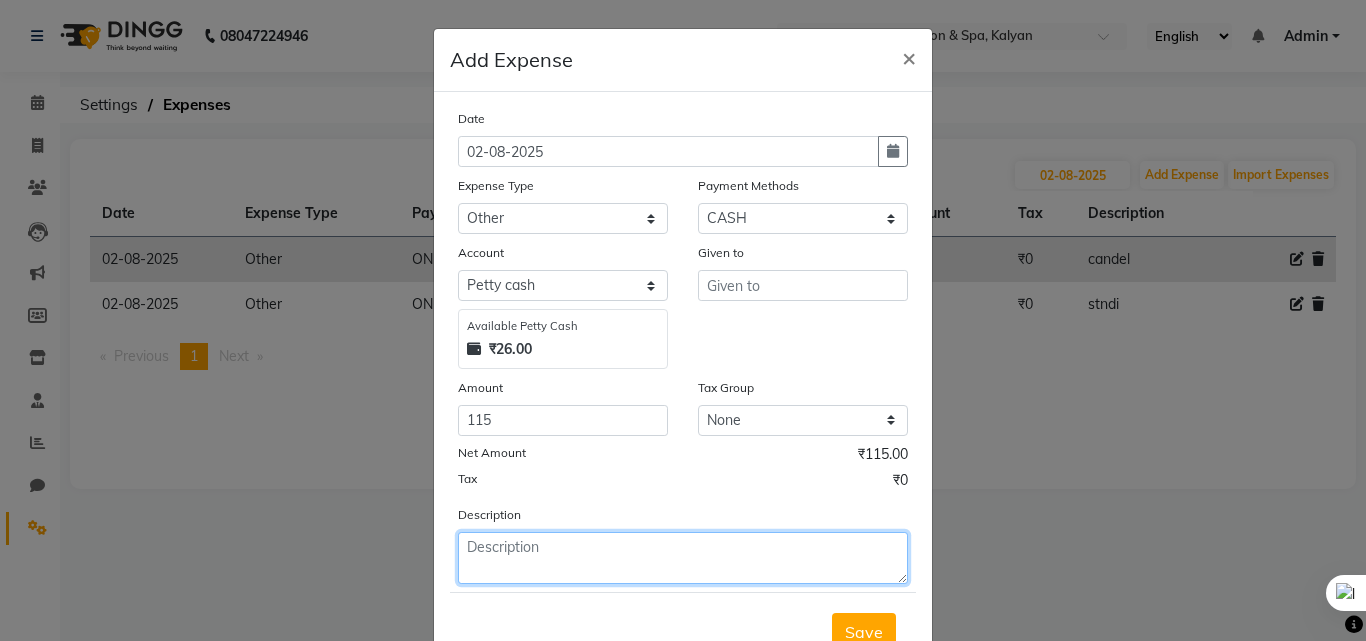 click 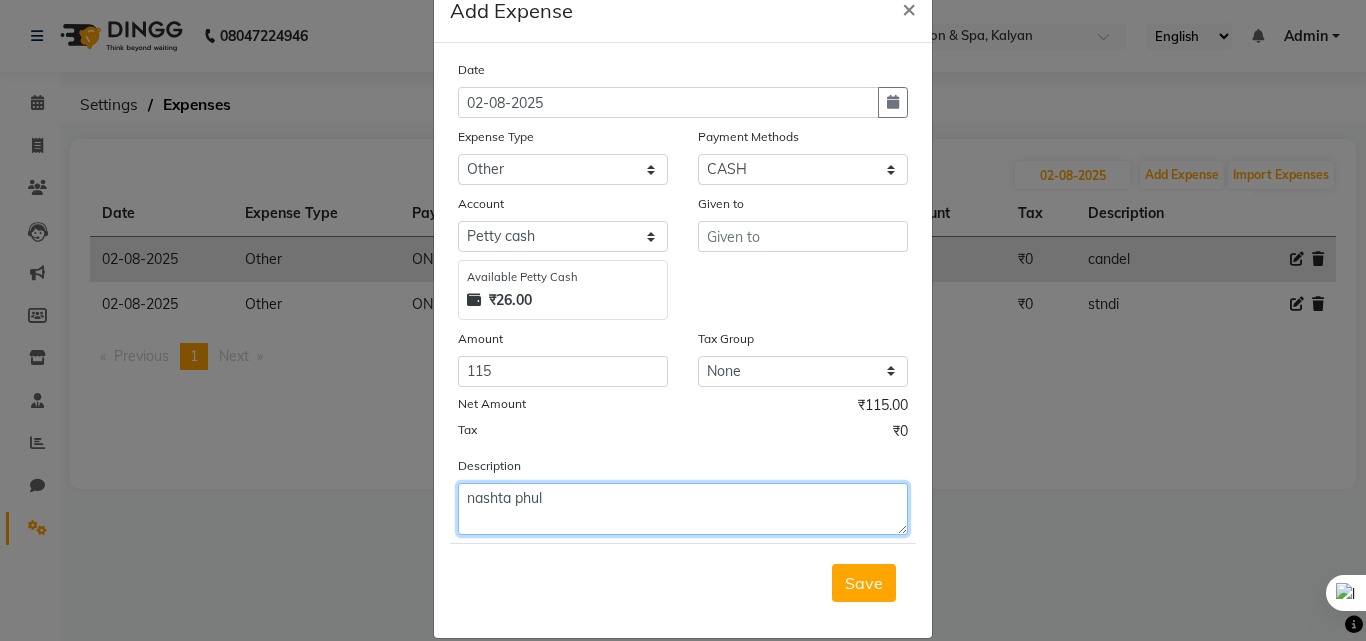 scroll, scrollTop: 75, scrollLeft: 0, axis: vertical 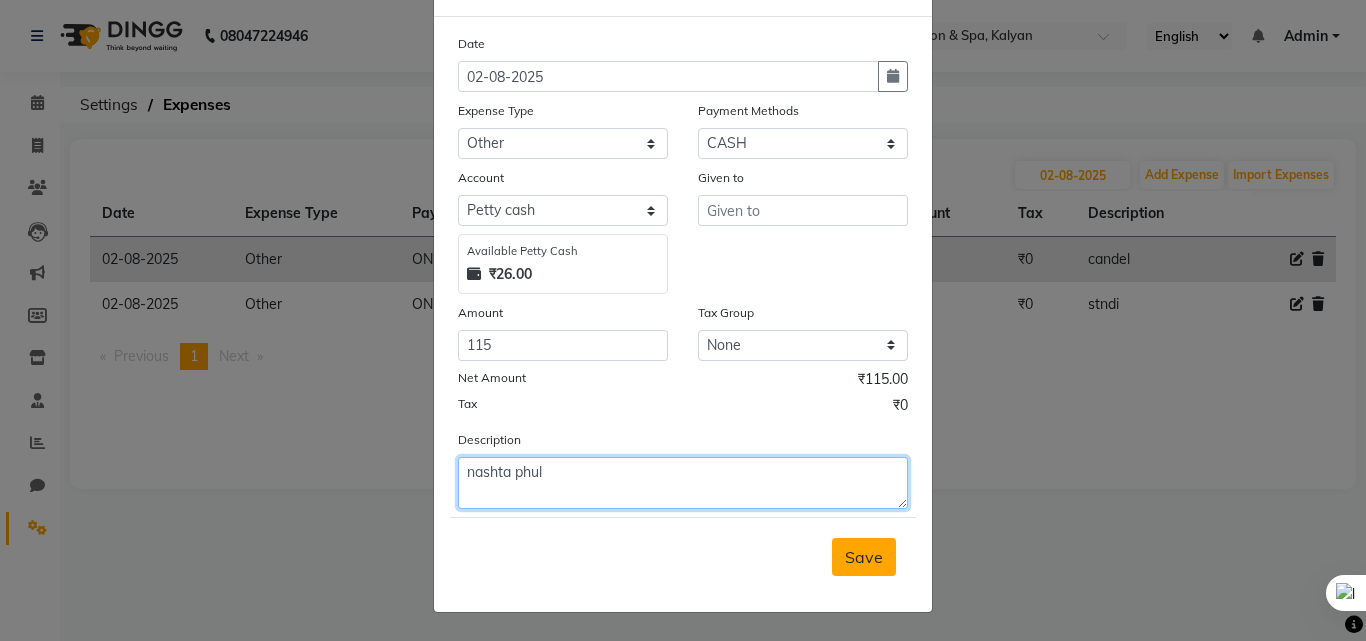 type on "nashta phul" 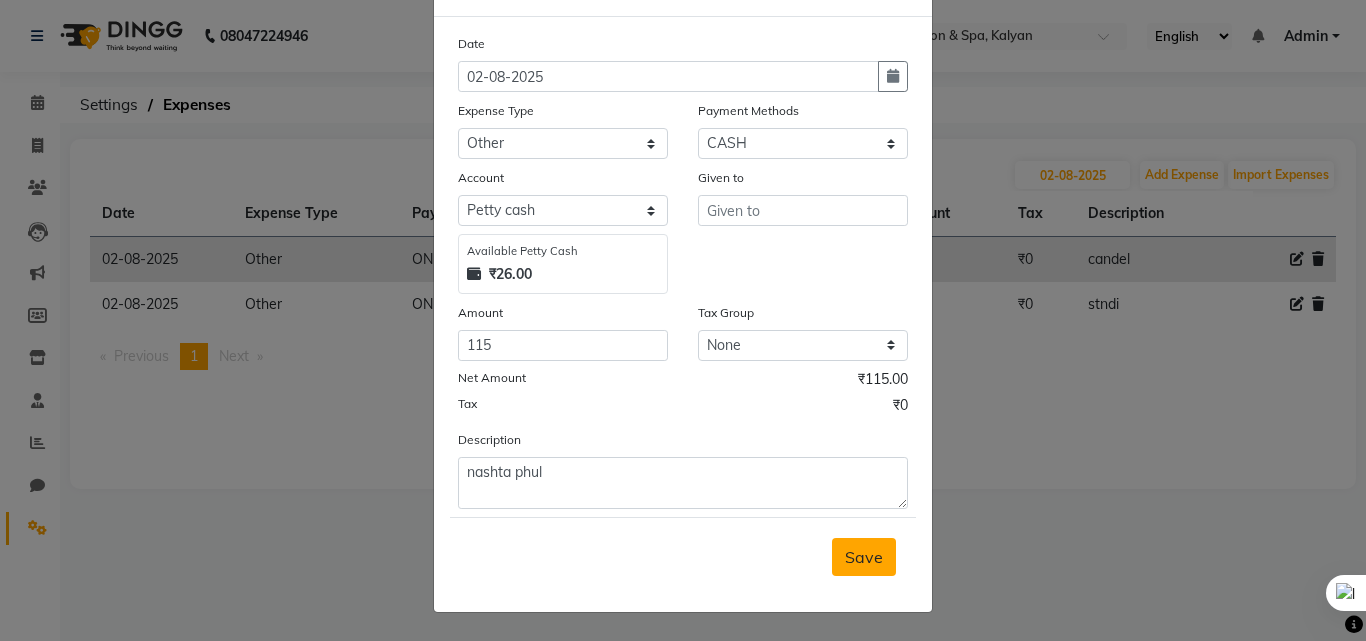 click on "Save" at bounding box center (864, 557) 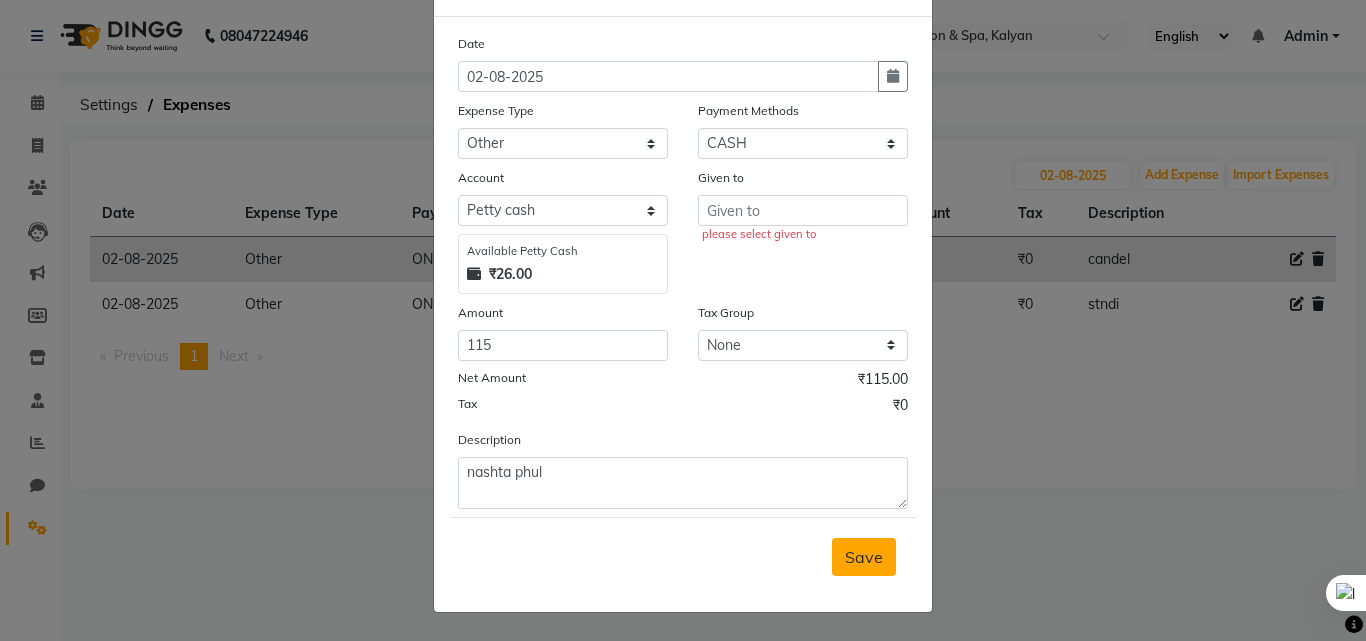 click on "Save" at bounding box center (864, 557) 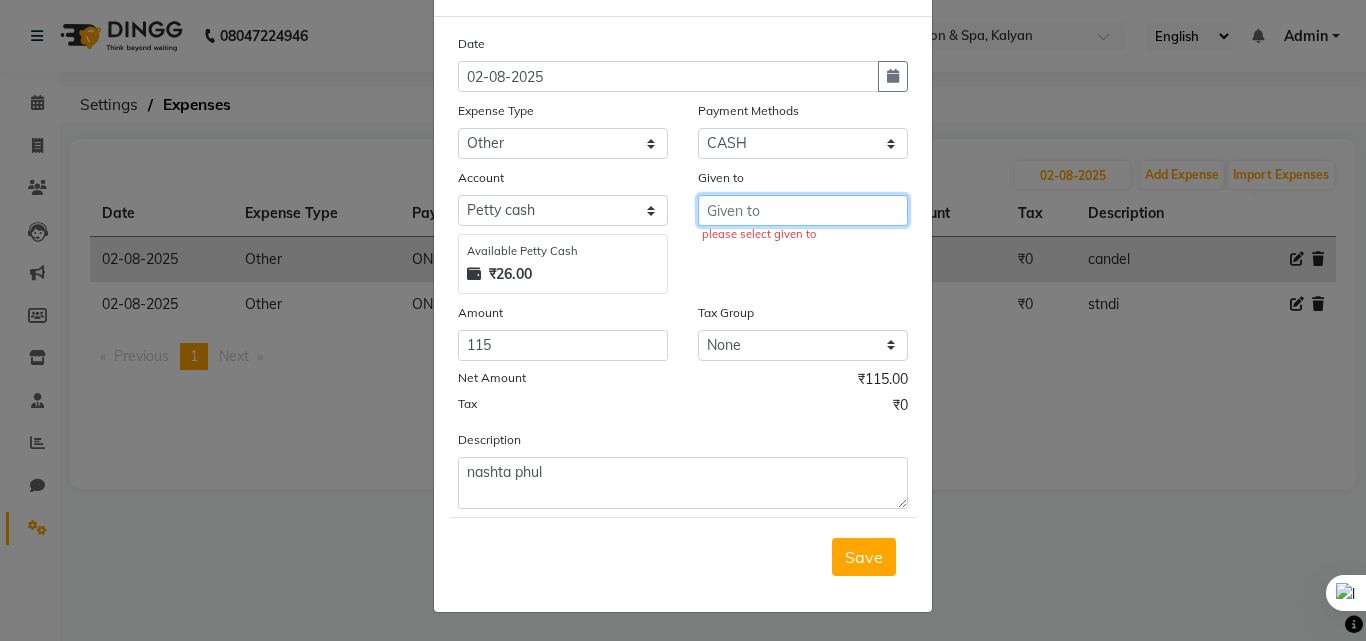 click at bounding box center [803, 210] 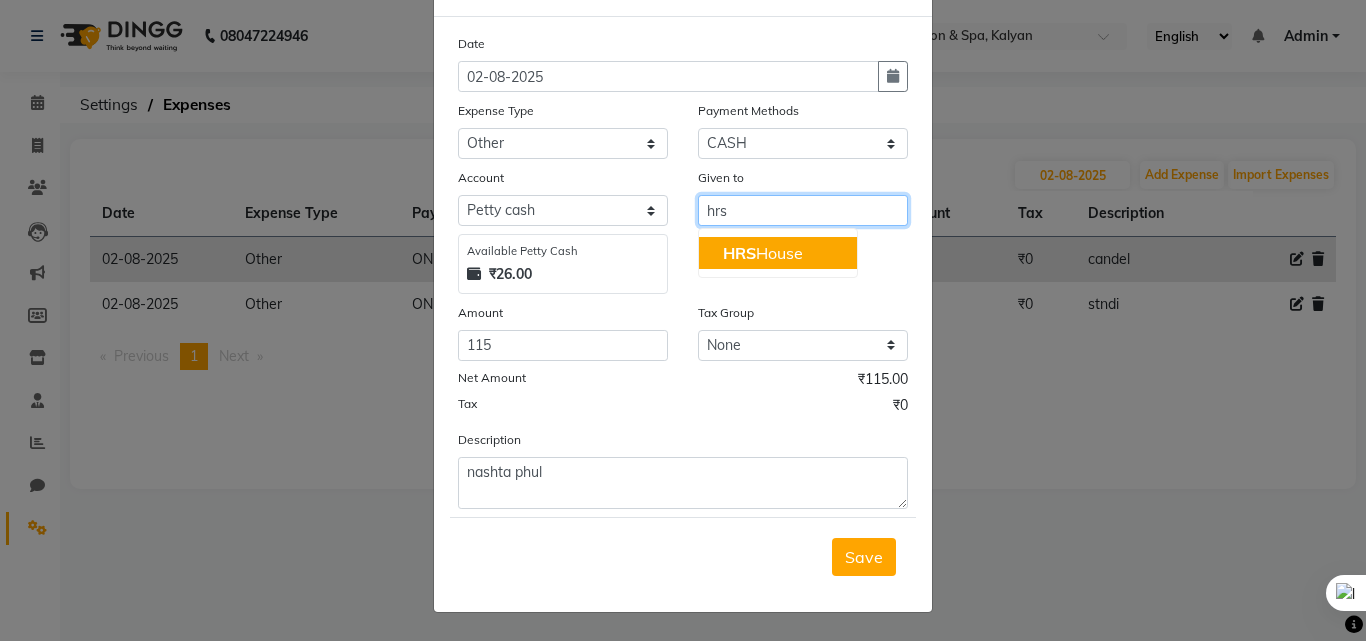 click on "HRS  House" at bounding box center [778, 253] 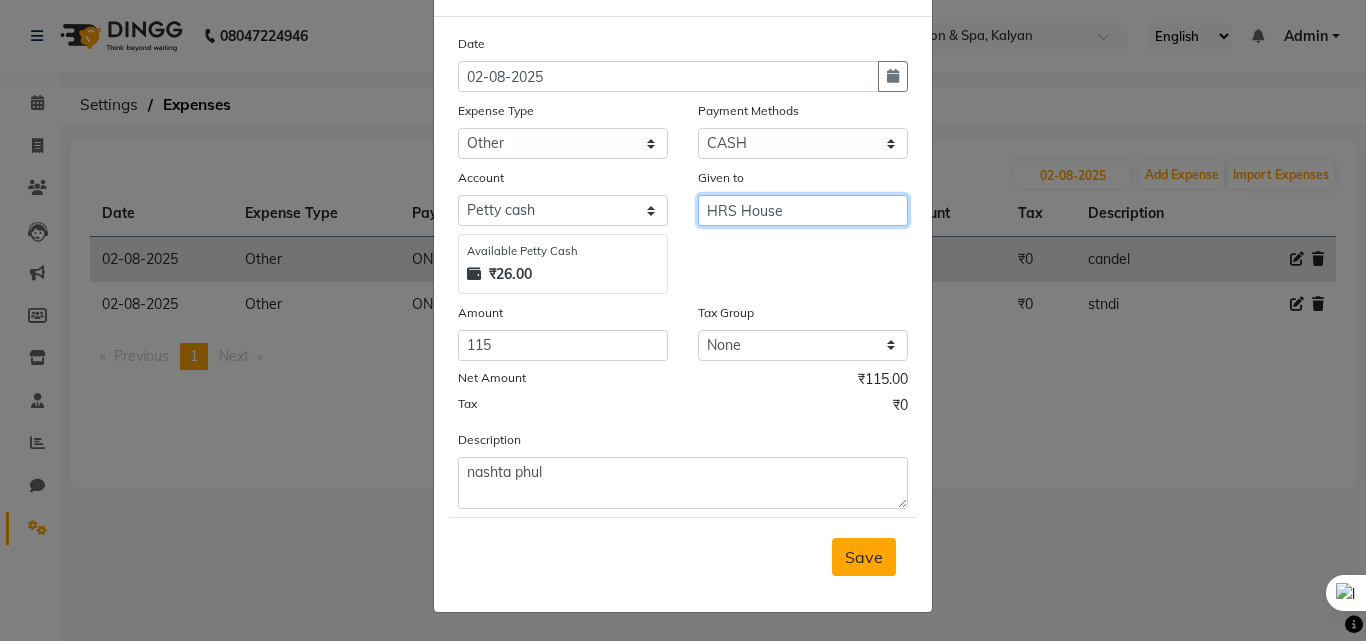 type on "HRS House" 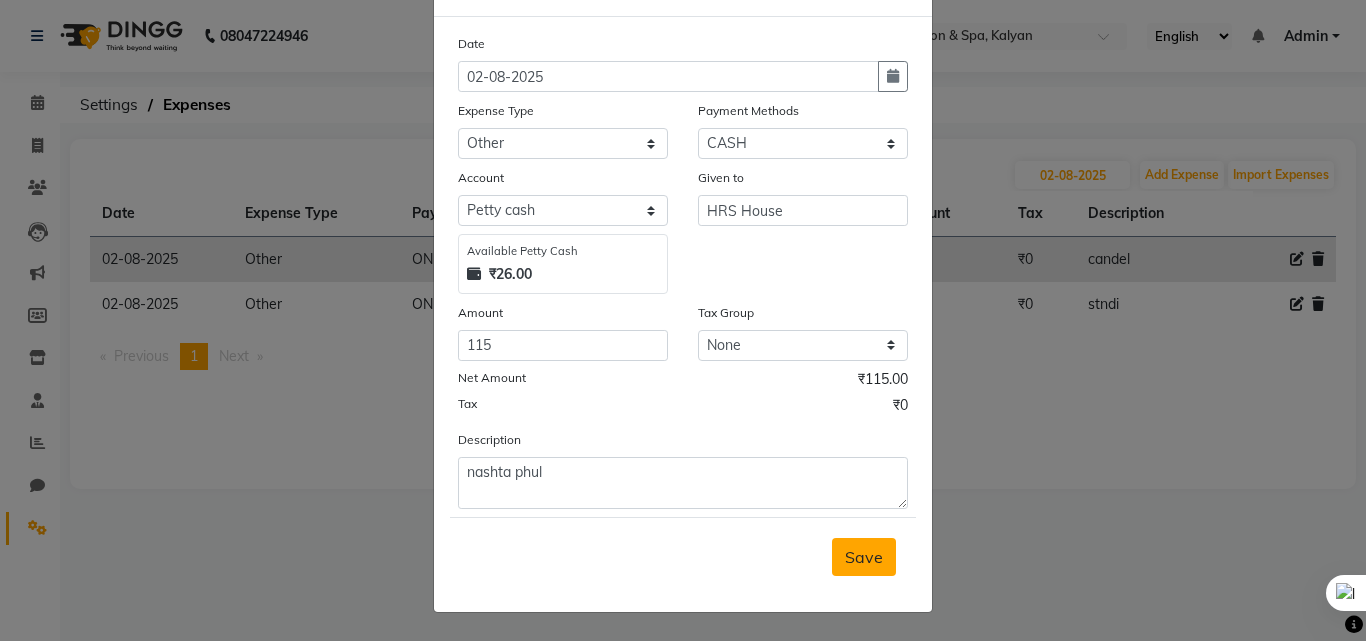 click on "Save" at bounding box center (864, 557) 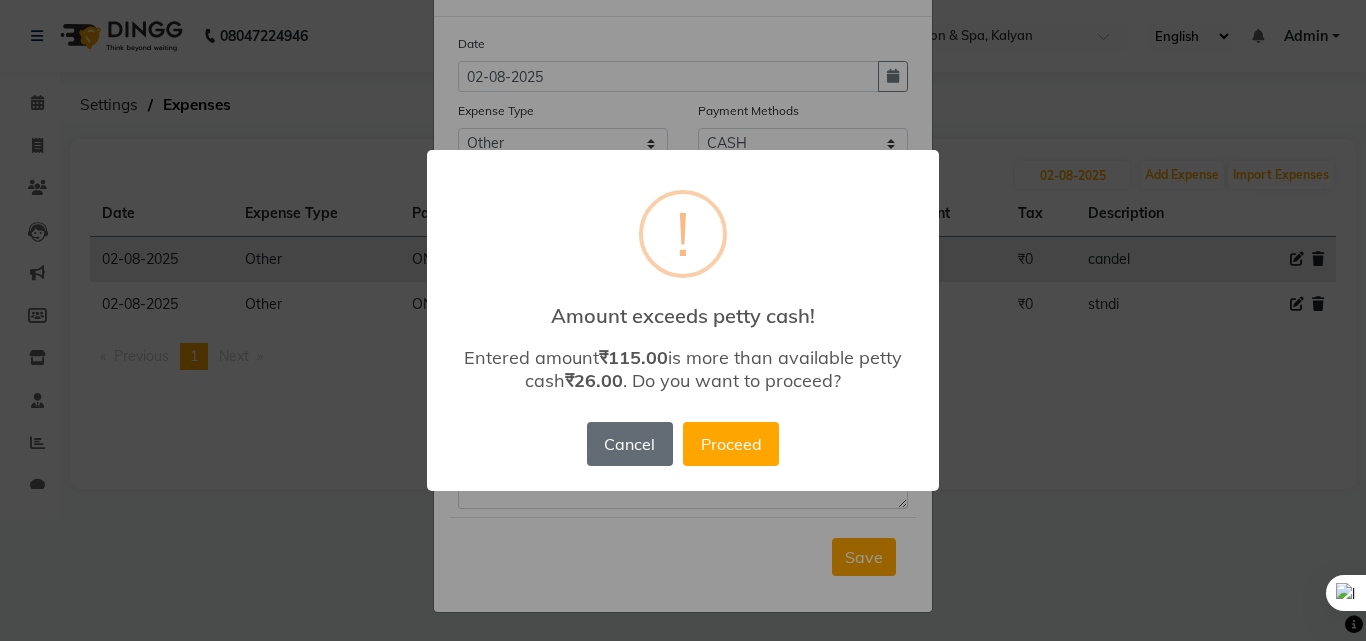 click on "Cancel" at bounding box center (630, 444) 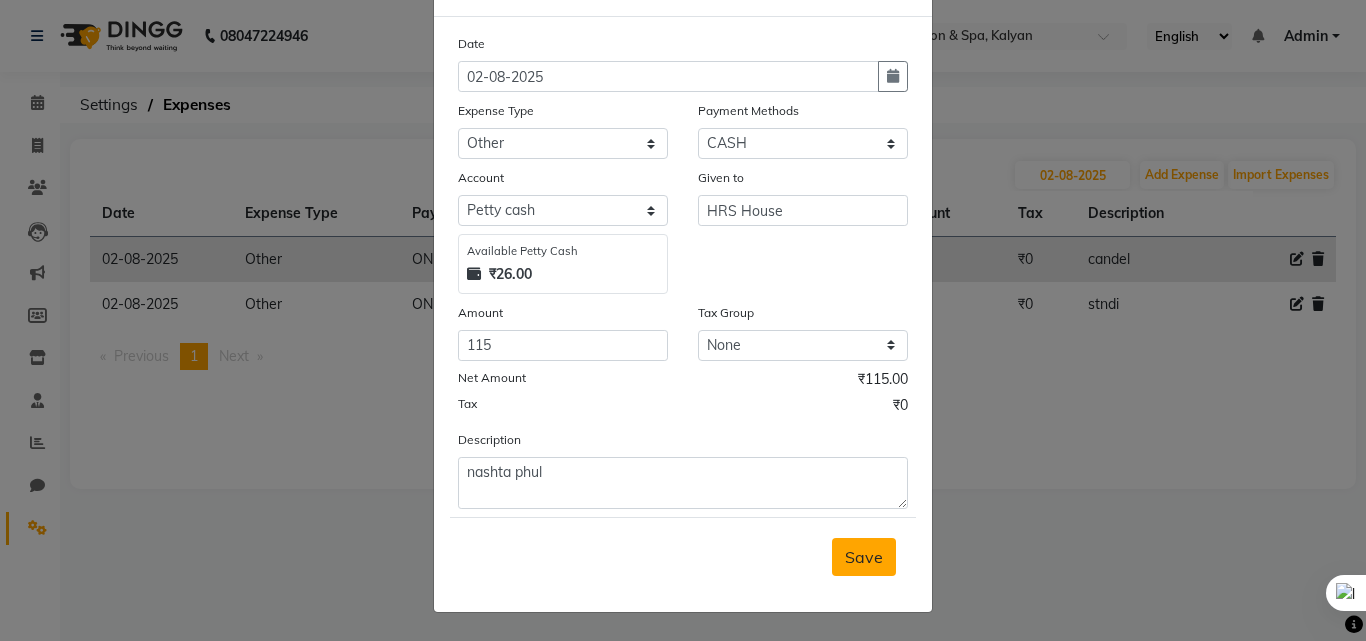 click on "Save" at bounding box center [864, 557] 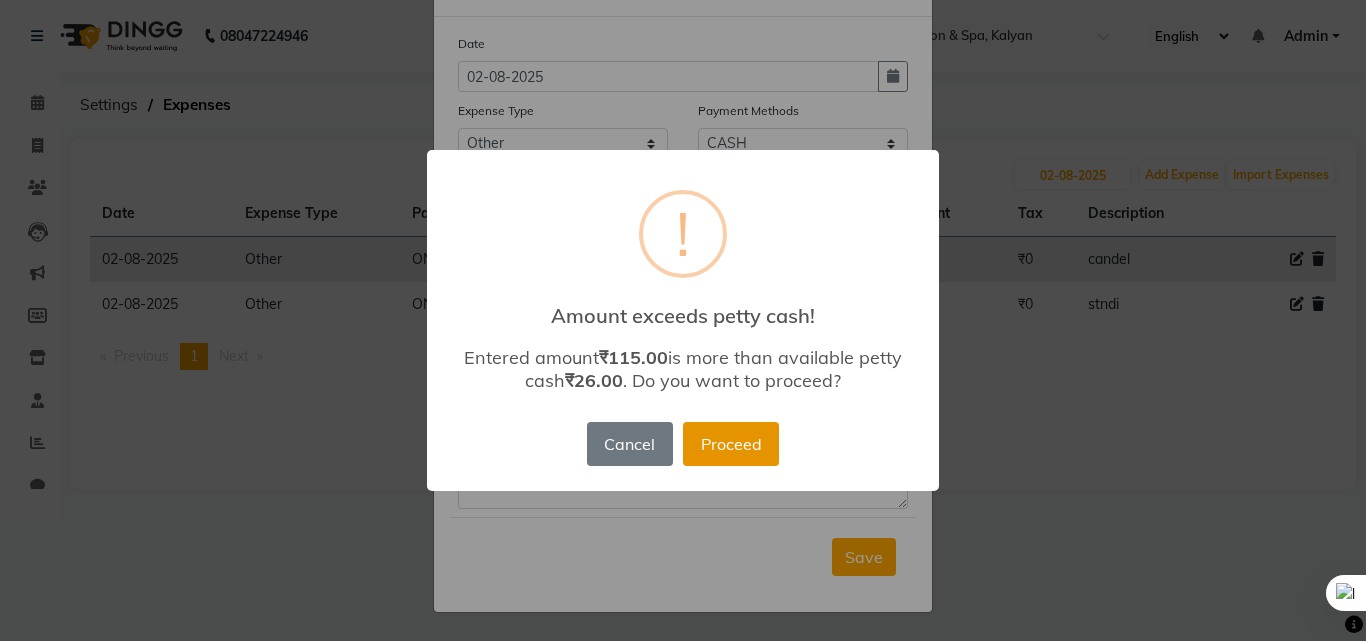 click on "Proceed" at bounding box center (731, 444) 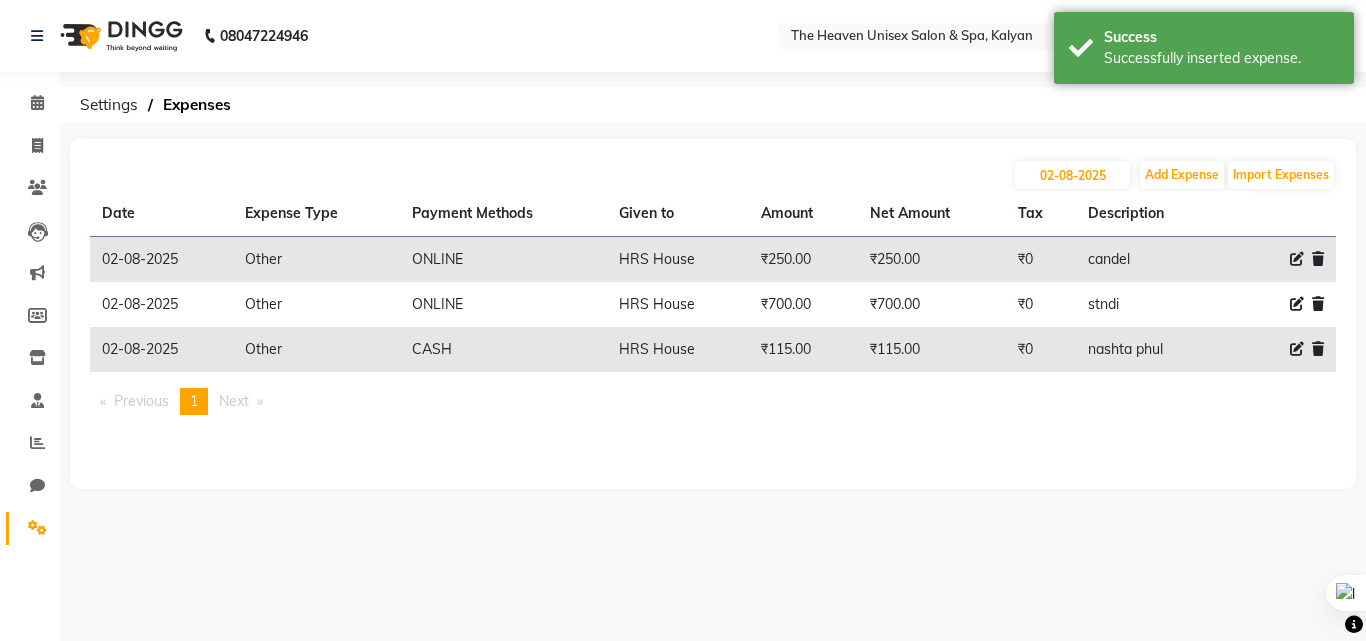 click 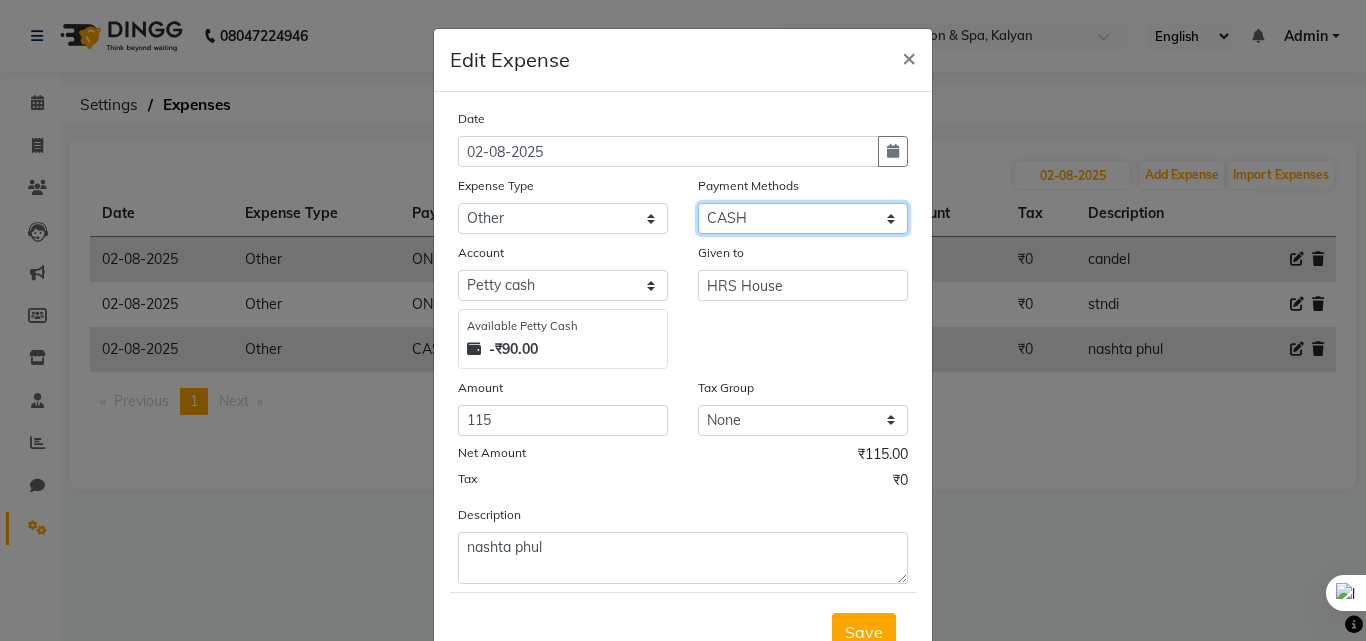 click on "Select ONLINE CASH UPI Prepaid Voucher Wallet GPay" 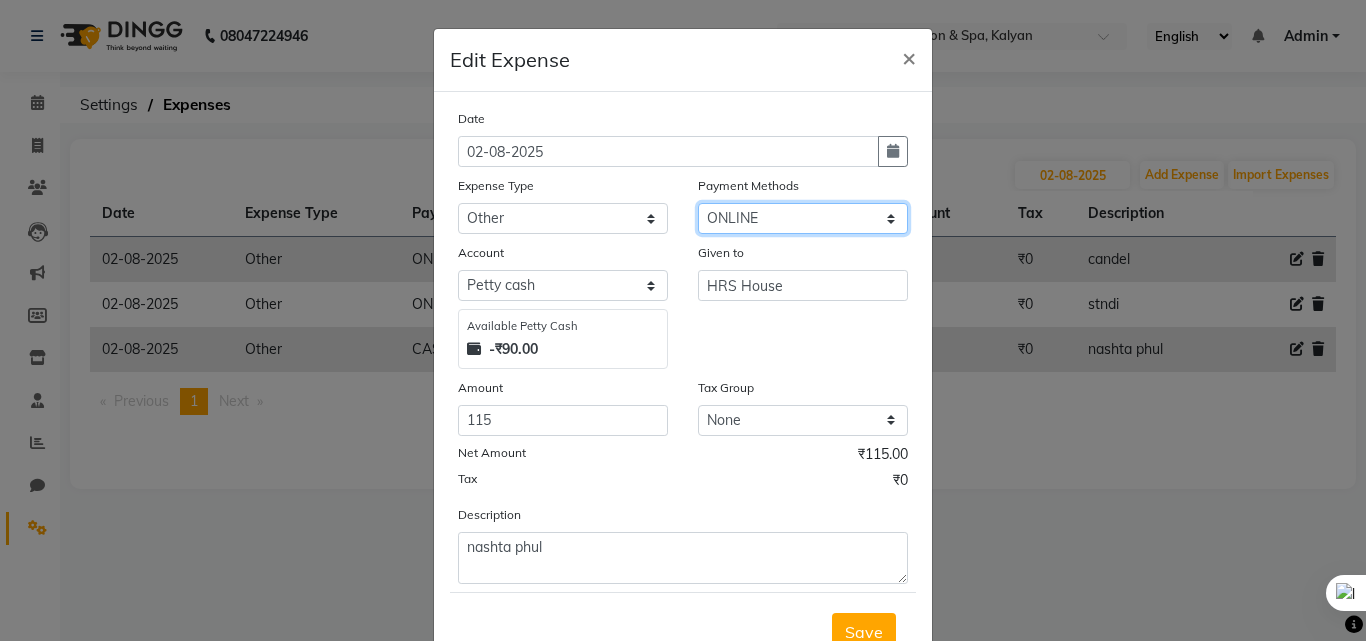 click on "Select ONLINE CASH UPI Prepaid Voucher Wallet GPay" 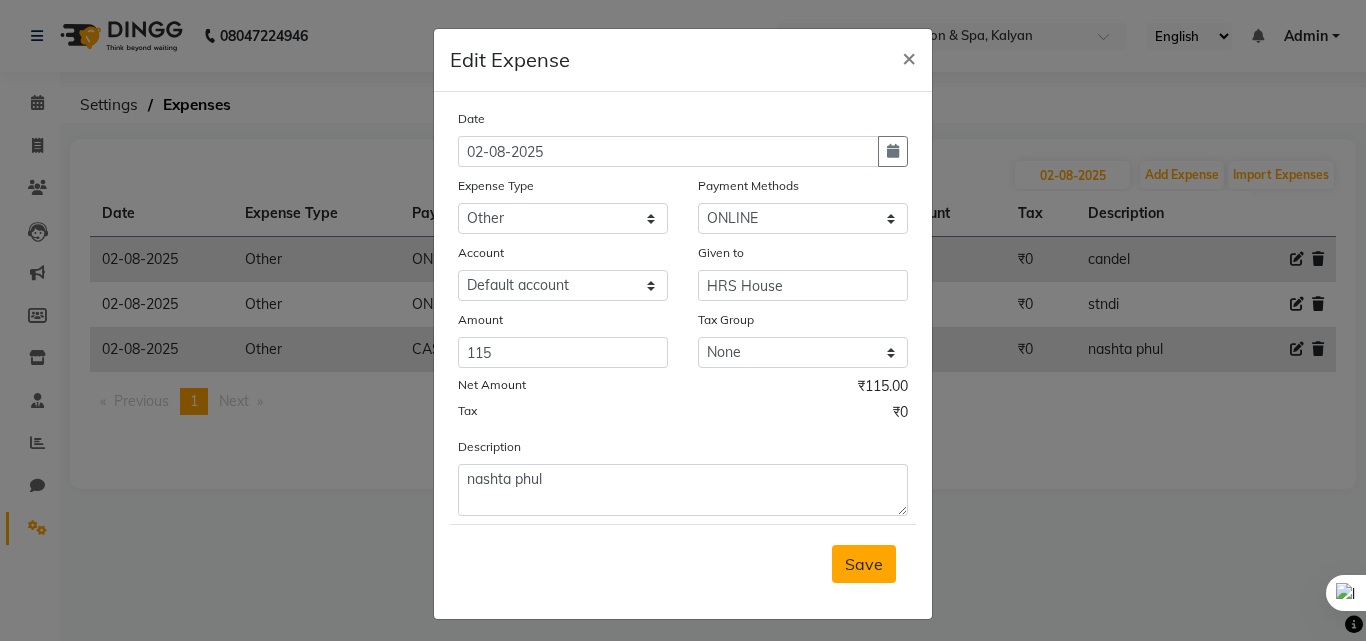 click on "Save" at bounding box center [864, 564] 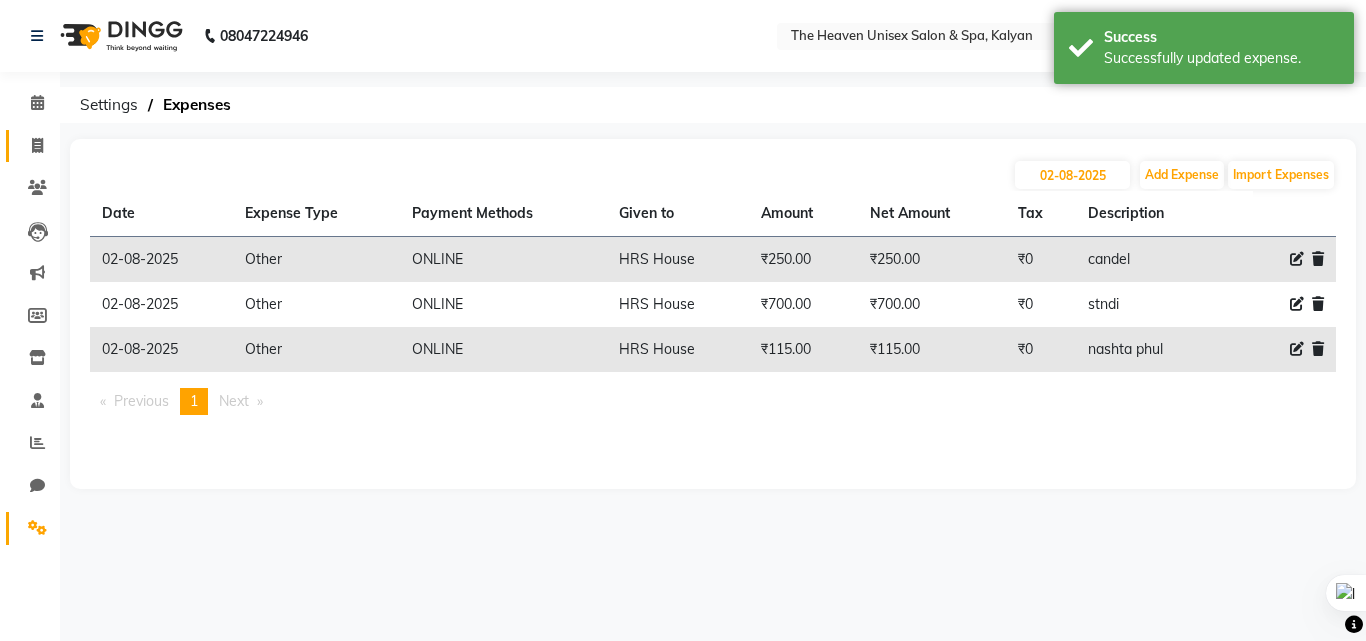 click on "Invoice" 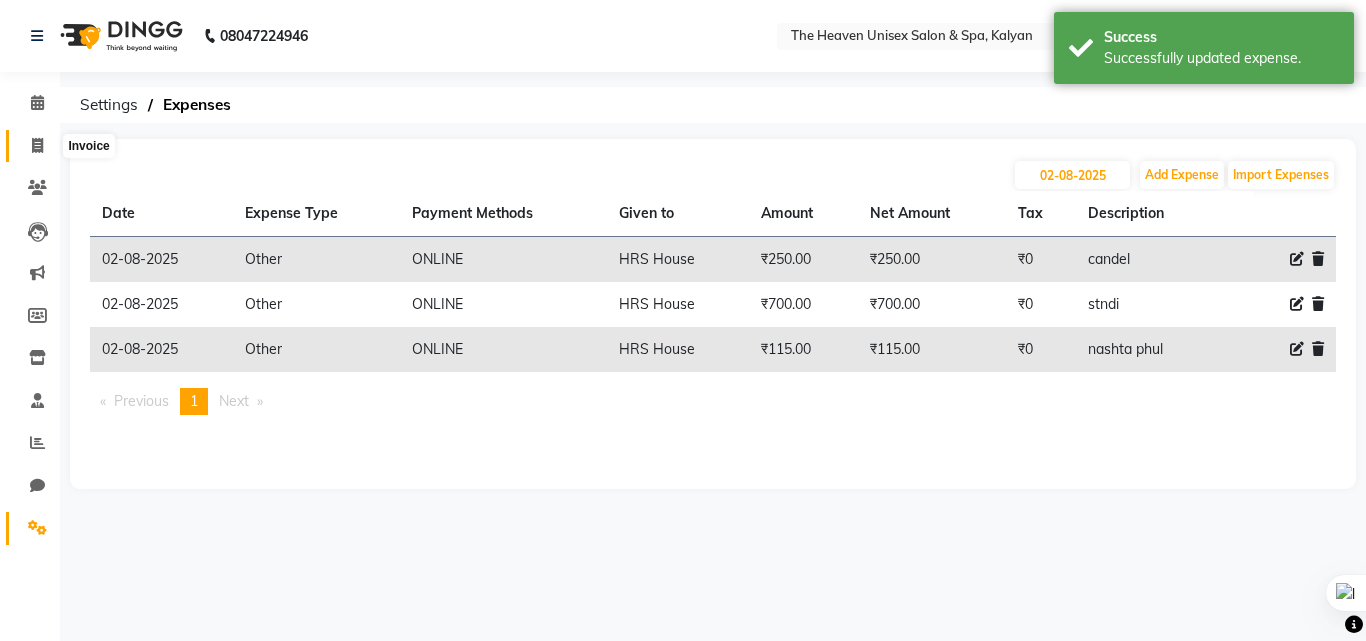 click 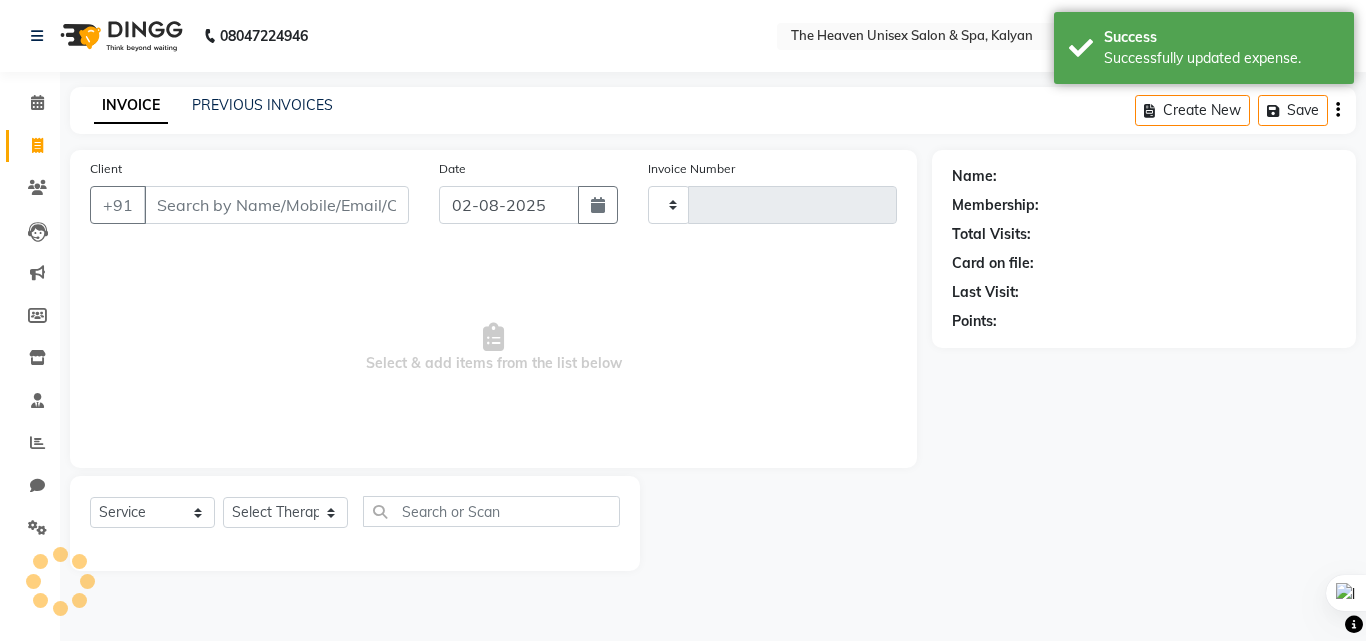 type on "0415" 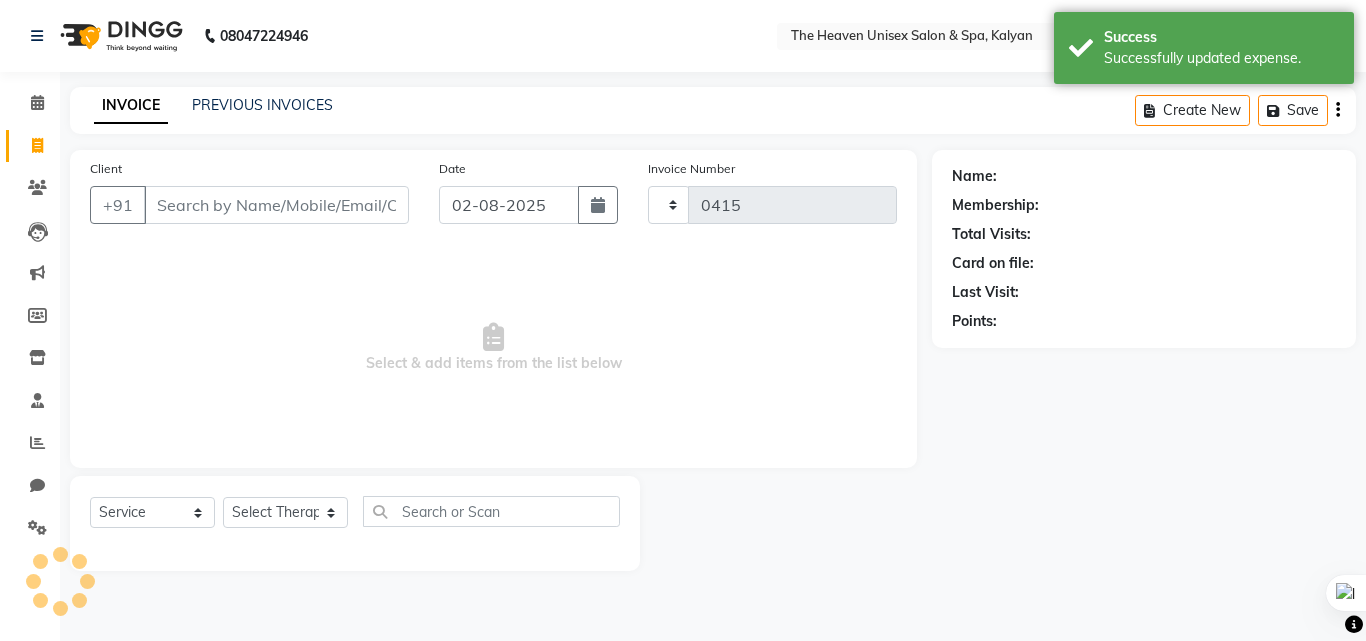 select on "8417" 